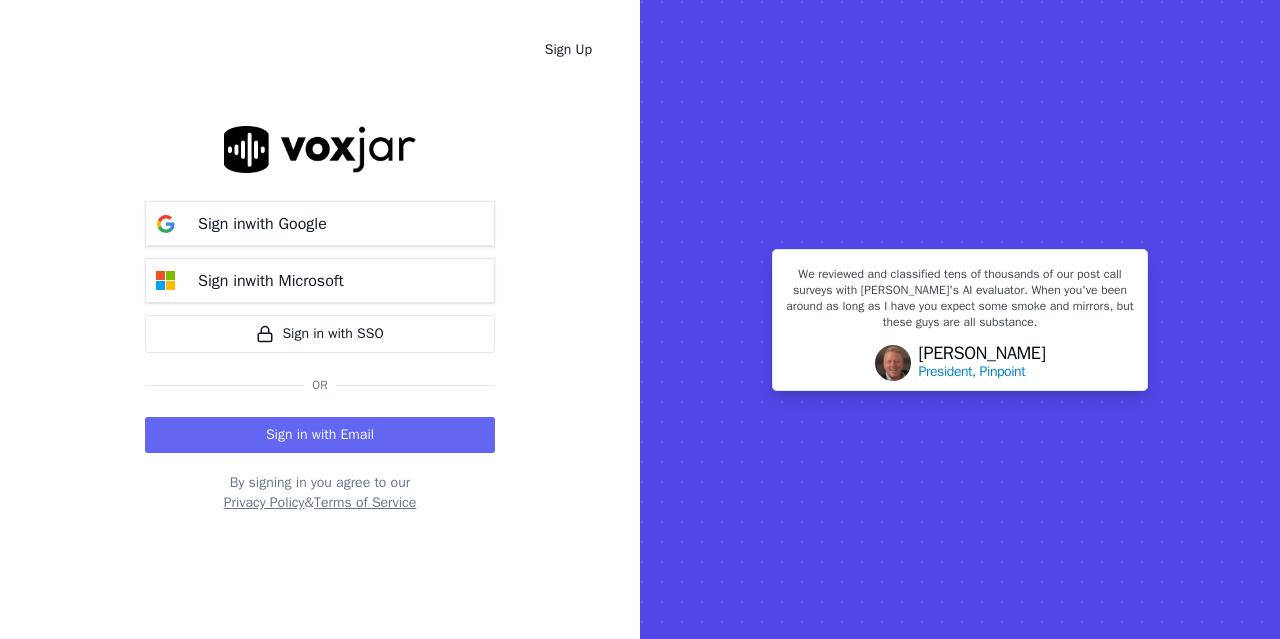 scroll, scrollTop: 0, scrollLeft: 0, axis: both 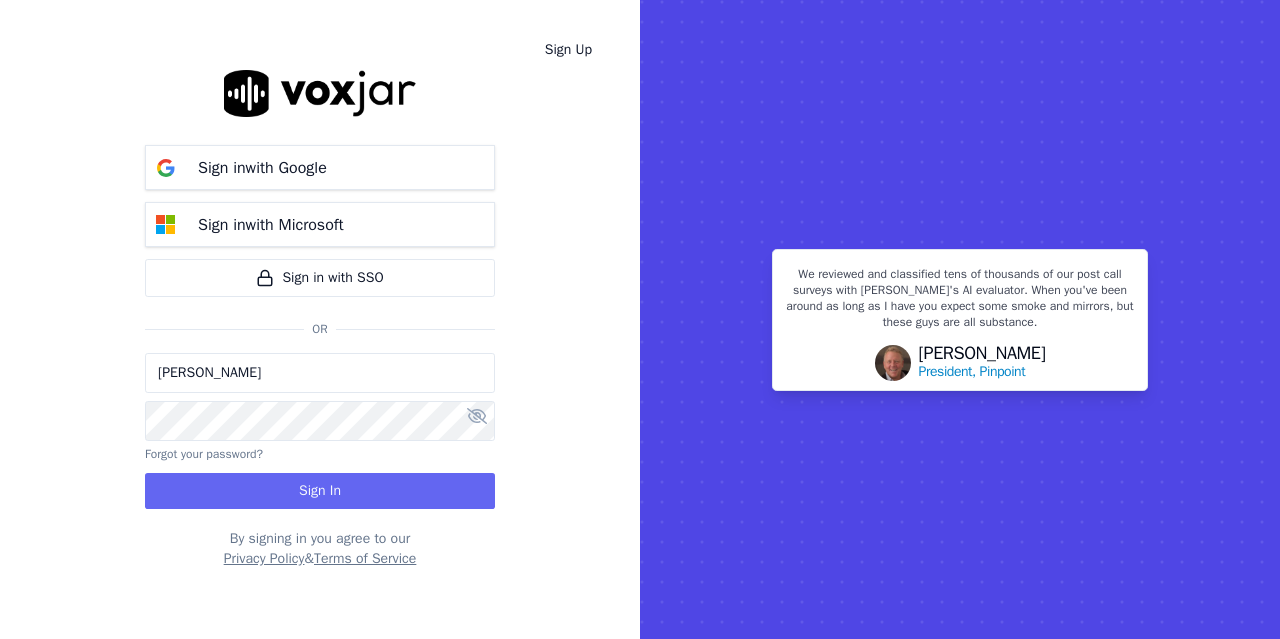 click on "[PERSON_NAME]" at bounding box center [320, 373] 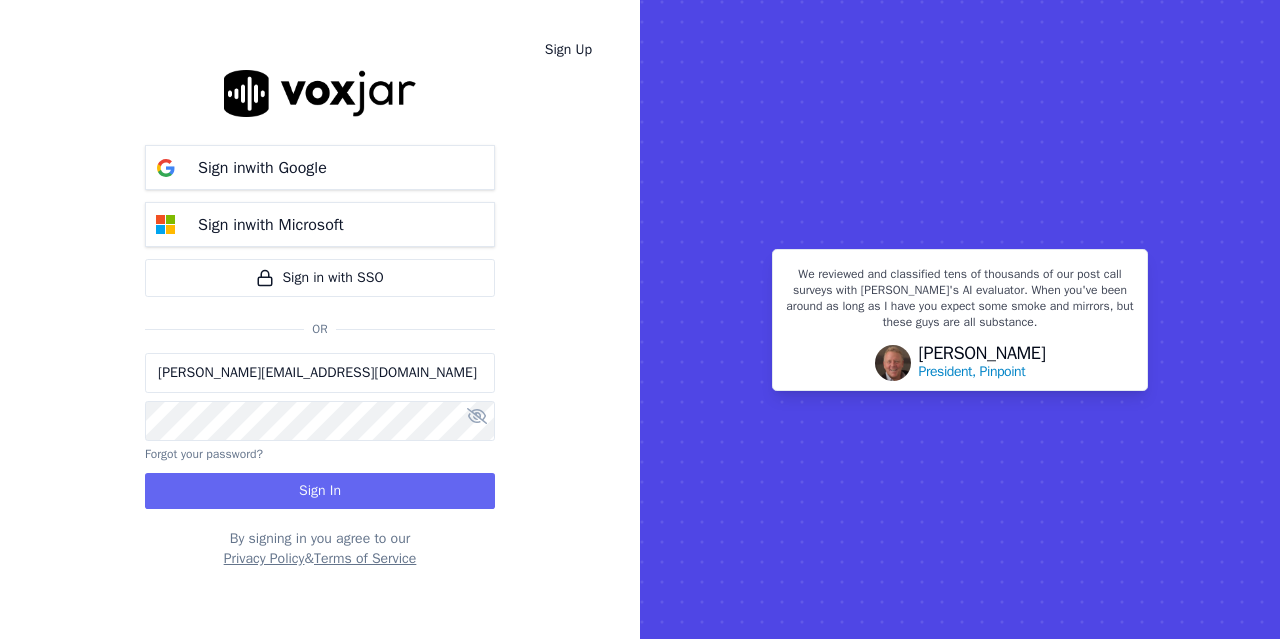 drag, startPoint x: 233, startPoint y: 385, endPoint x: 243, endPoint y: 383, distance: 10.198039 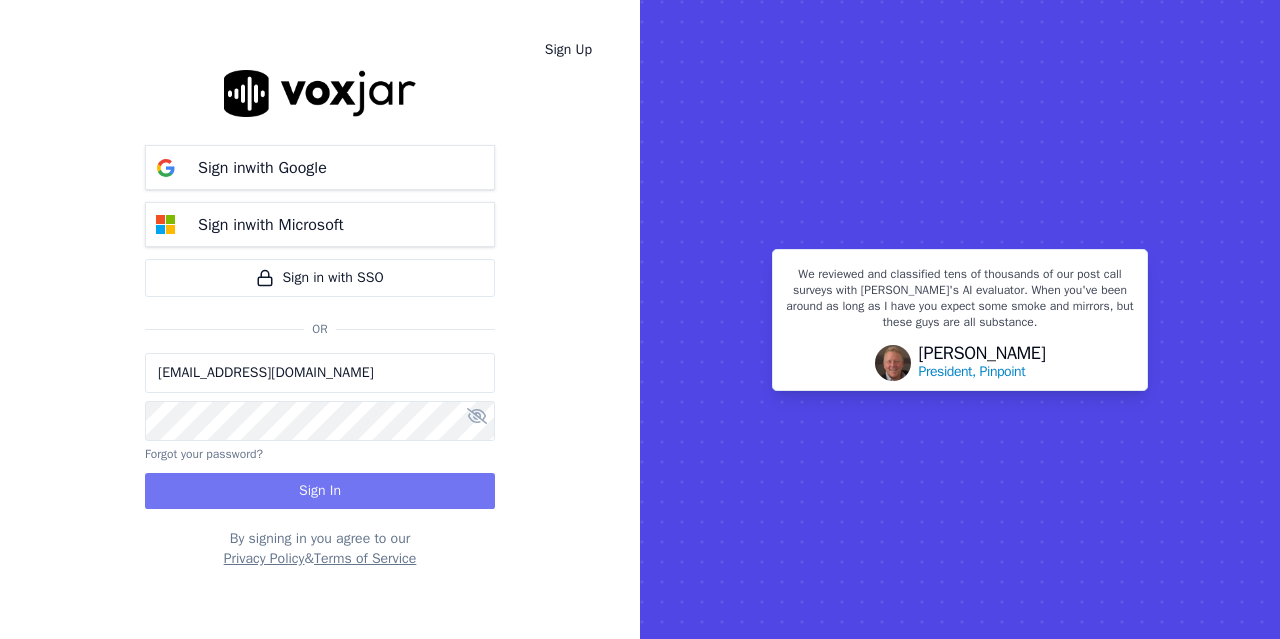 type on "[EMAIL_ADDRESS][DOMAIN_NAME]" 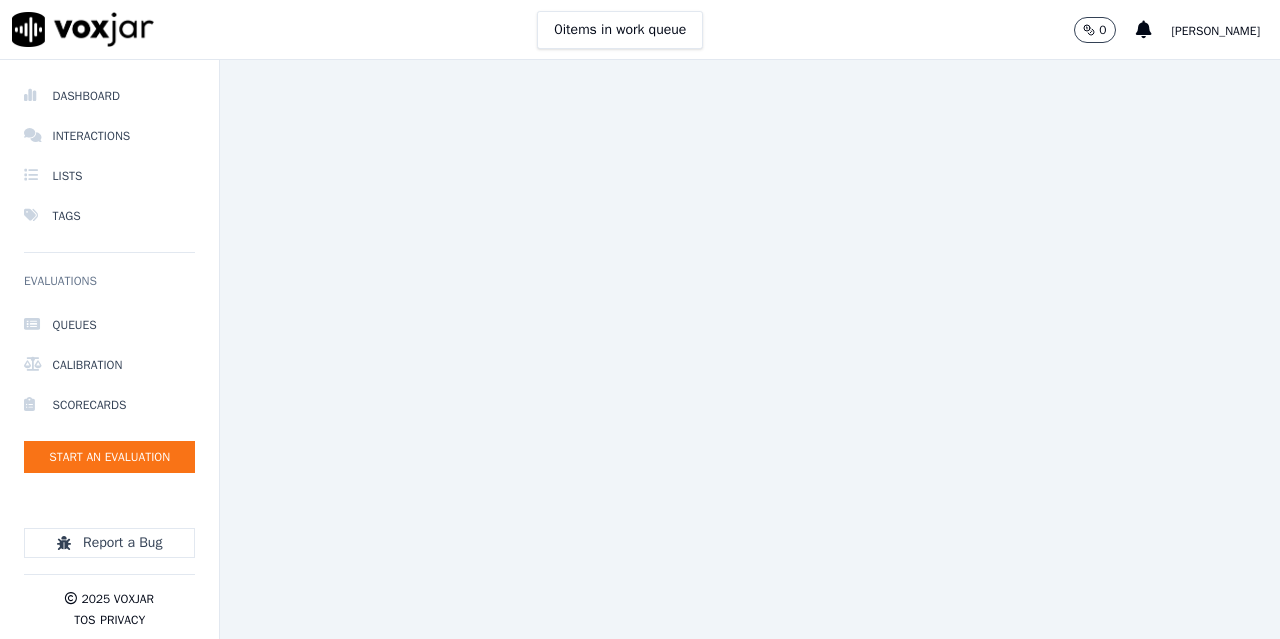 scroll, scrollTop: 0, scrollLeft: 0, axis: both 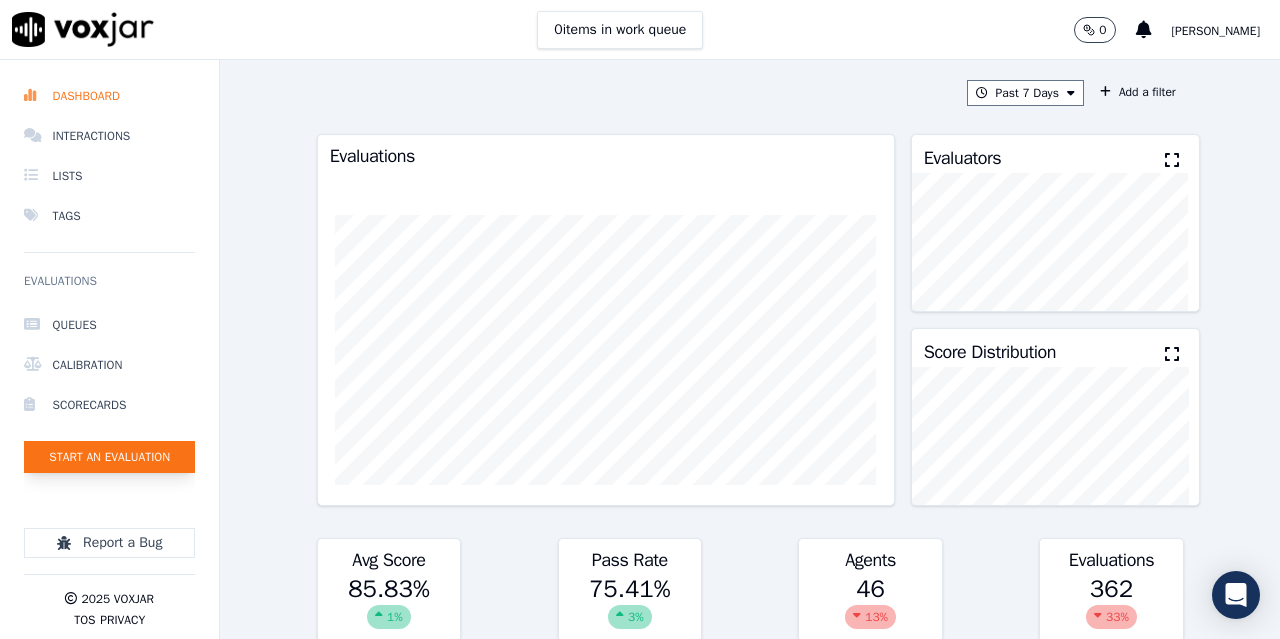 click on "Start an Evaluation" 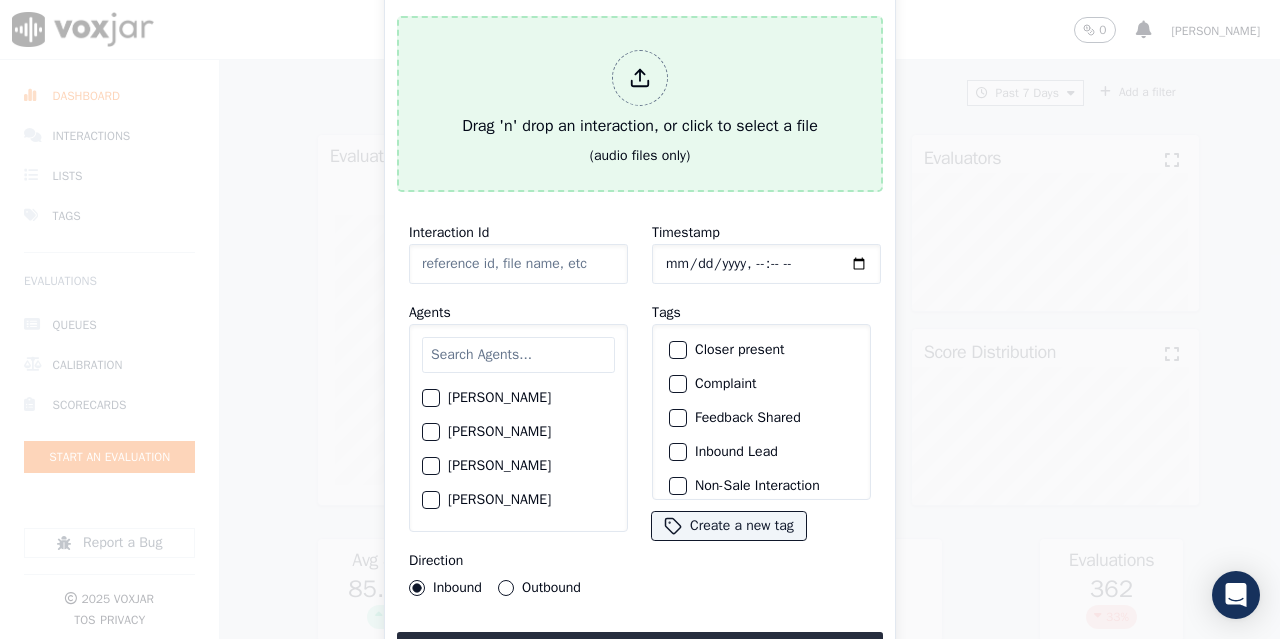 click 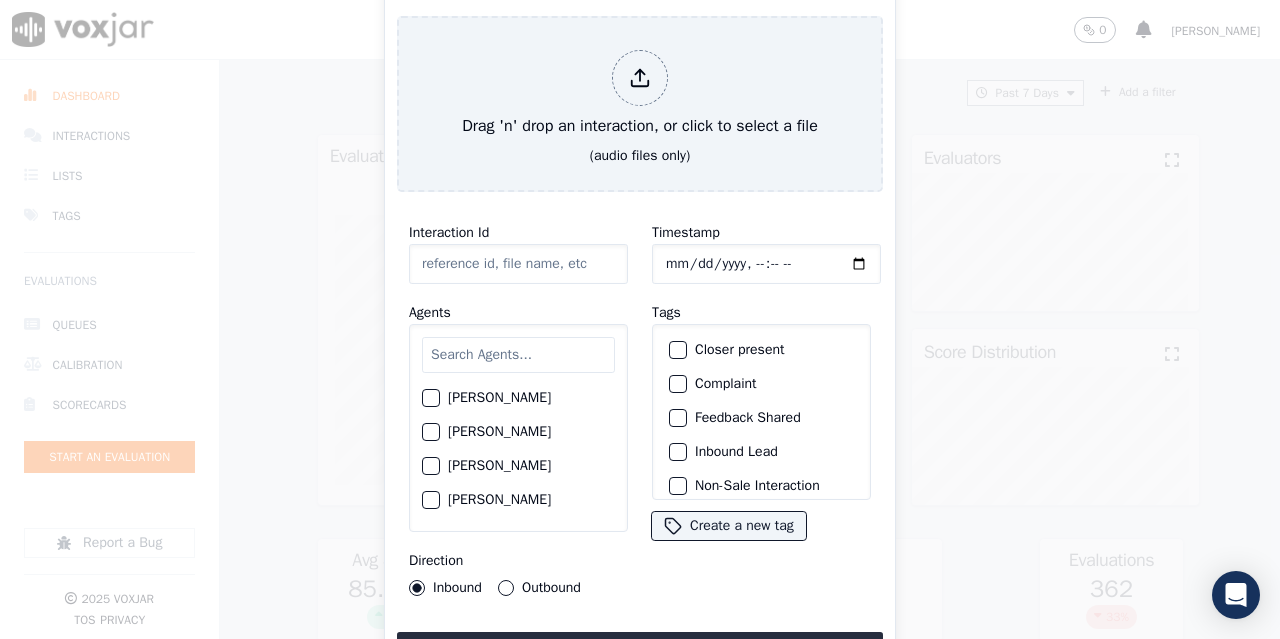 type on "20250708-165648_6175497611-all.mp3" 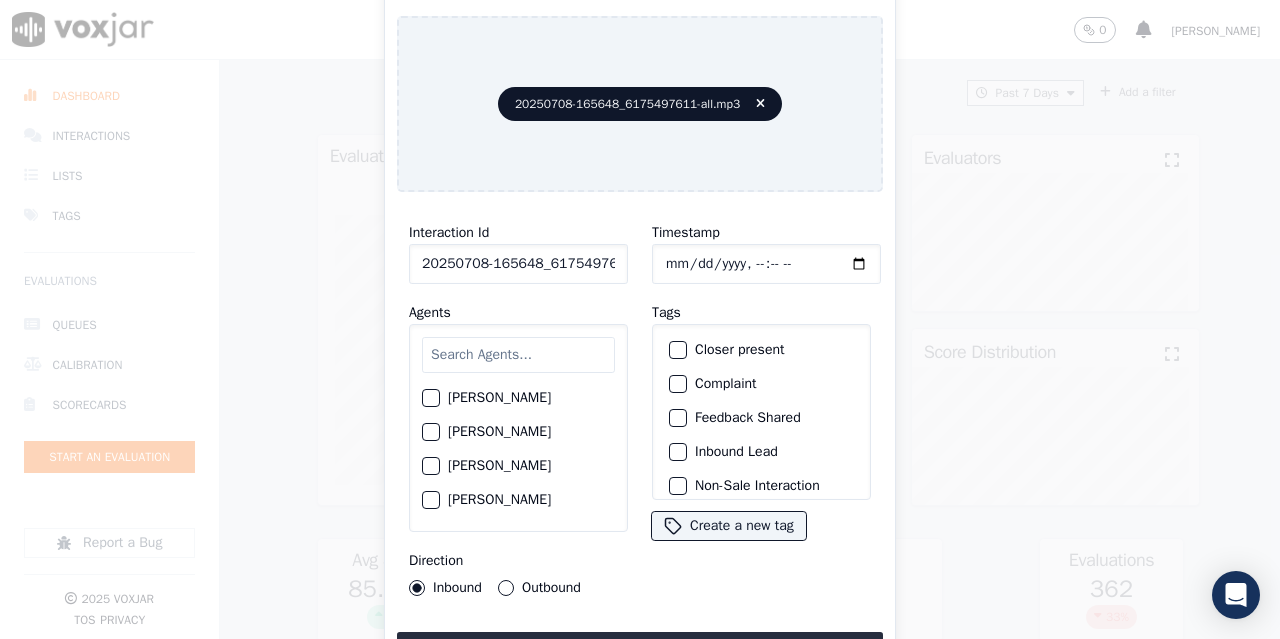 click at bounding box center [518, 355] 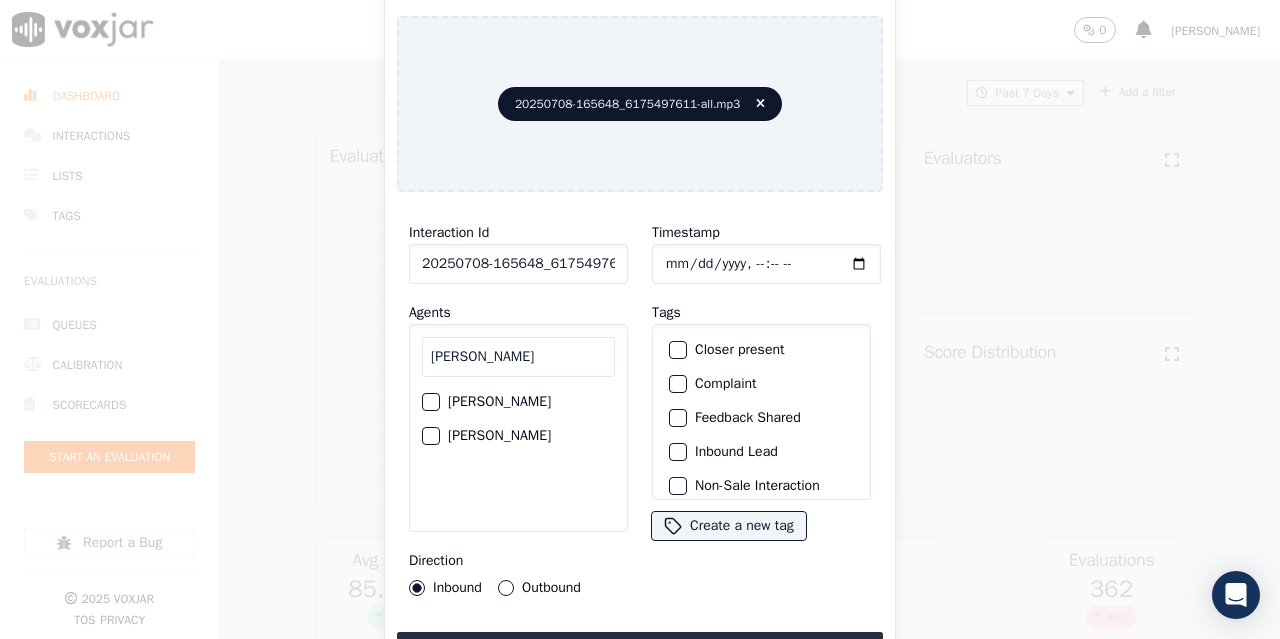type on "[PERSON_NAME]" 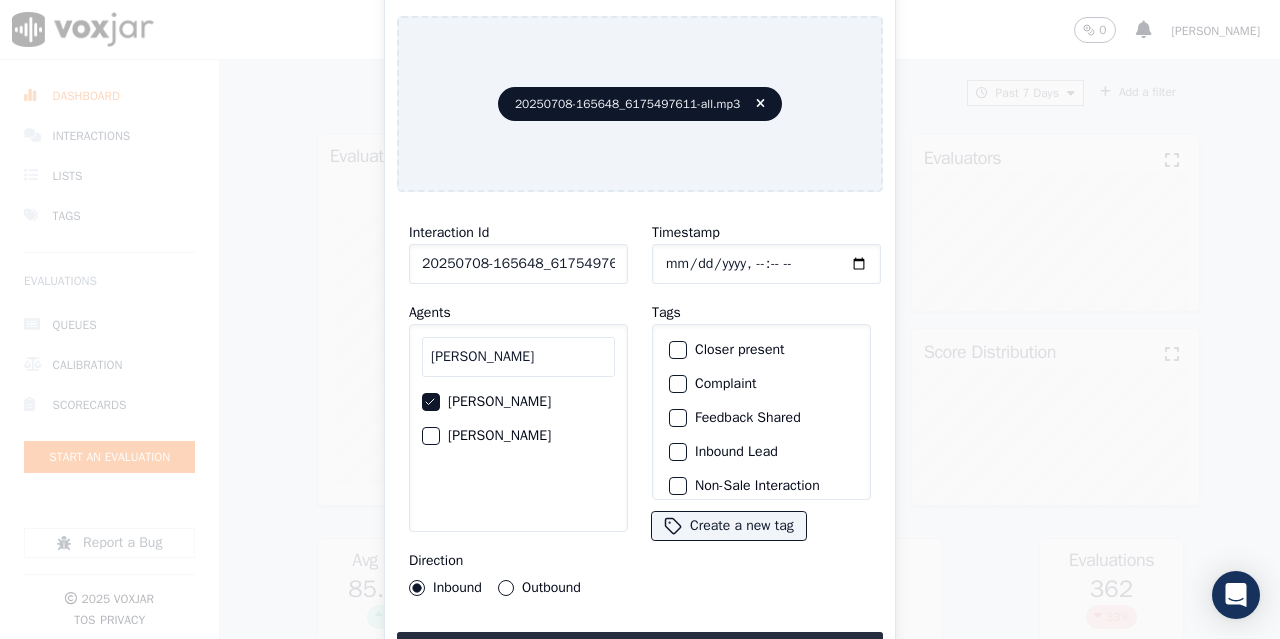 click on "Timestamp" 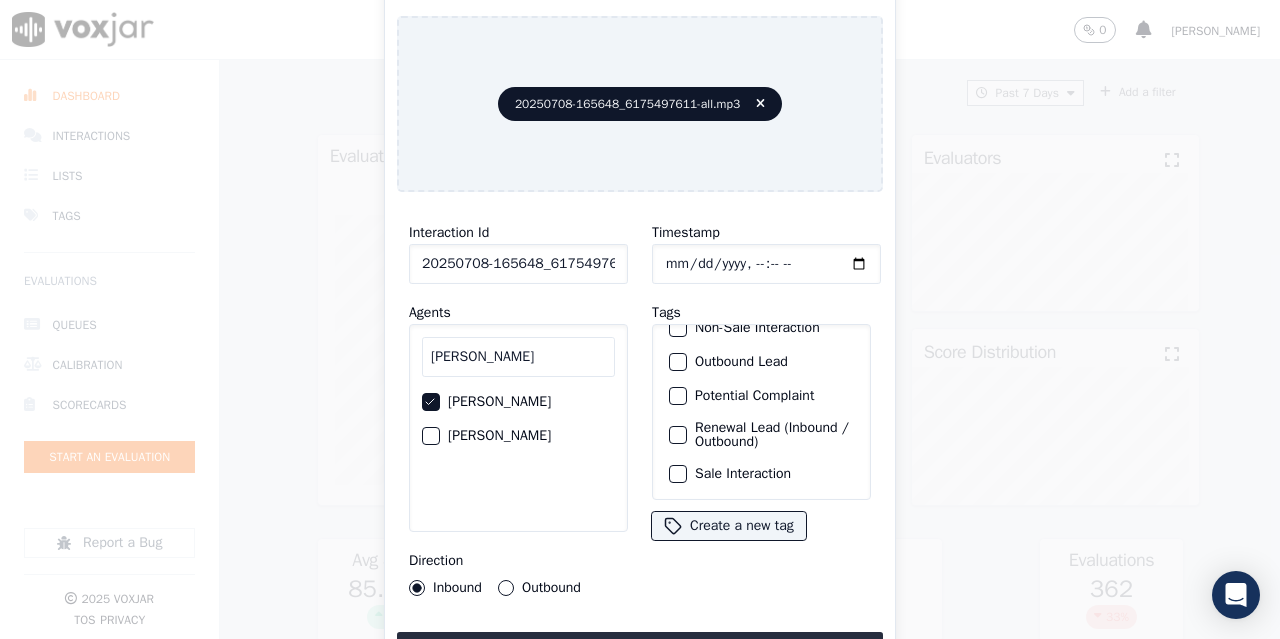 click on "Sale Interaction" 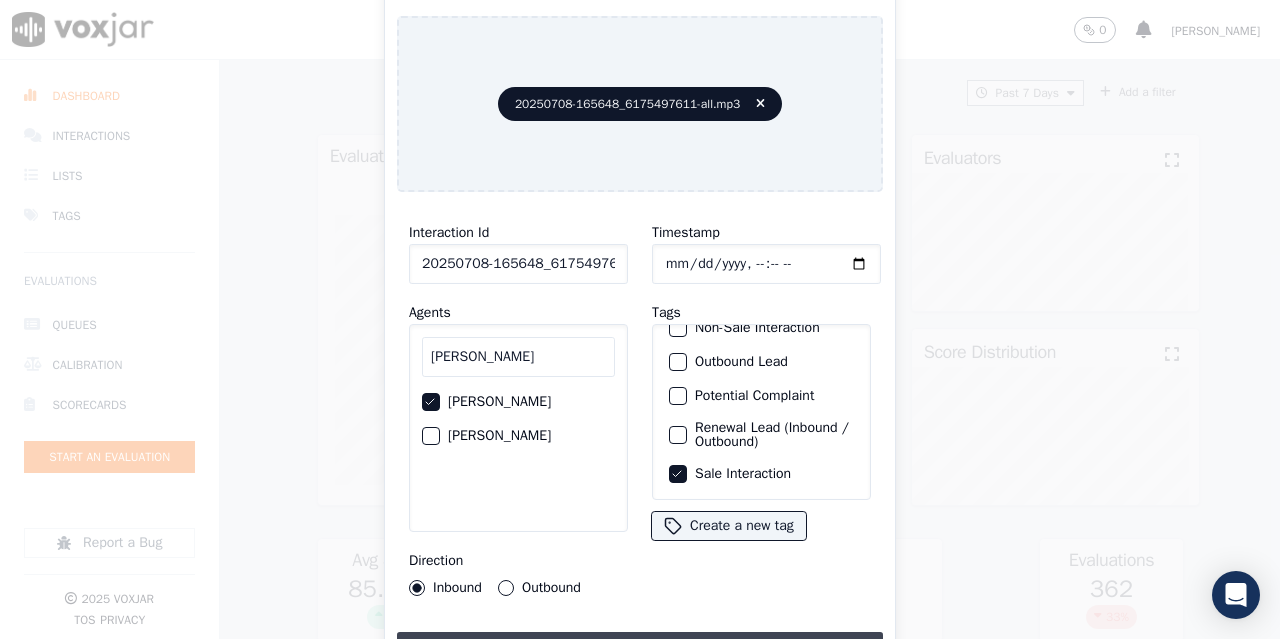 click on "Upload interaction to start evaluation" at bounding box center (640, 650) 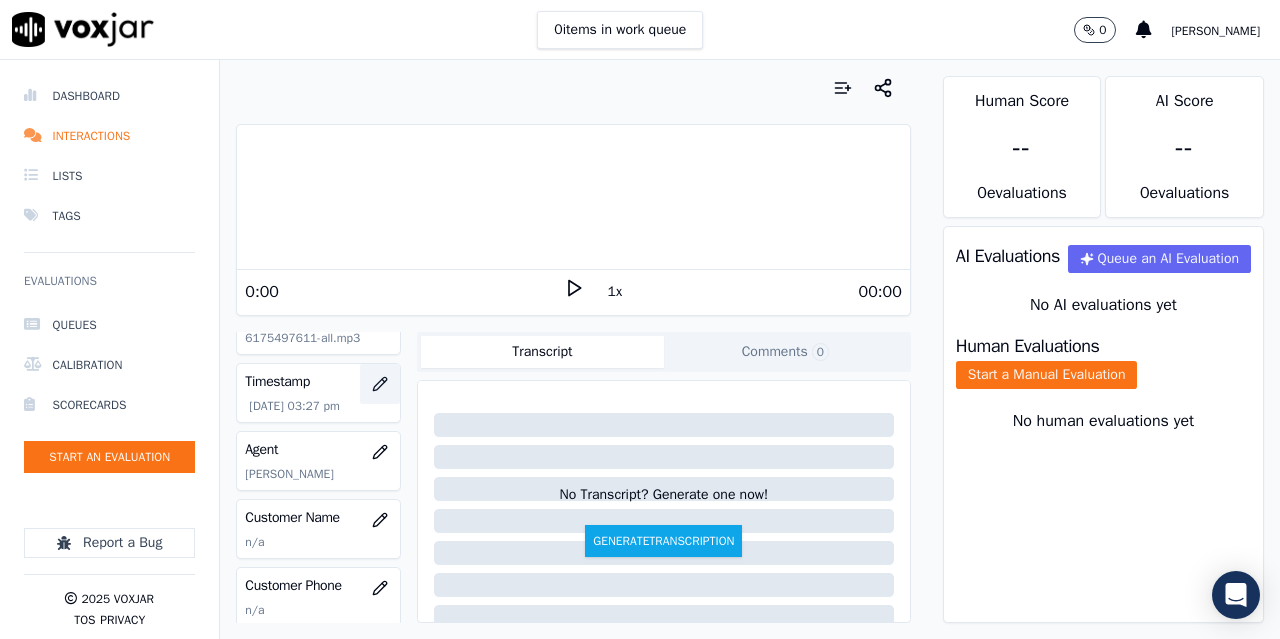 scroll, scrollTop: 200, scrollLeft: 0, axis: vertical 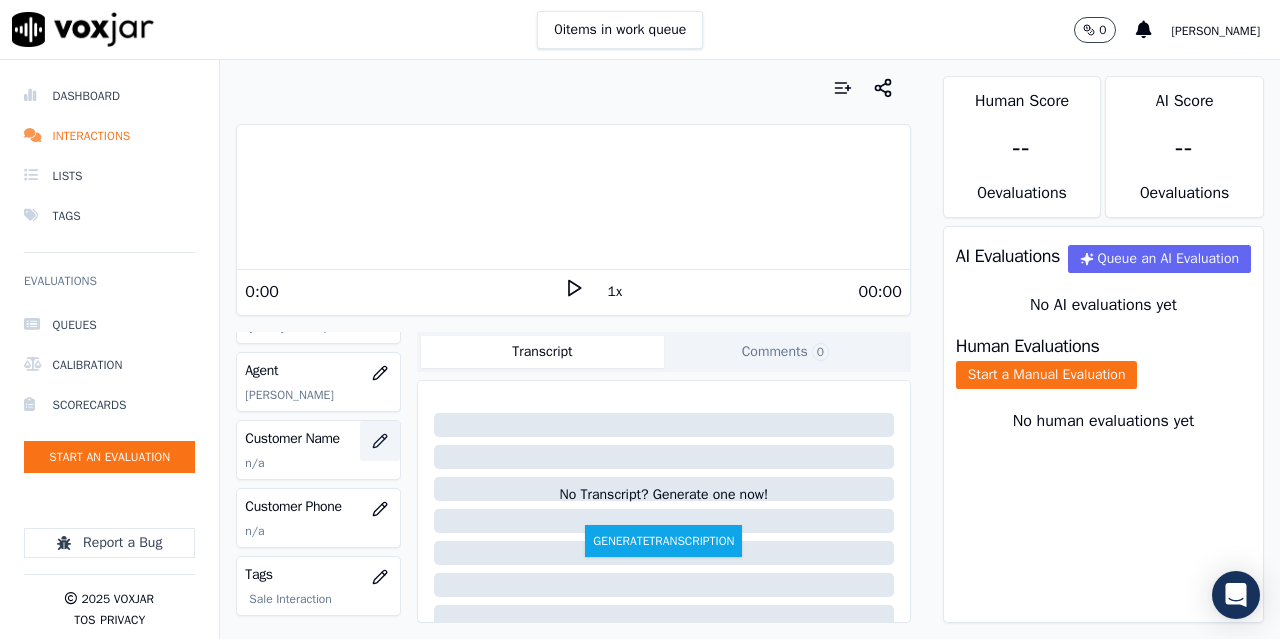 click 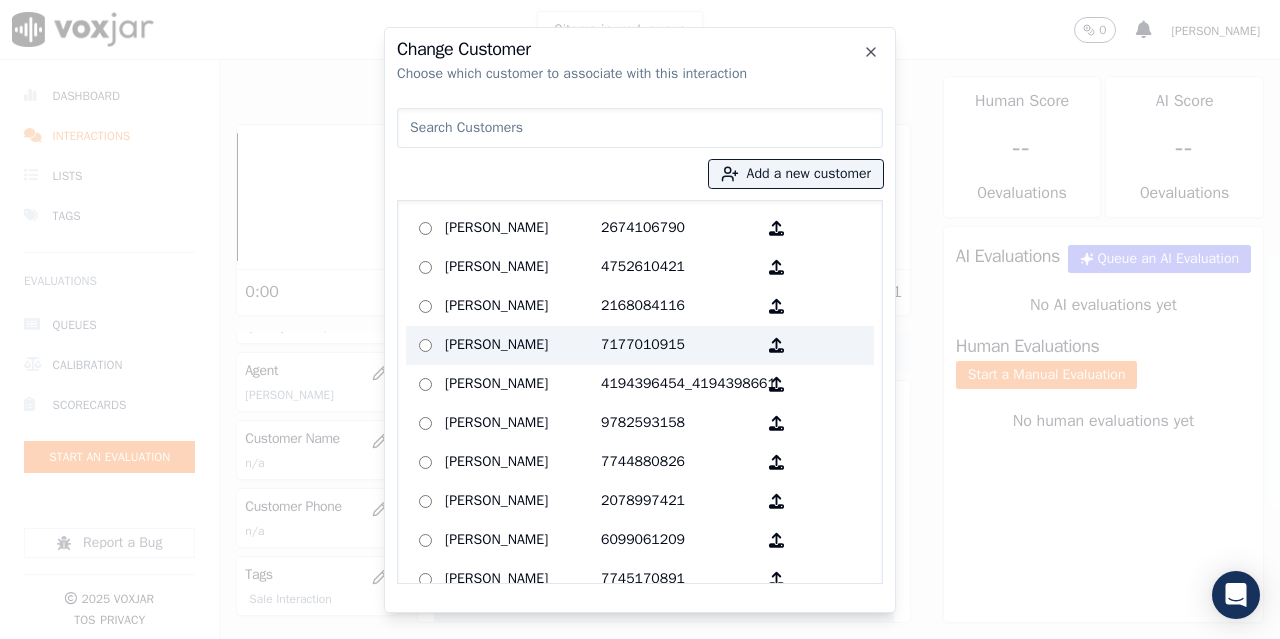 paste on "[PERSON_NAME]" 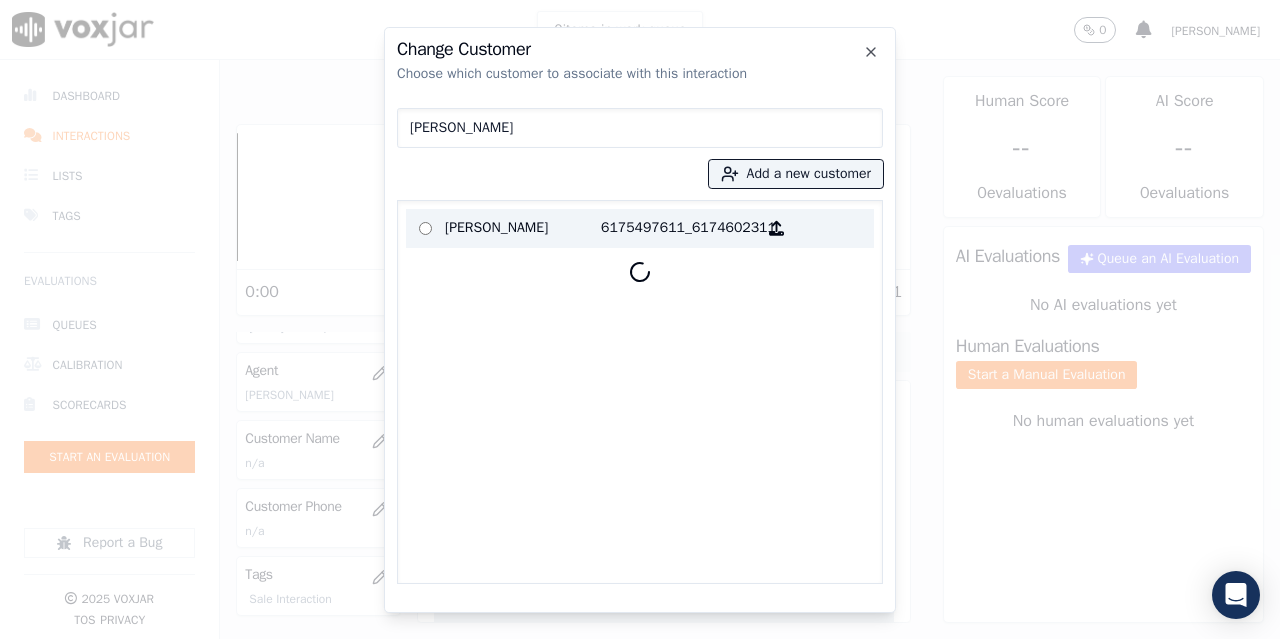 type on "[PERSON_NAME]" 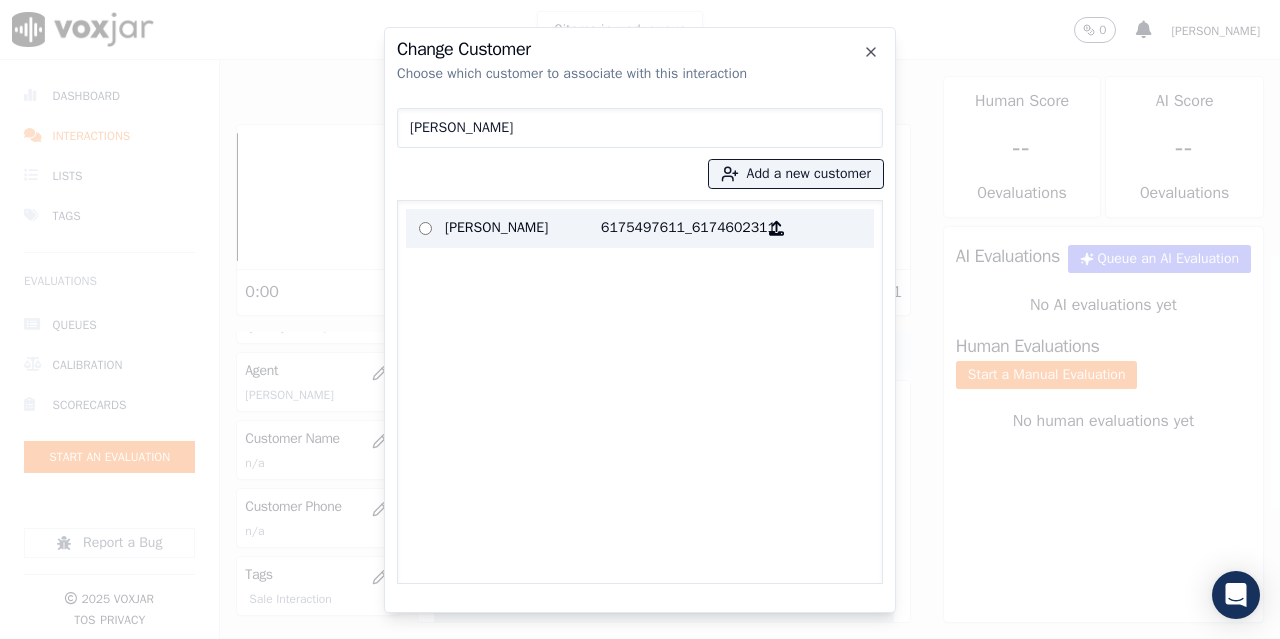 click on "[PERSON_NAME]" at bounding box center (523, 228) 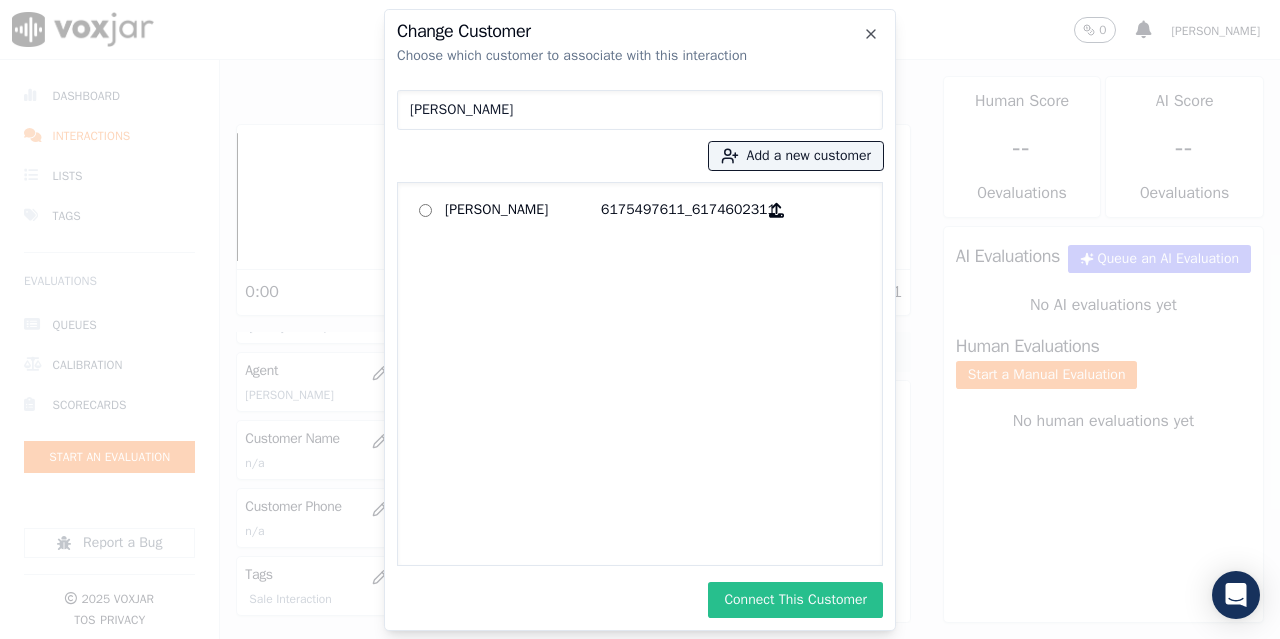 click on "Connect This Customer" at bounding box center (795, 600) 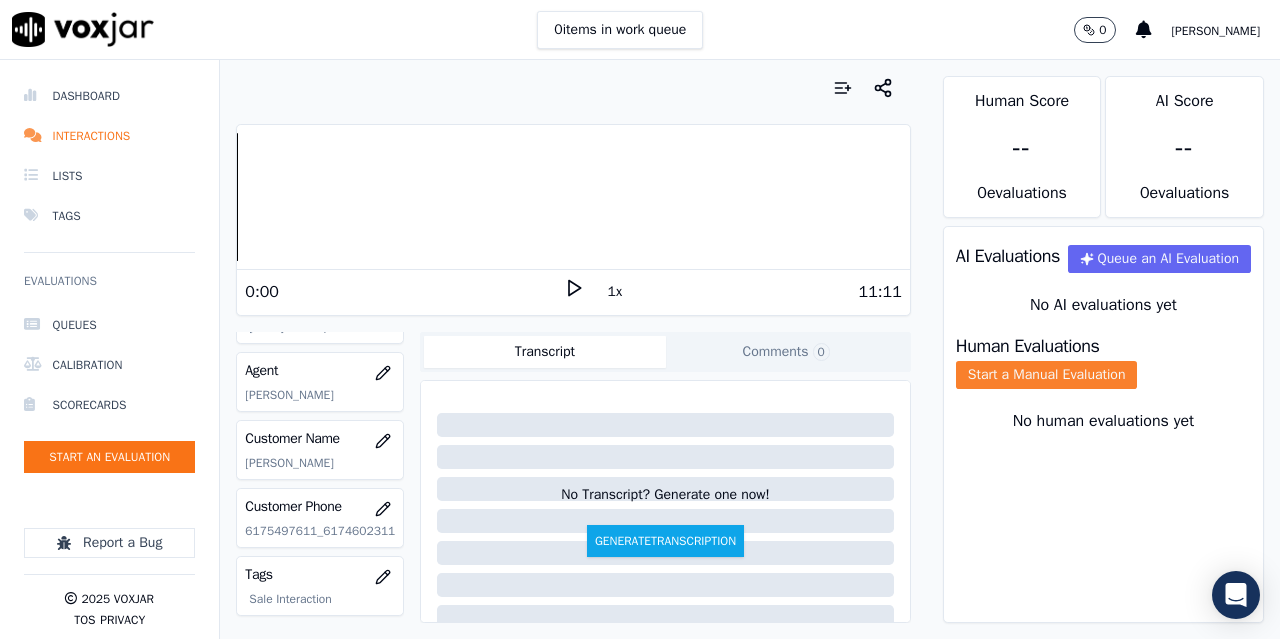 click on "Start a Manual Evaluation" 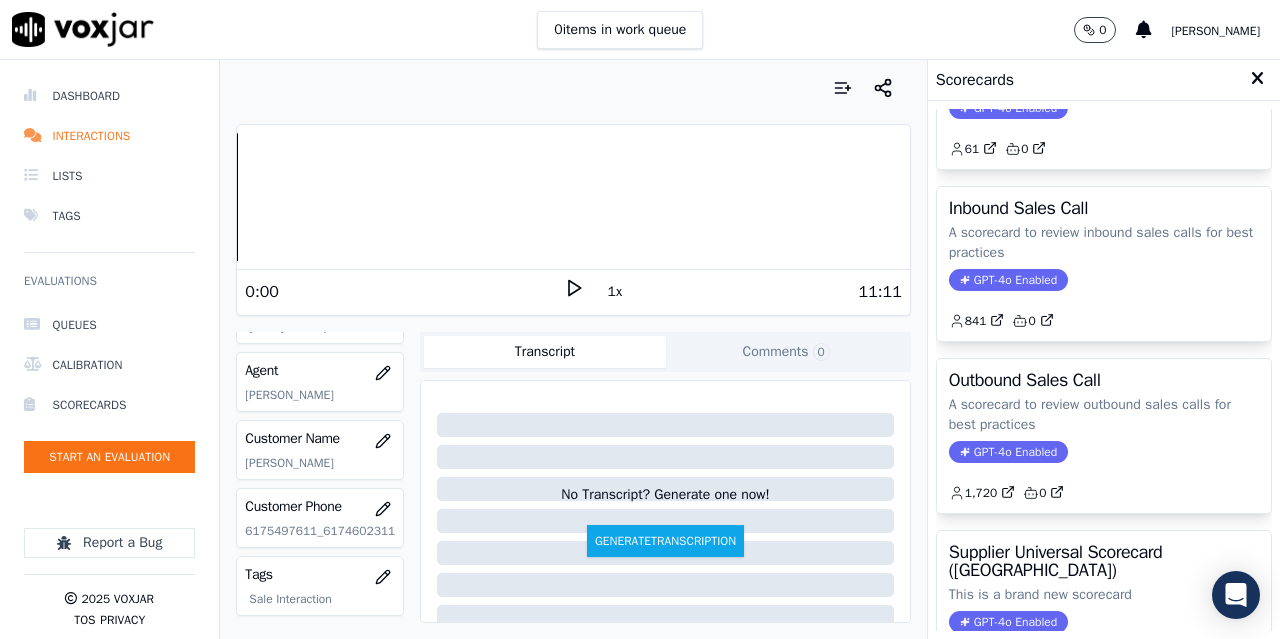 scroll, scrollTop: 300, scrollLeft: 0, axis: vertical 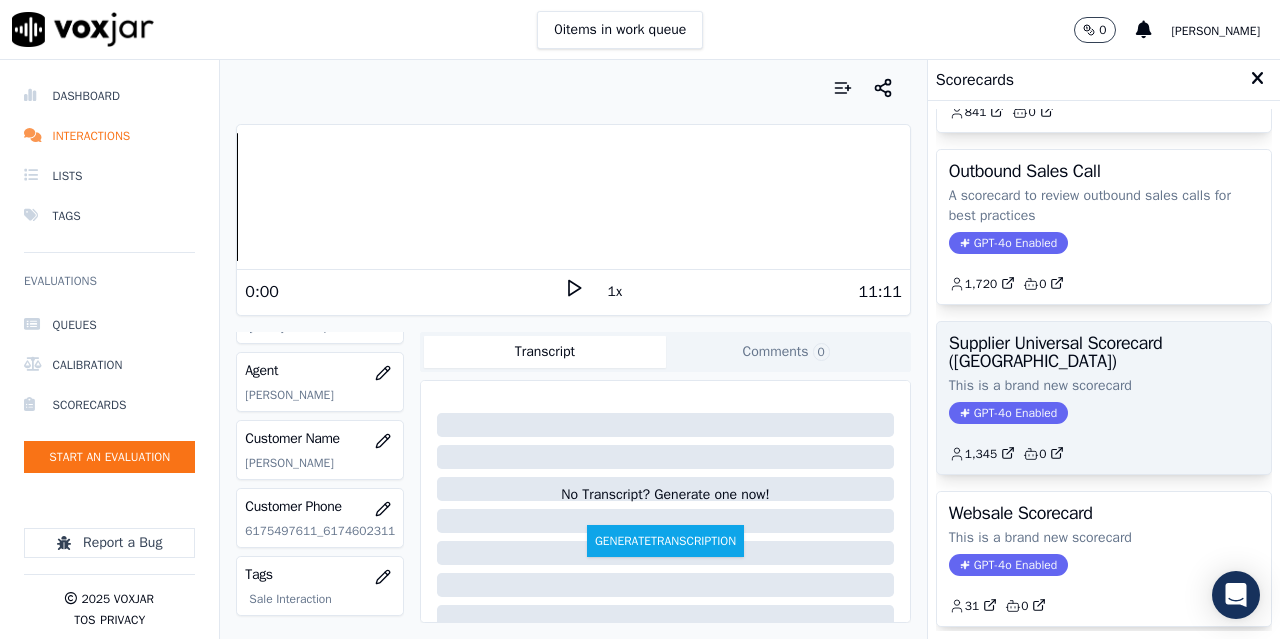 click on "Supplier Universal Scorecard ([GEOGRAPHIC_DATA])" at bounding box center [1104, 352] 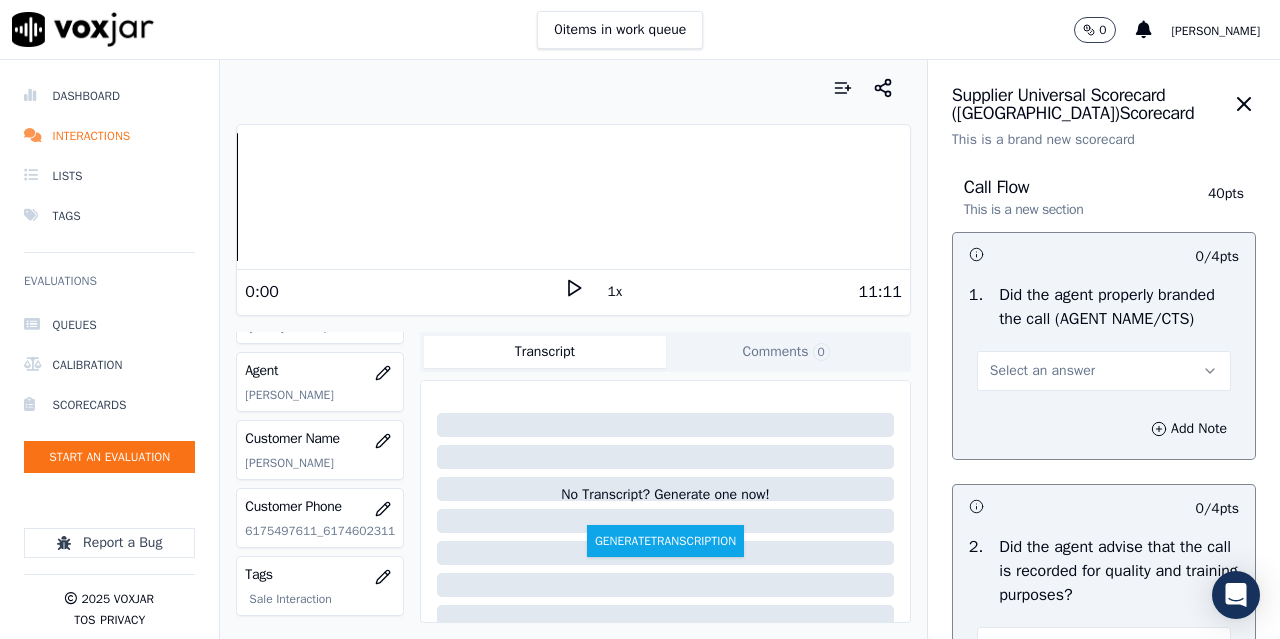 click on "Select an answer" at bounding box center [1042, 371] 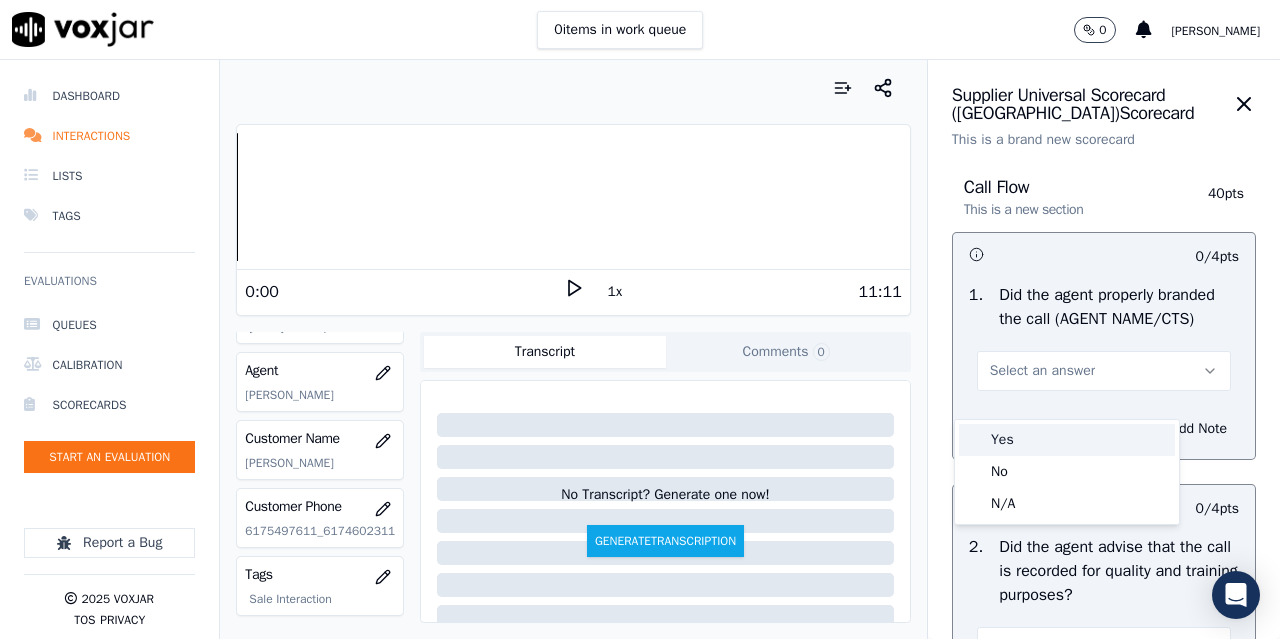 click on "Yes" at bounding box center [1067, 440] 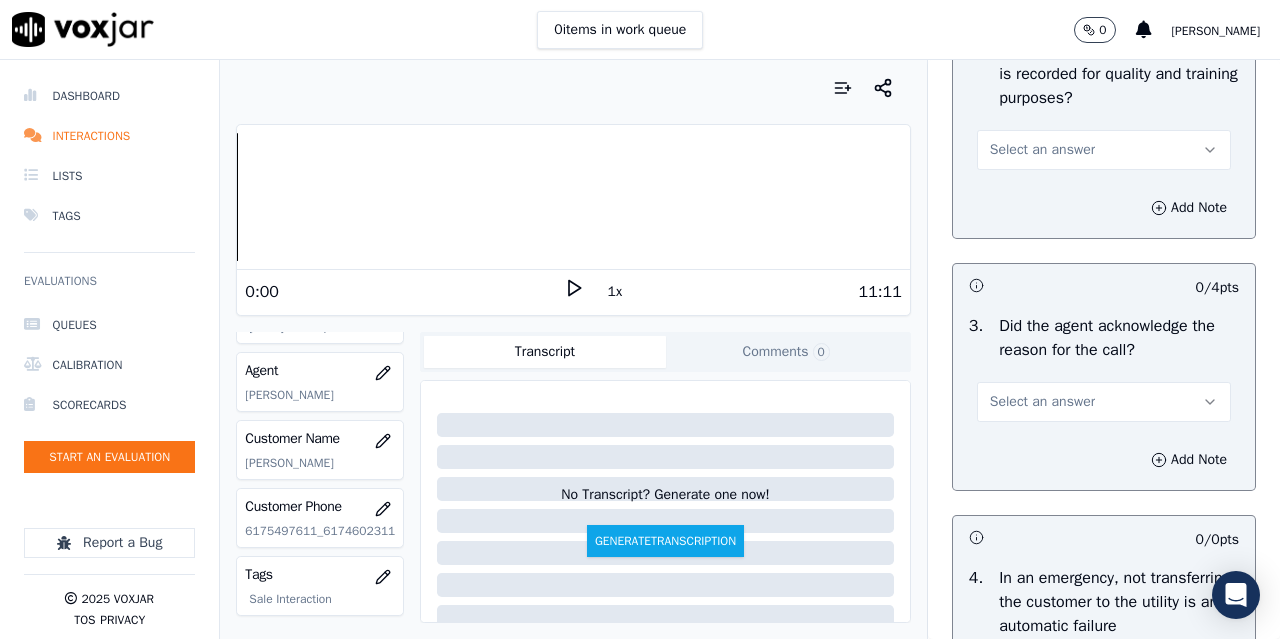 scroll, scrollTop: 500, scrollLeft: 0, axis: vertical 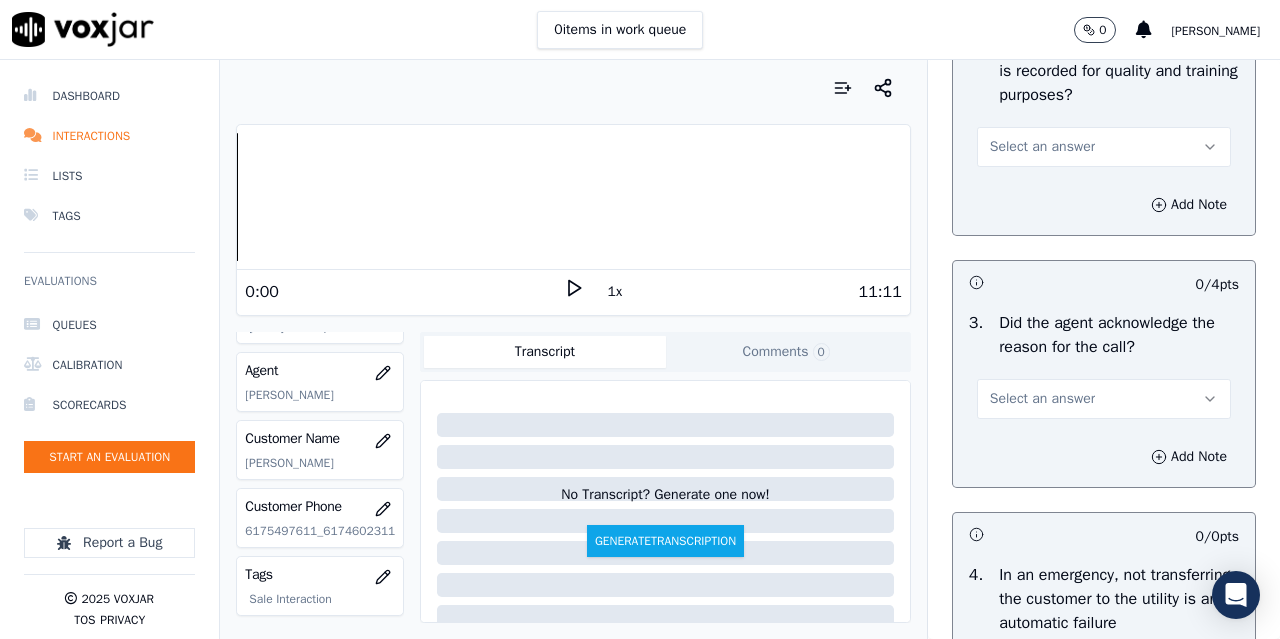 click on "Select an answer" at bounding box center [1042, 147] 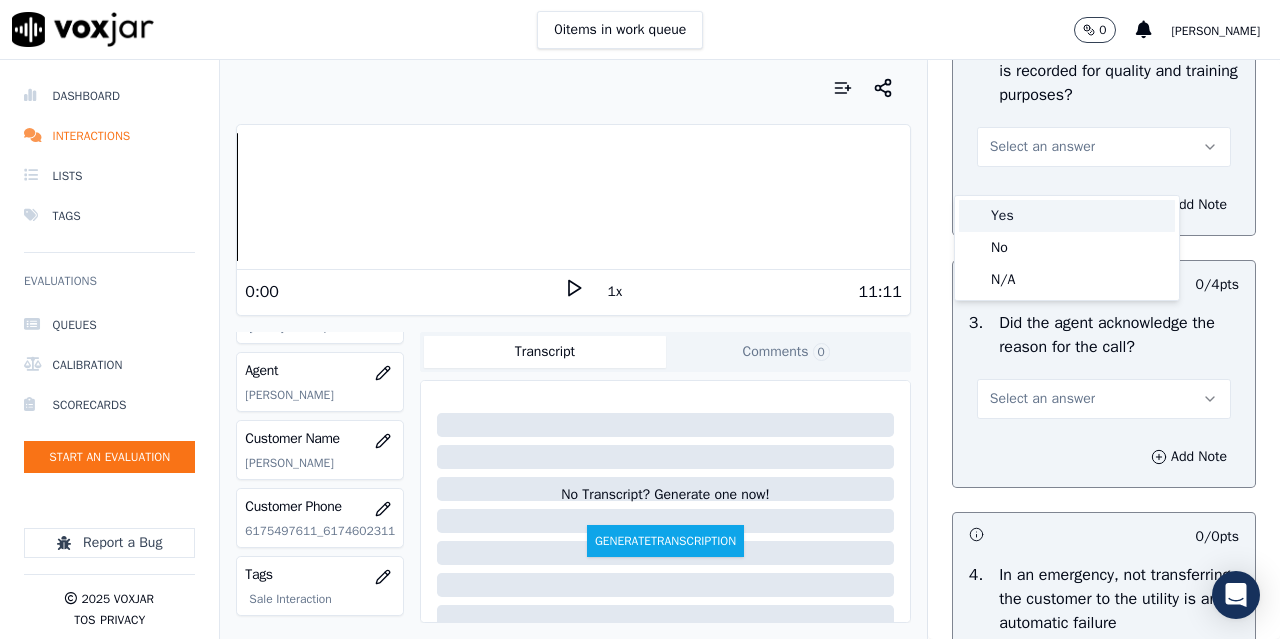 click on "Yes" at bounding box center (1067, 216) 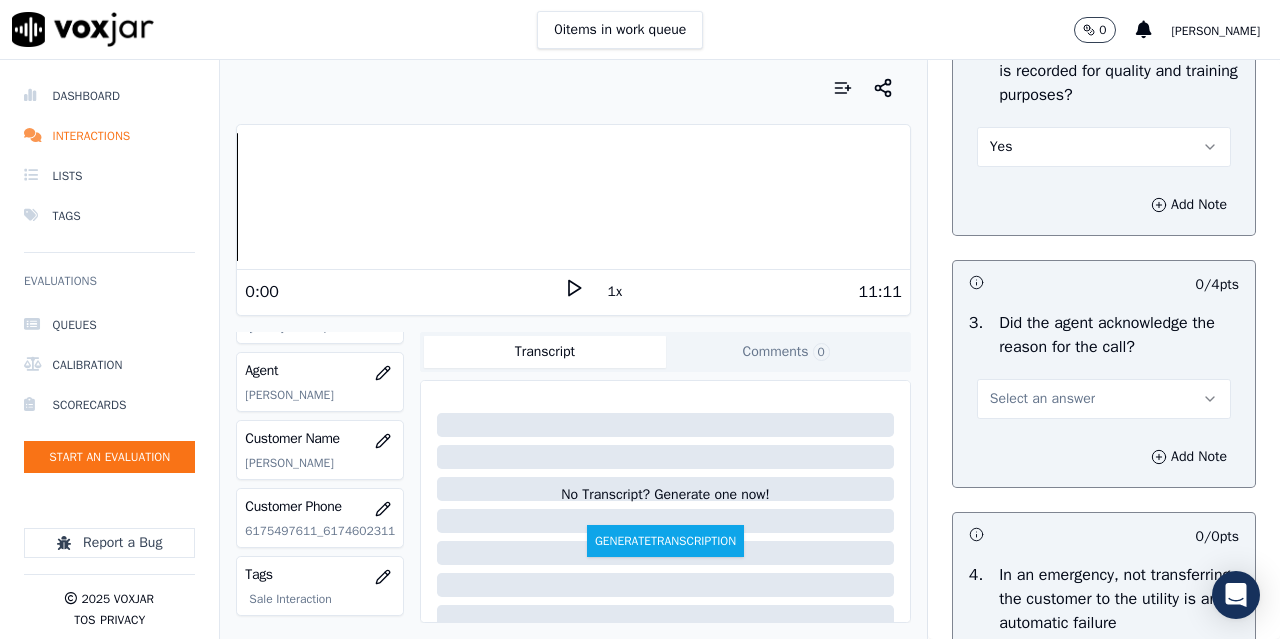 click on "Select an answer" at bounding box center (1042, 399) 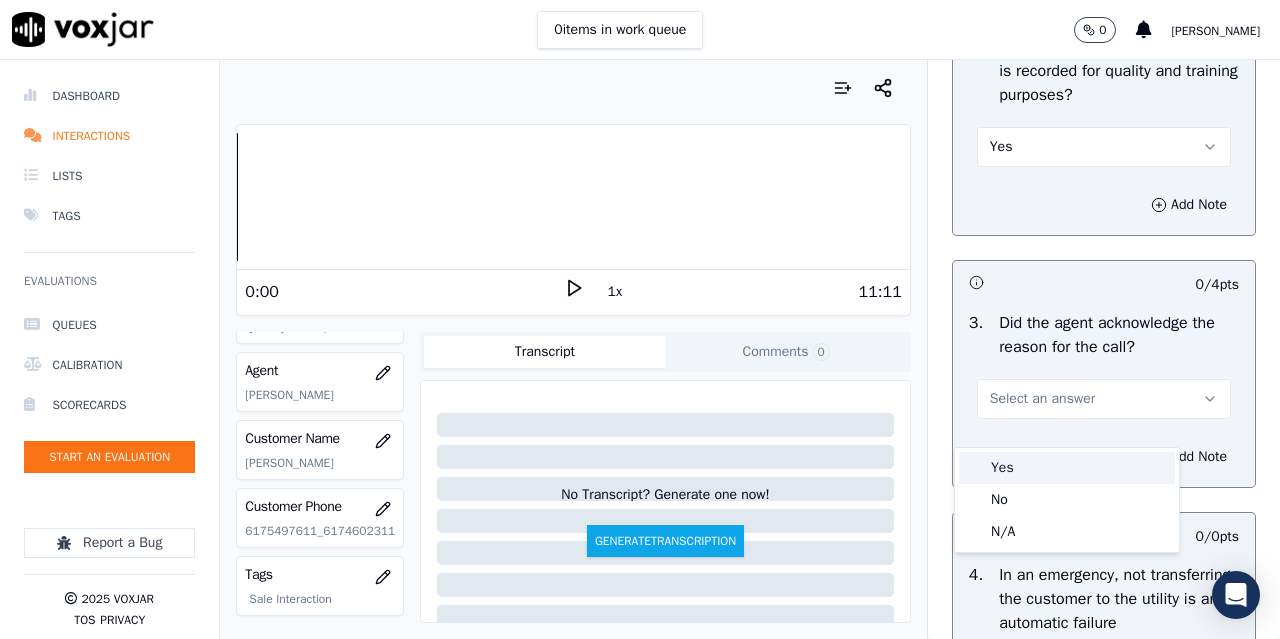 click on "Yes" at bounding box center (1067, 468) 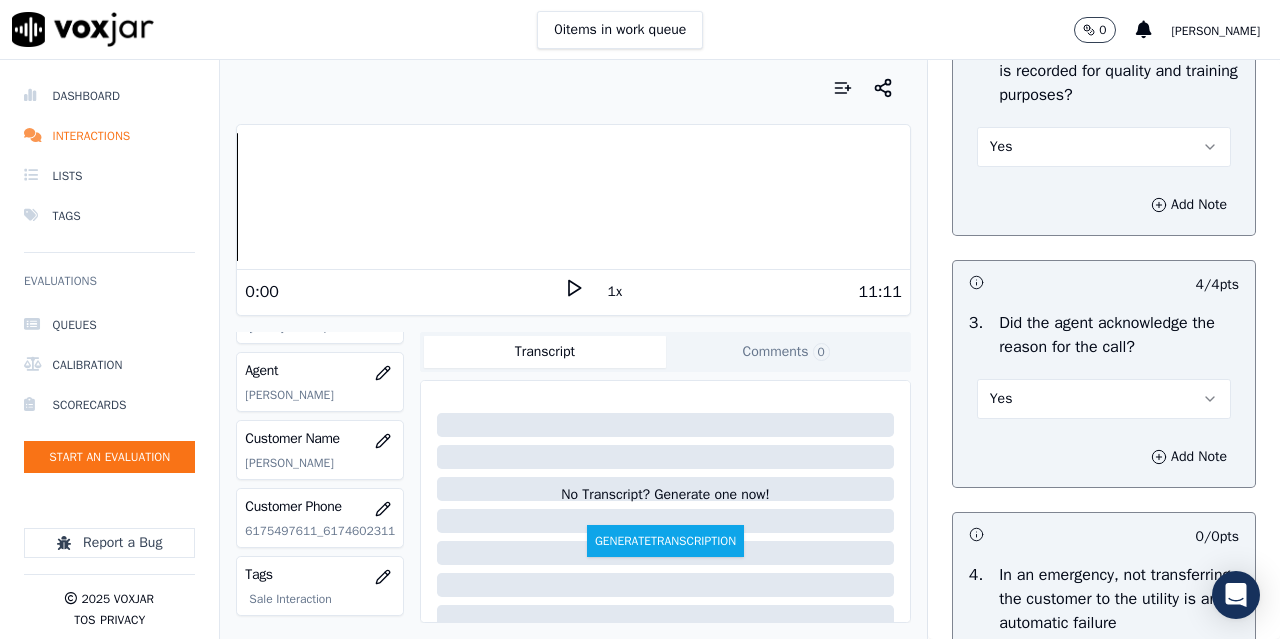 scroll, scrollTop: 900, scrollLeft: 0, axis: vertical 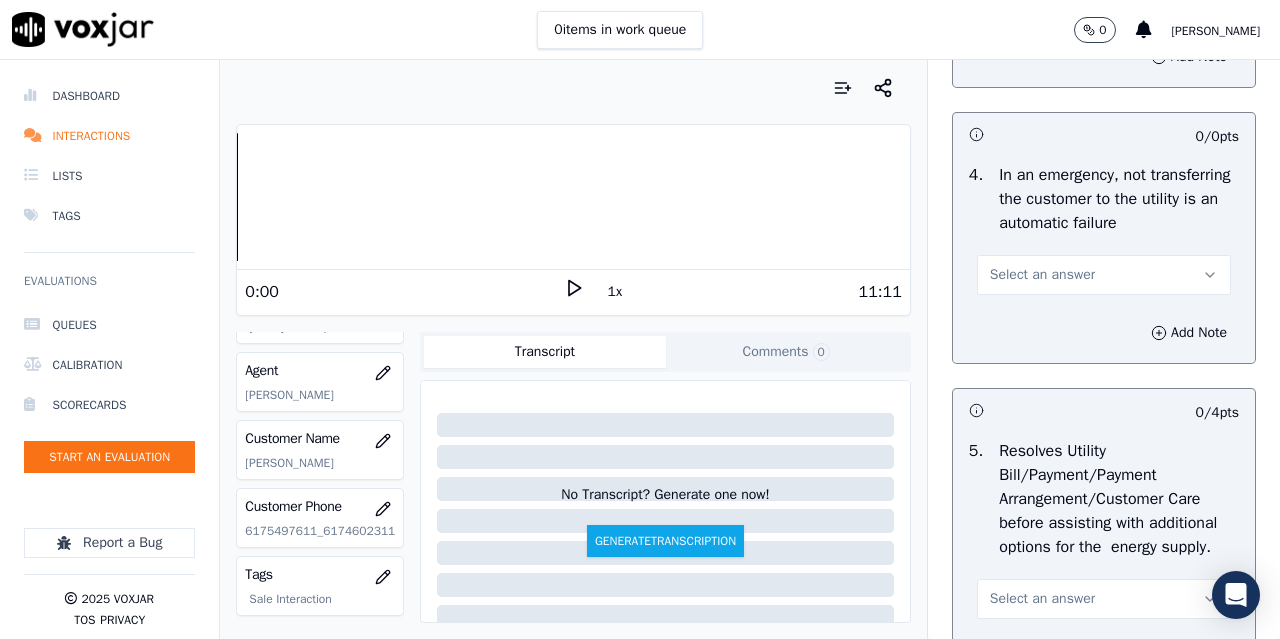 click on "Select an answer" at bounding box center [1042, 275] 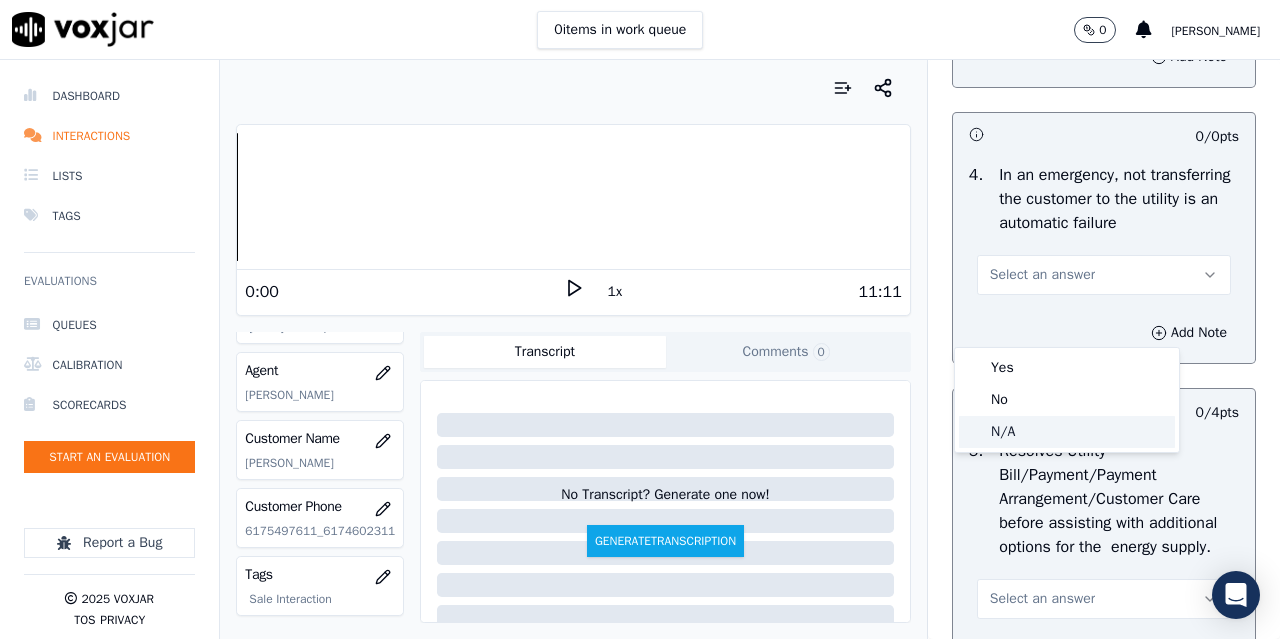 click on "N/A" 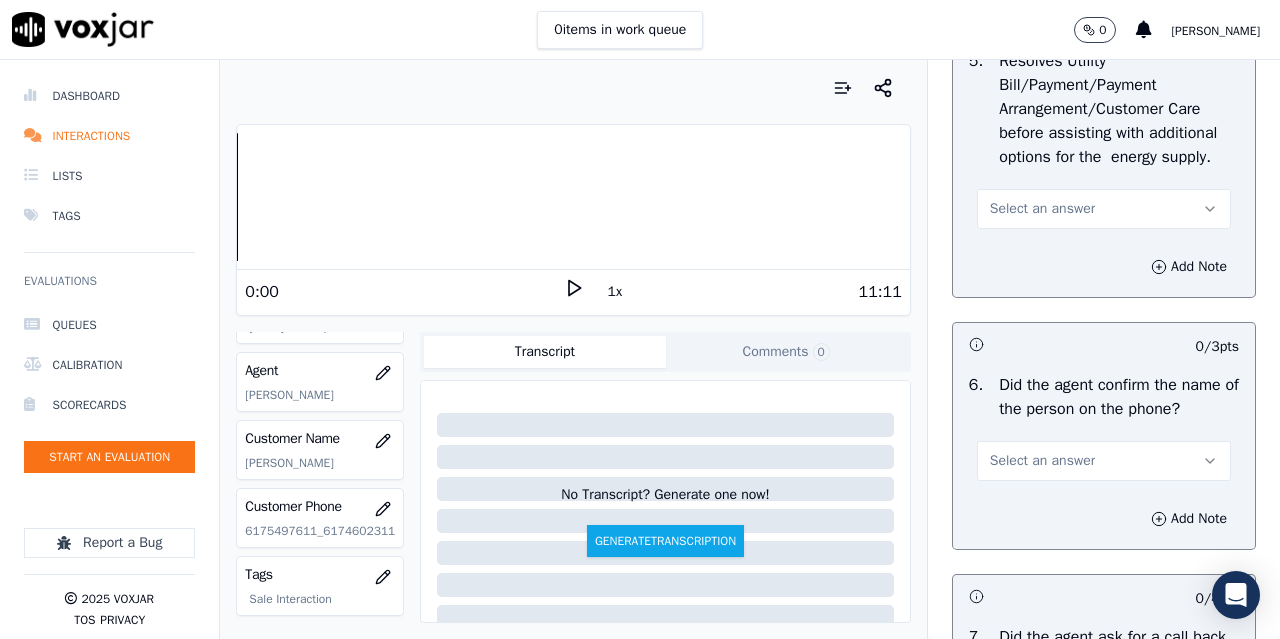 scroll, scrollTop: 1300, scrollLeft: 0, axis: vertical 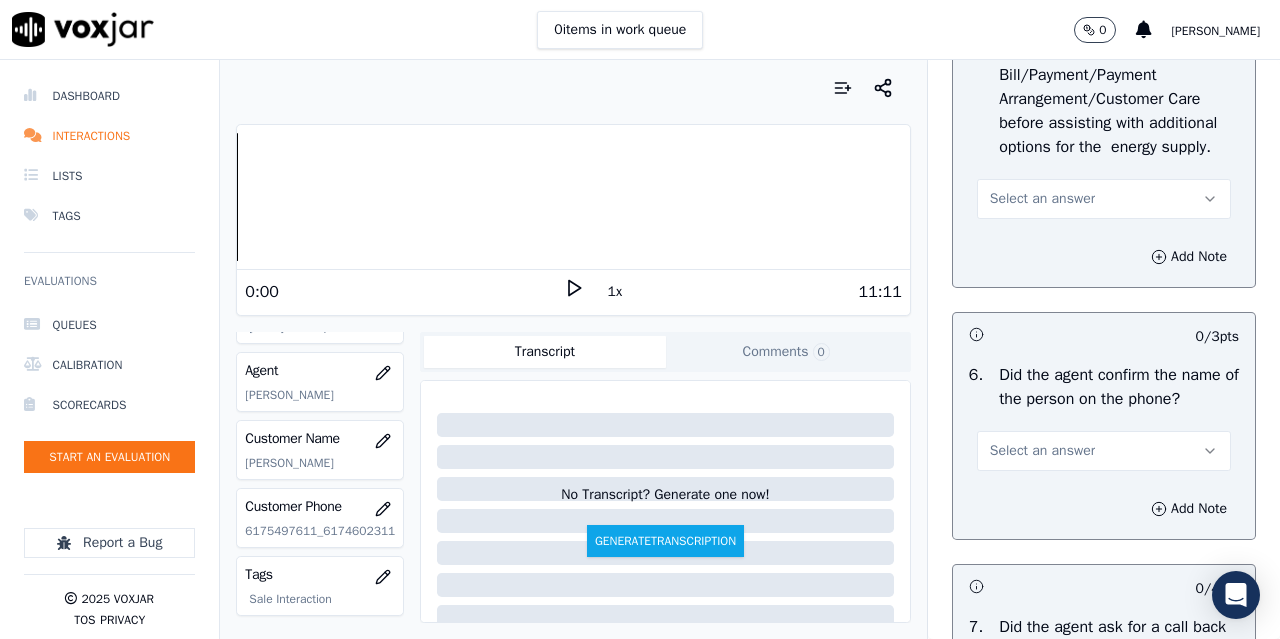 click on "Select an answer" at bounding box center (1042, 199) 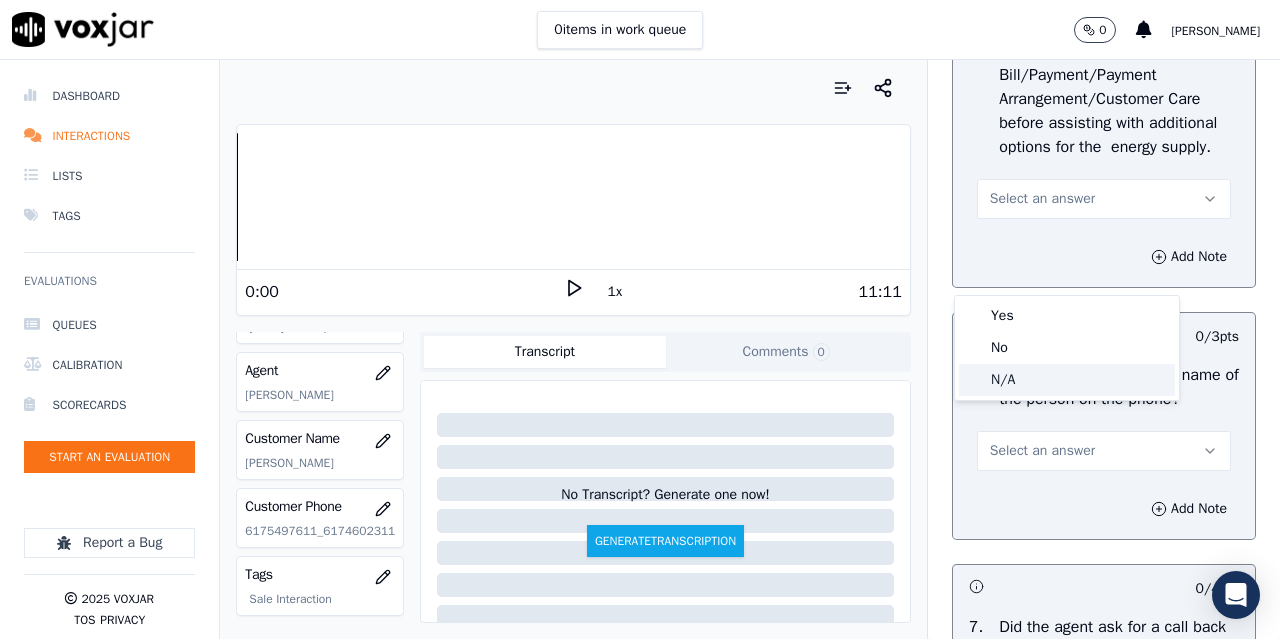 click on "N/A" 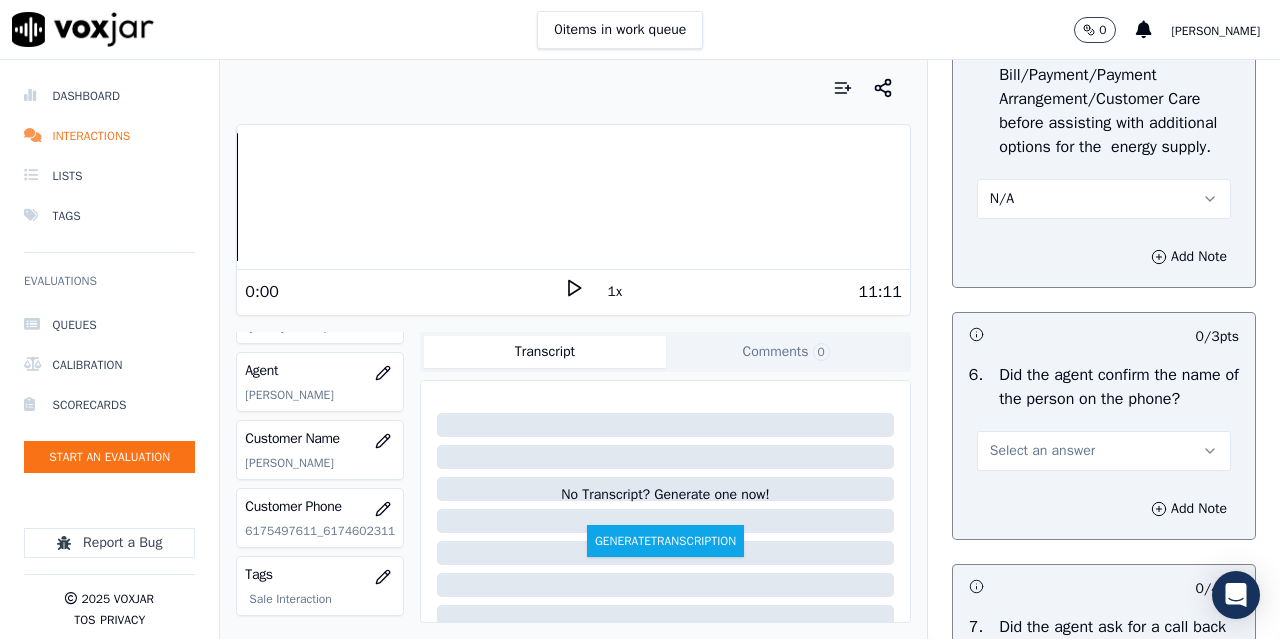 click on "Select an answer" at bounding box center (1042, 451) 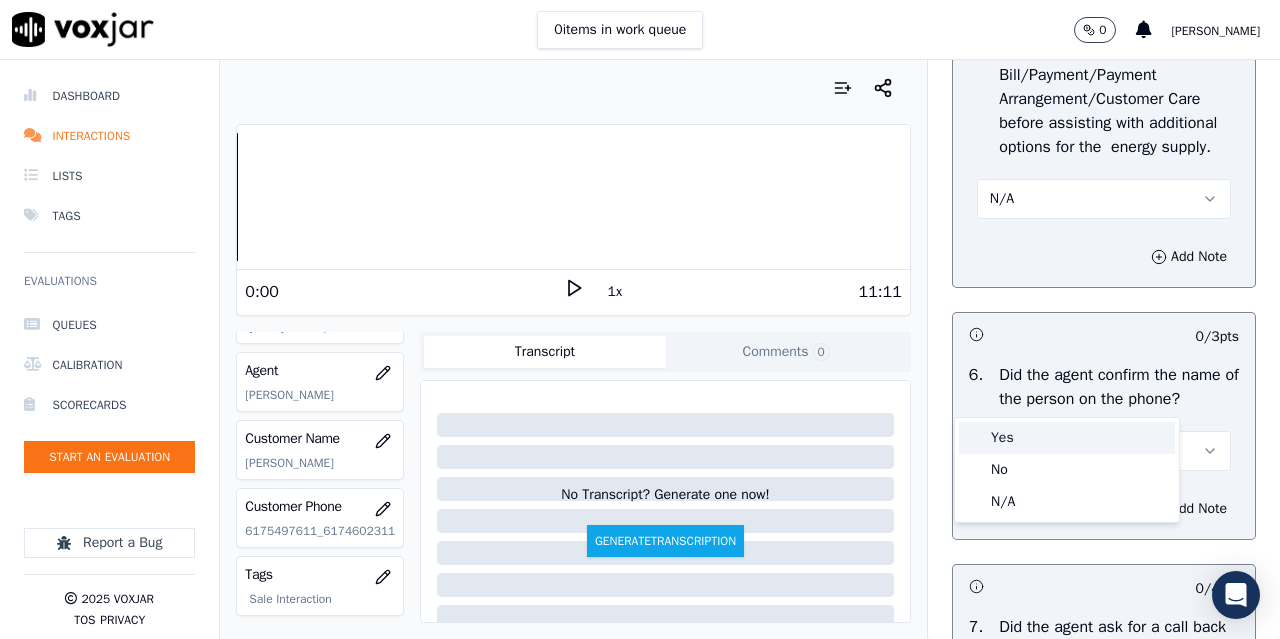 click on "Yes" at bounding box center (1067, 438) 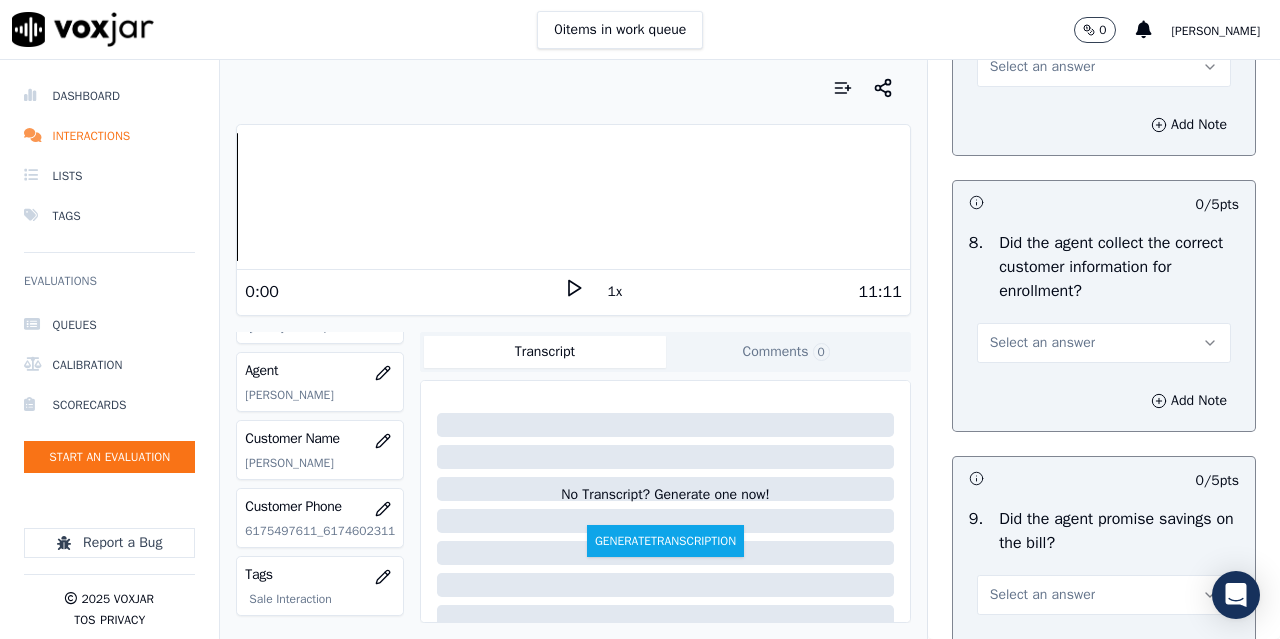 scroll, scrollTop: 2000, scrollLeft: 0, axis: vertical 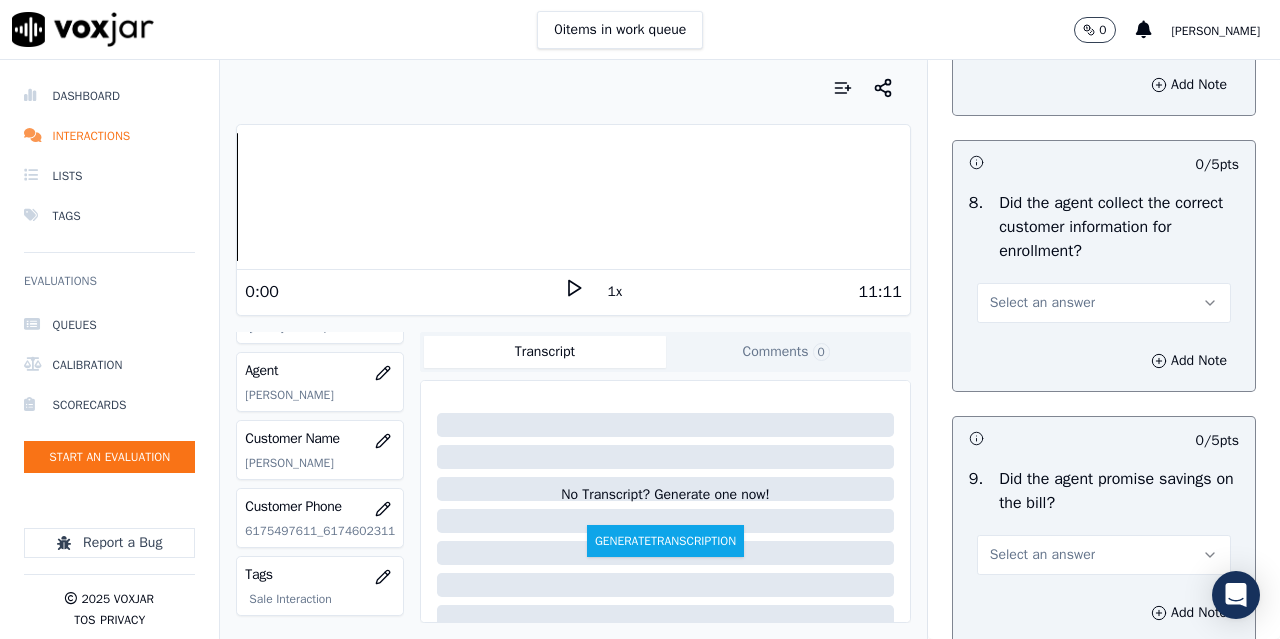 click on "Select an answer" at bounding box center (1042, 27) 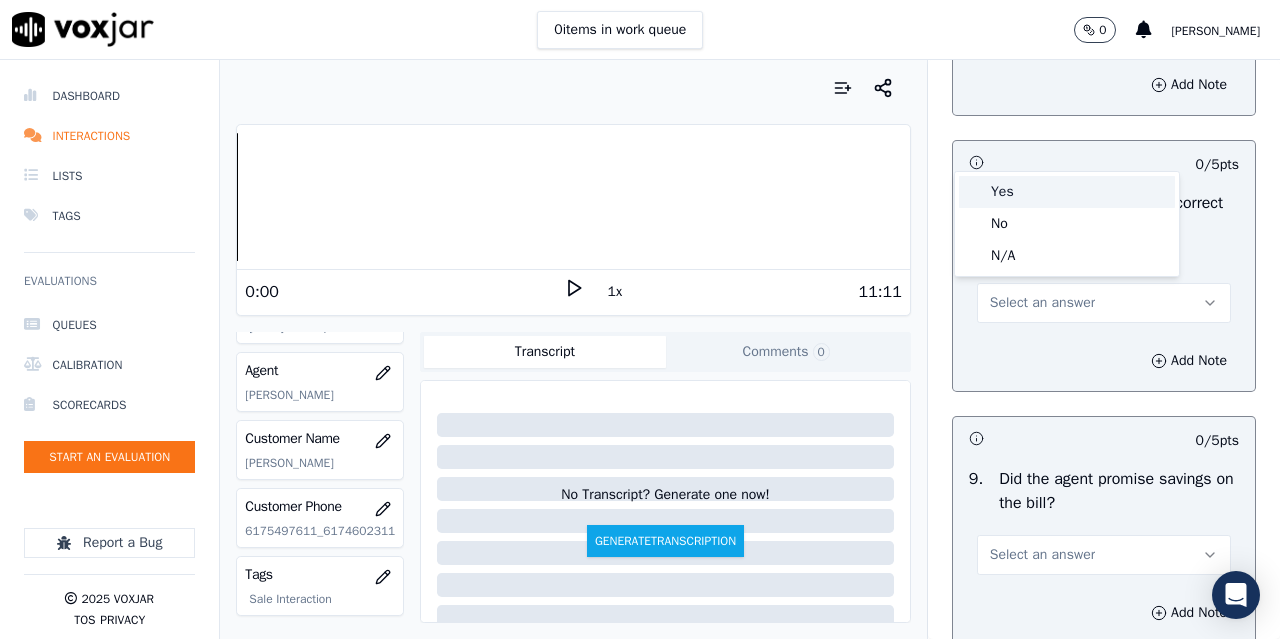 click on "Yes" at bounding box center [1067, 192] 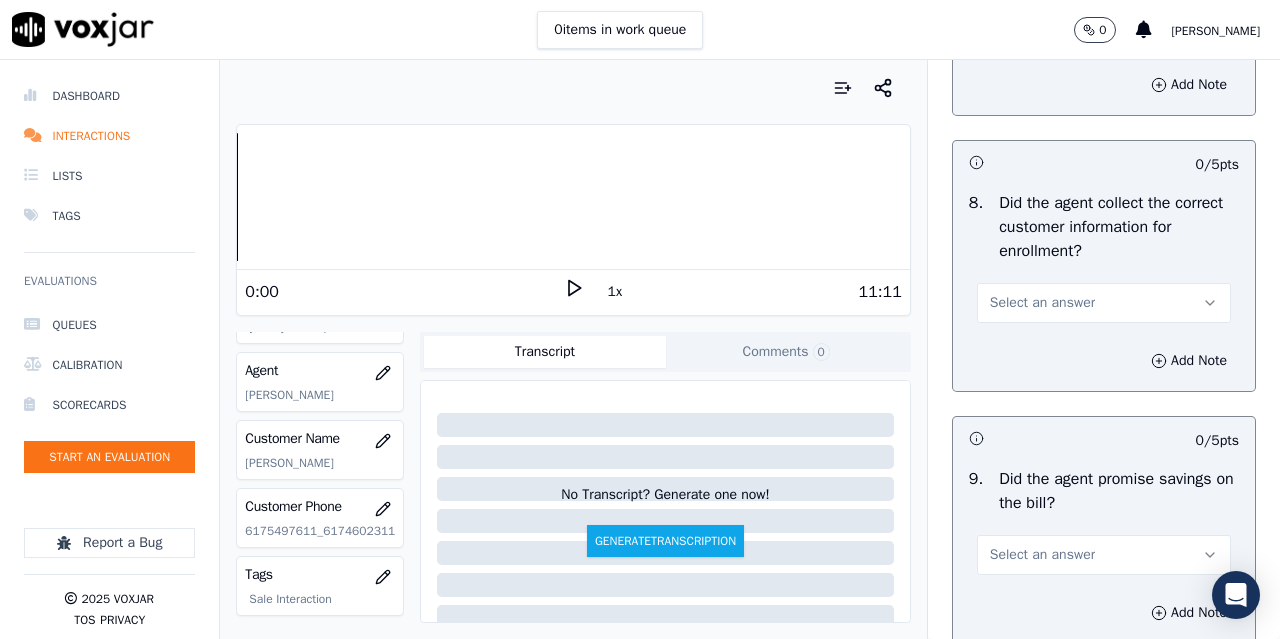 click on "Select an answer" at bounding box center (1042, 303) 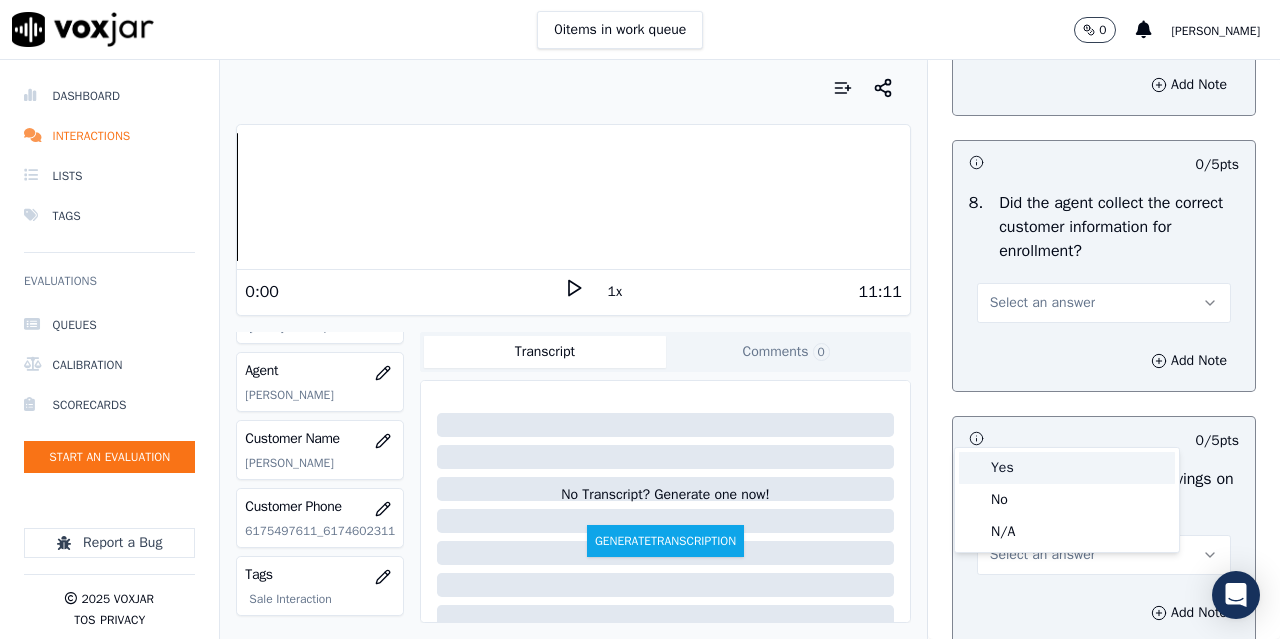 click on "Yes" at bounding box center (1067, 468) 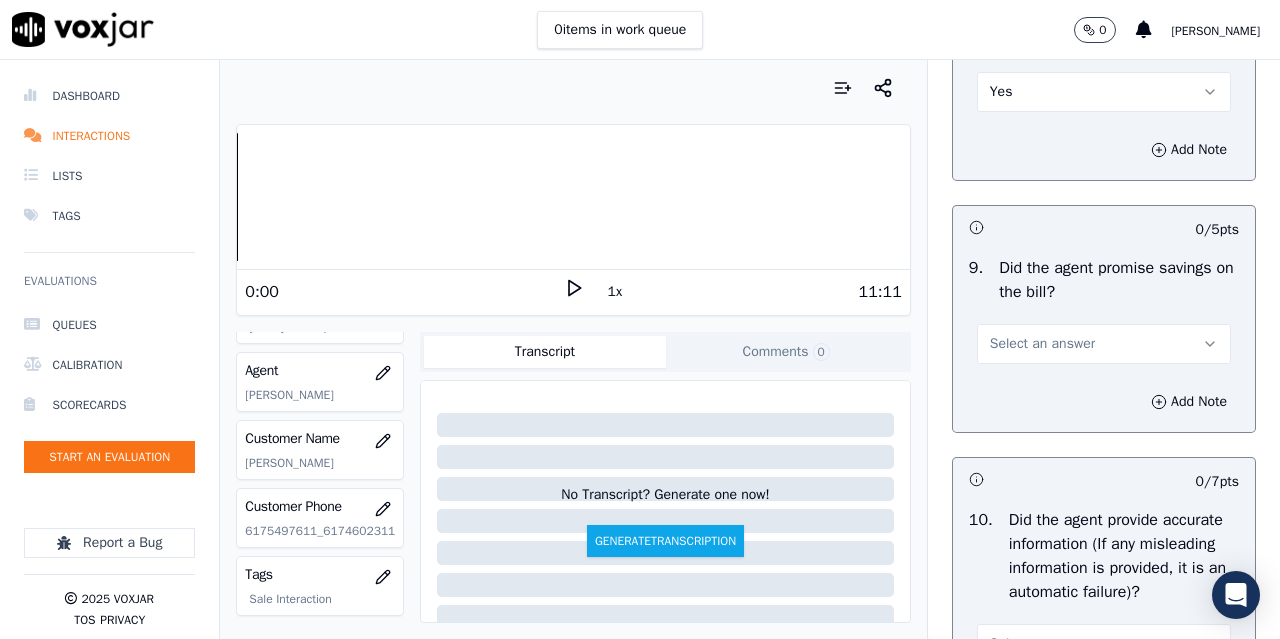 scroll, scrollTop: 2400, scrollLeft: 0, axis: vertical 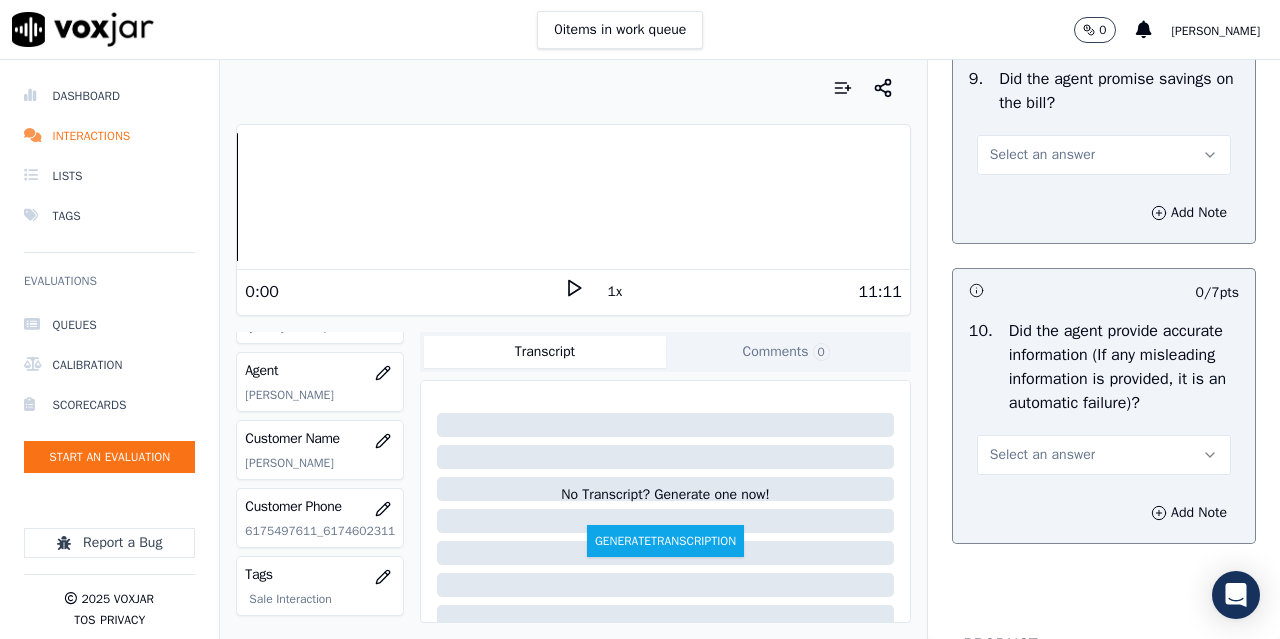 click on "Select an answer" at bounding box center [1042, 155] 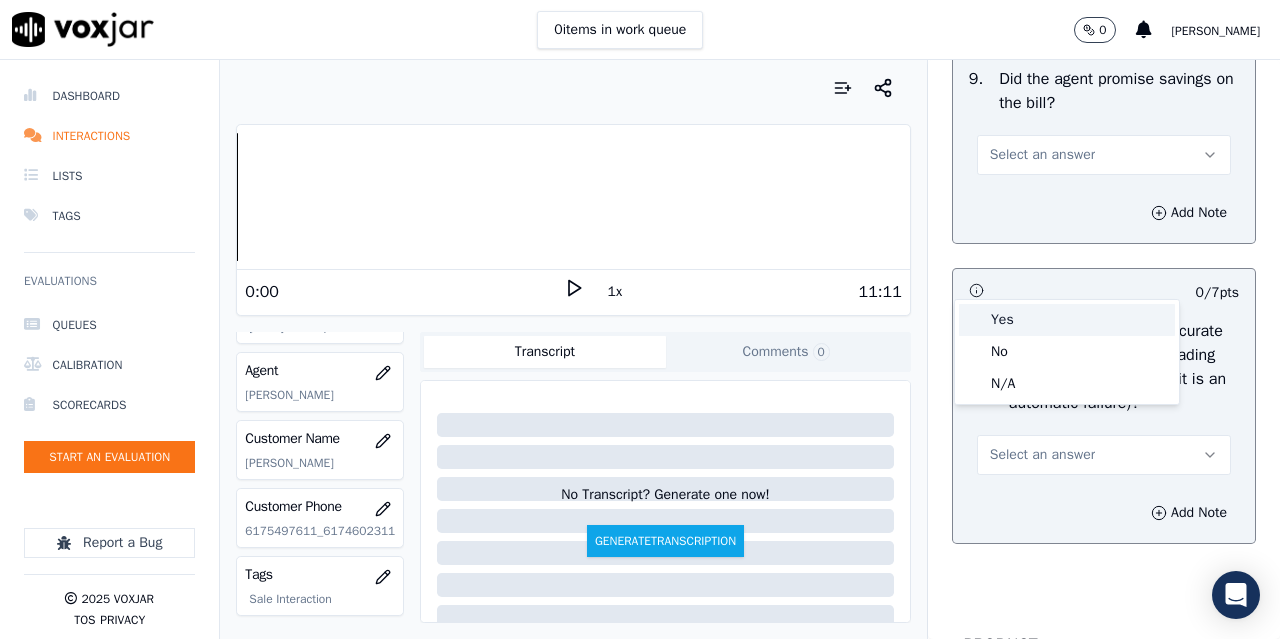 click on "Yes" at bounding box center [1067, 320] 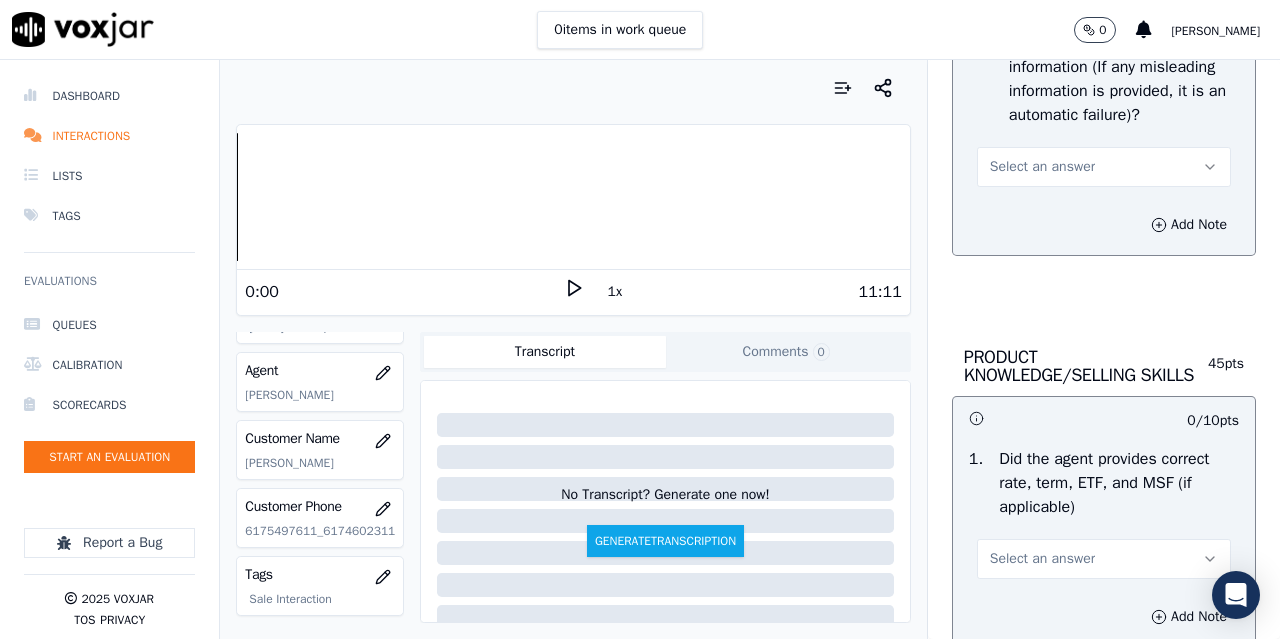 scroll, scrollTop: 2700, scrollLeft: 0, axis: vertical 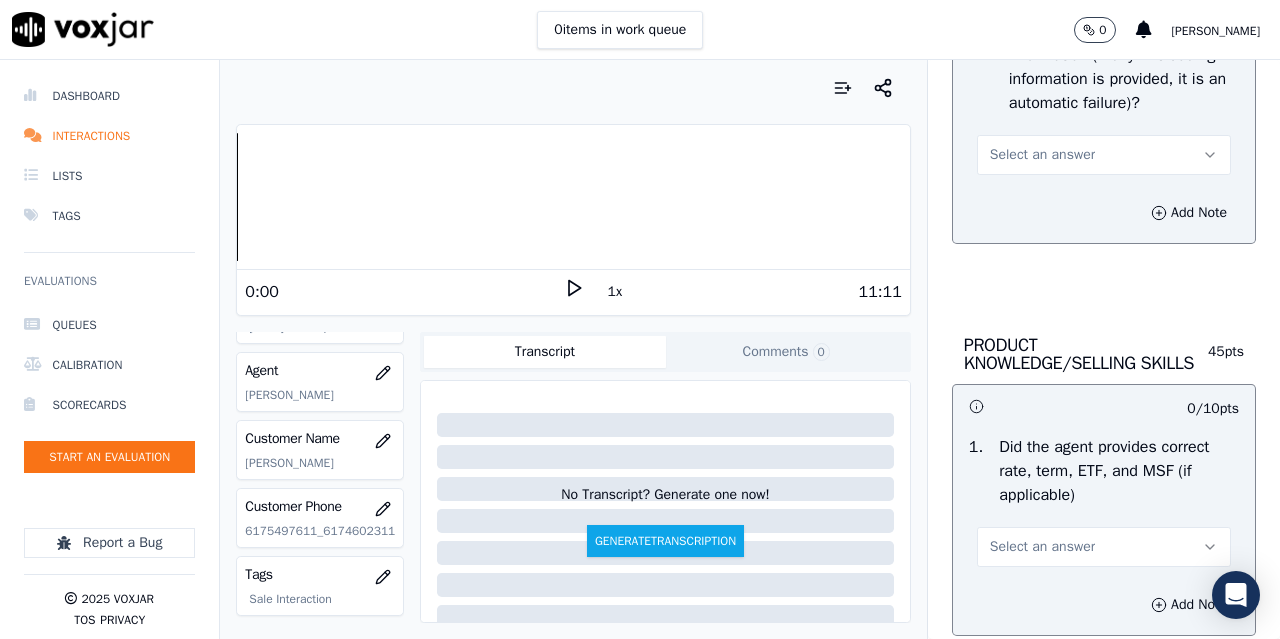 click on "Select an answer" at bounding box center (1042, 155) 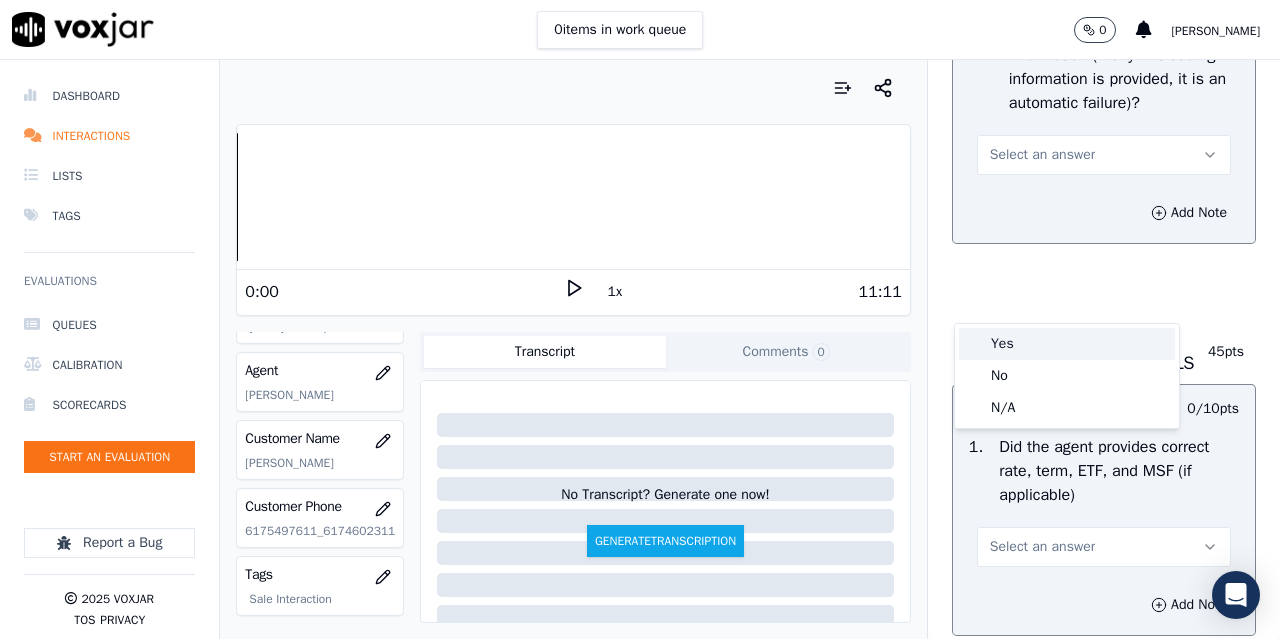 click on "Yes" at bounding box center [1067, 344] 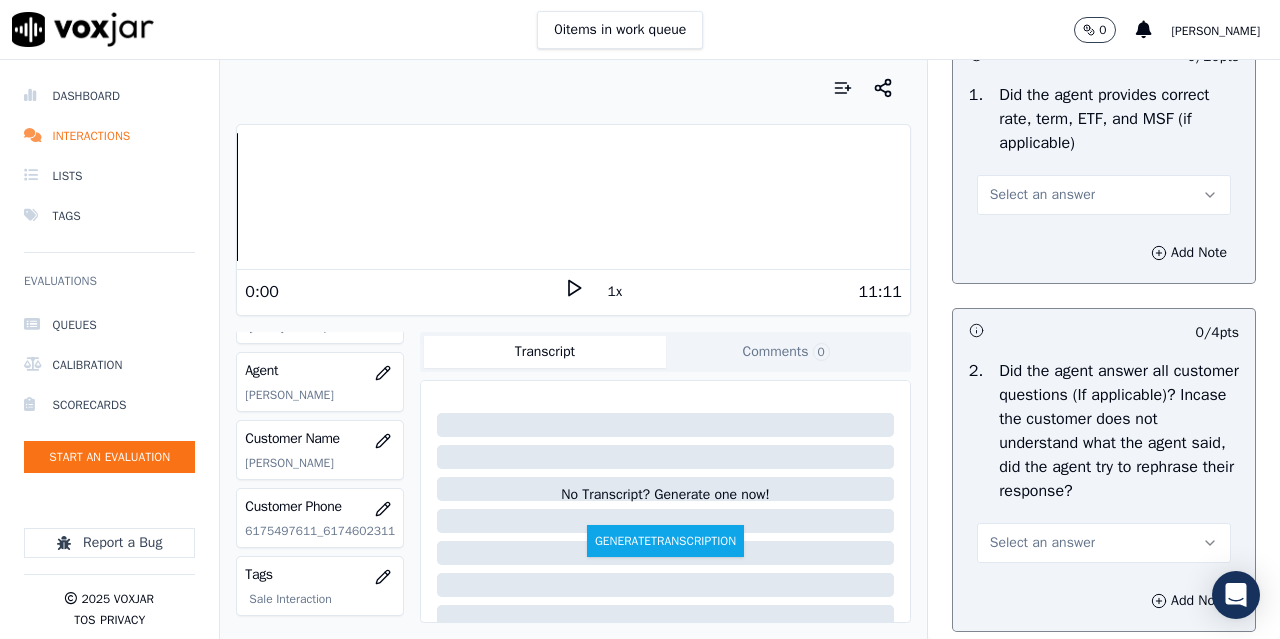 scroll, scrollTop: 3100, scrollLeft: 0, axis: vertical 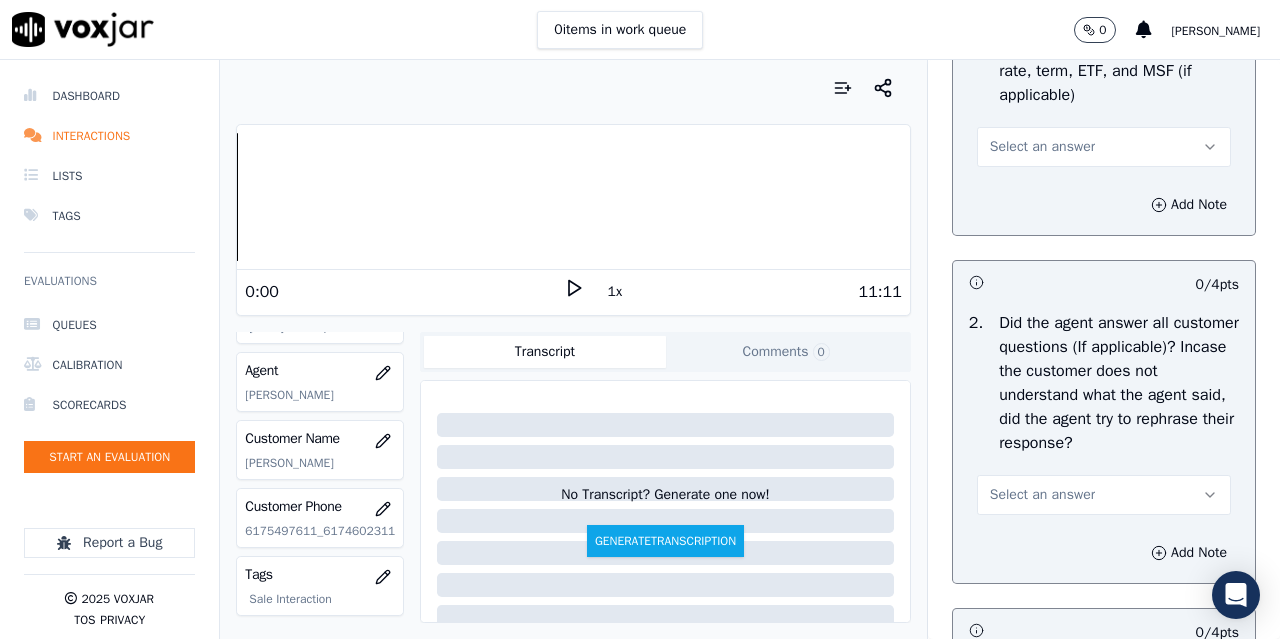 click on "Select an answer" at bounding box center (1042, 147) 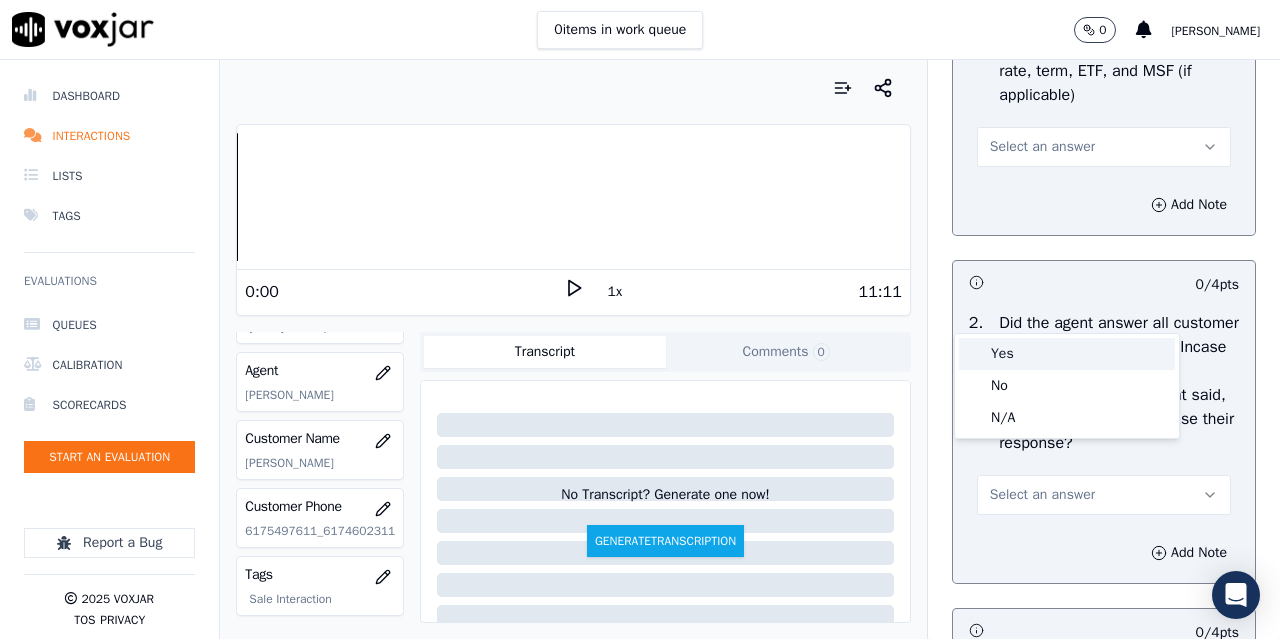 click on "Yes" at bounding box center (1067, 354) 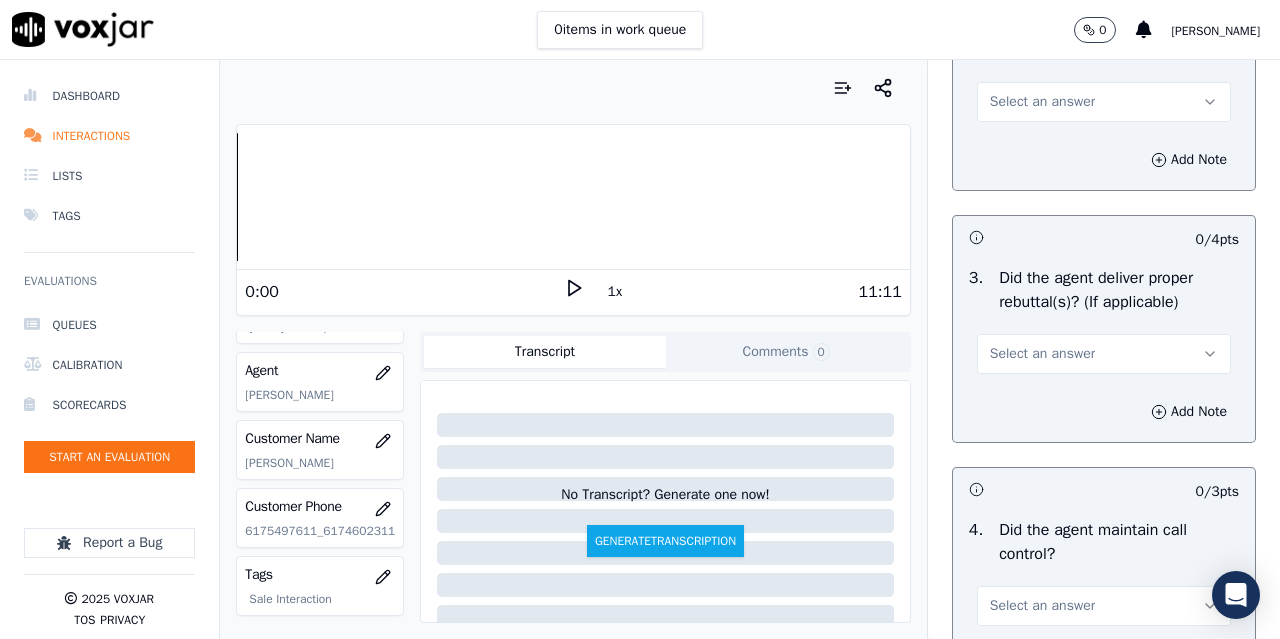 scroll, scrollTop: 3500, scrollLeft: 0, axis: vertical 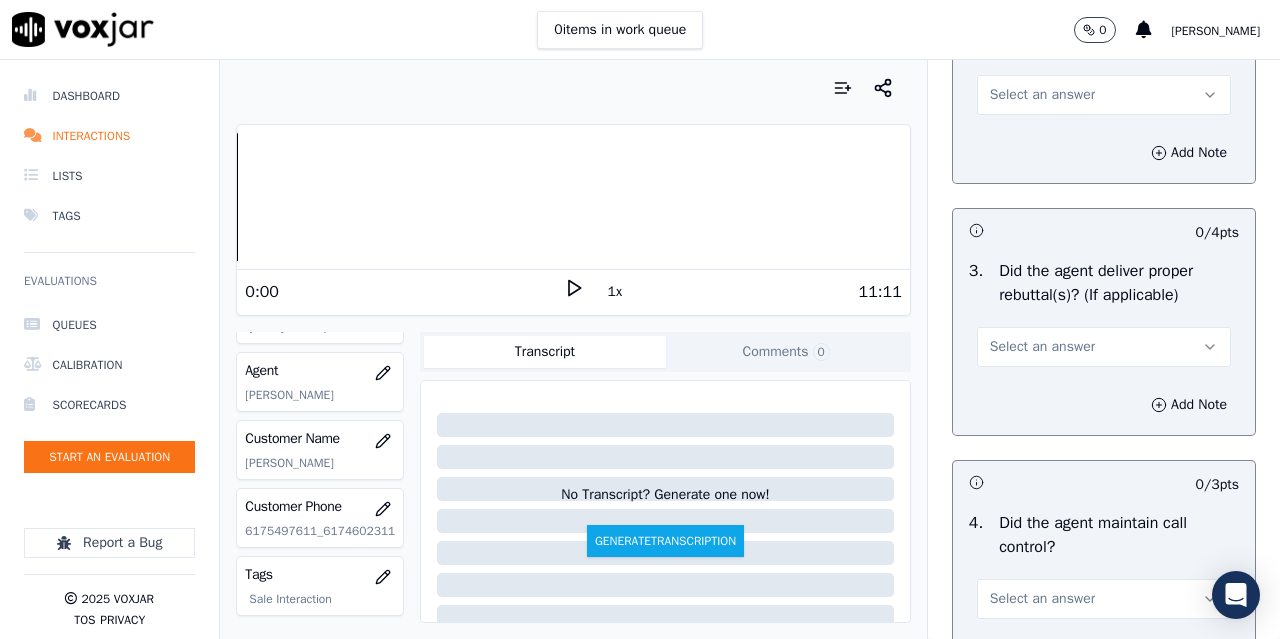 click on "Select an answer" at bounding box center [1042, 95] 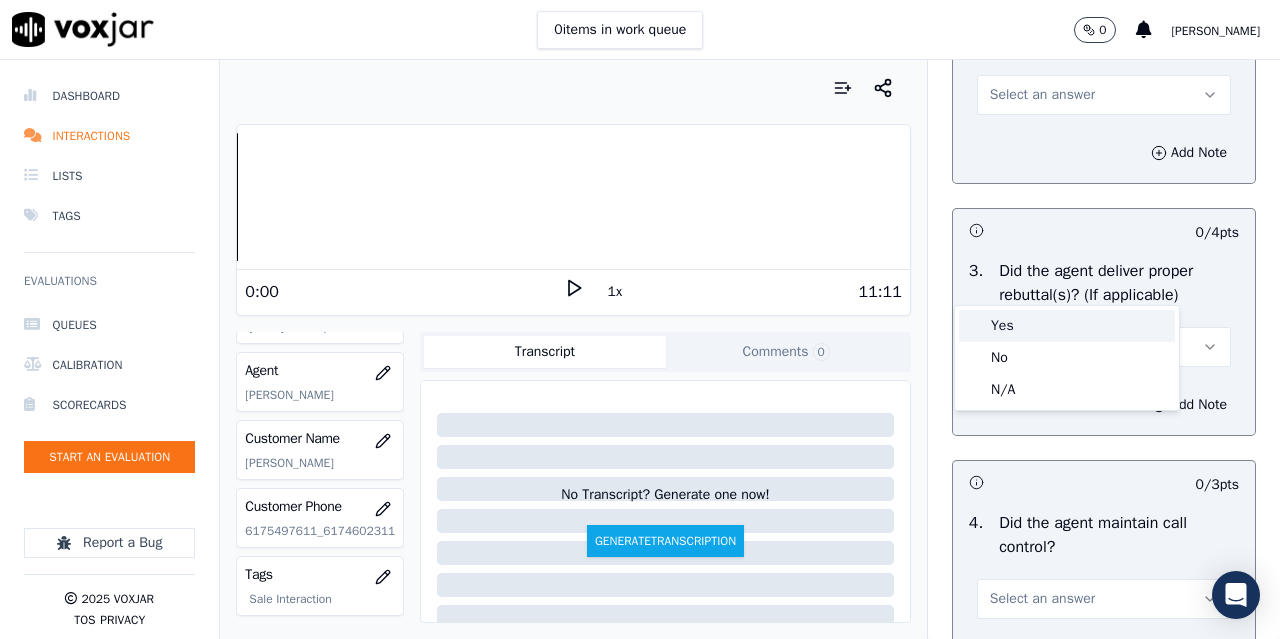 click on "Yes" at bounding box center [1067, 326] 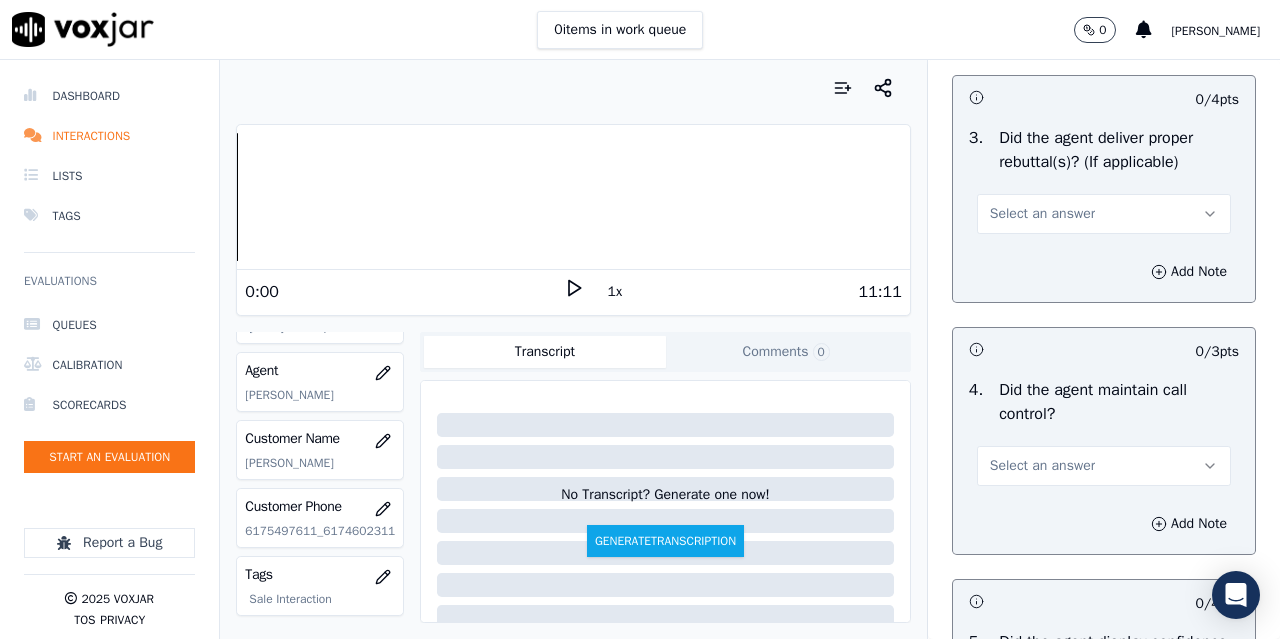 scroll, scrollTop: 3800, scrollLeft: 0, axis: vertical 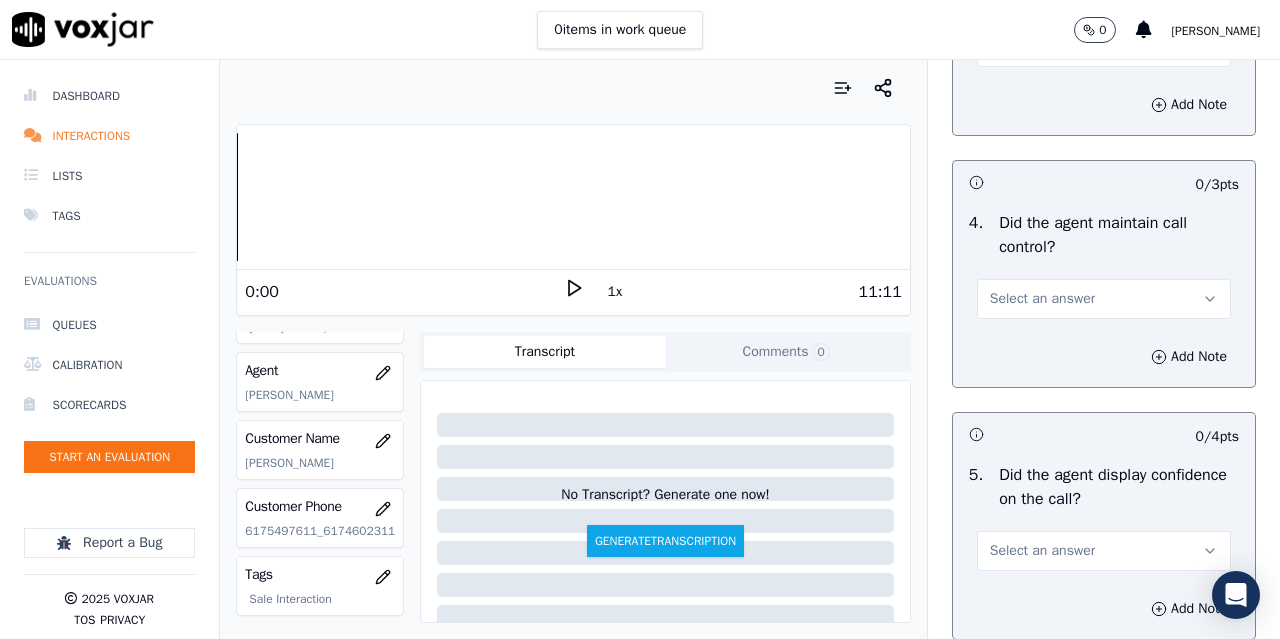click on "Select an answer" at bounding box center [1042, 47] 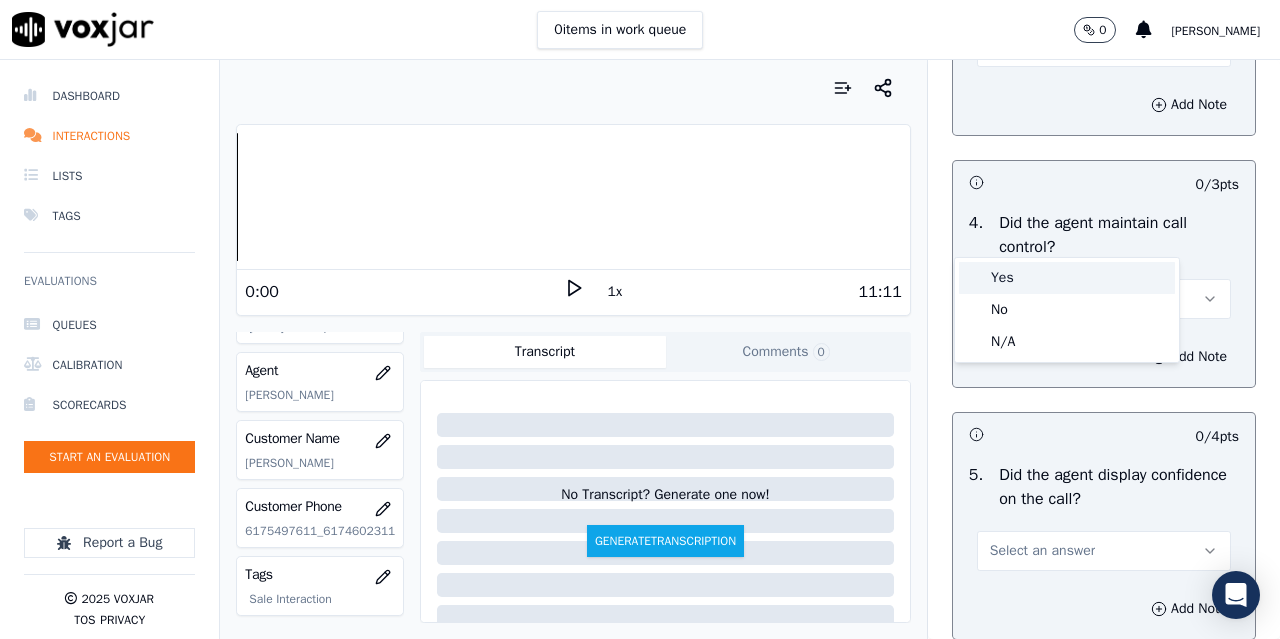 click on "Yes" at bounding box center (1067, 278) 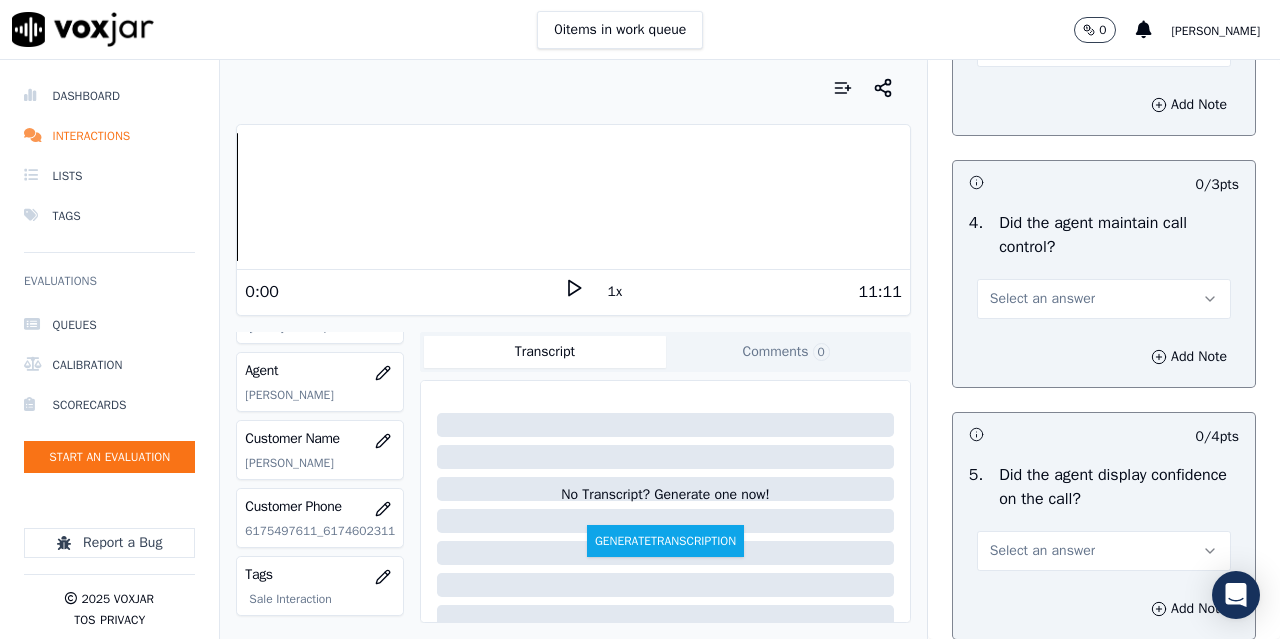 click on "Select an answer" at bounding box center [1104, 299] 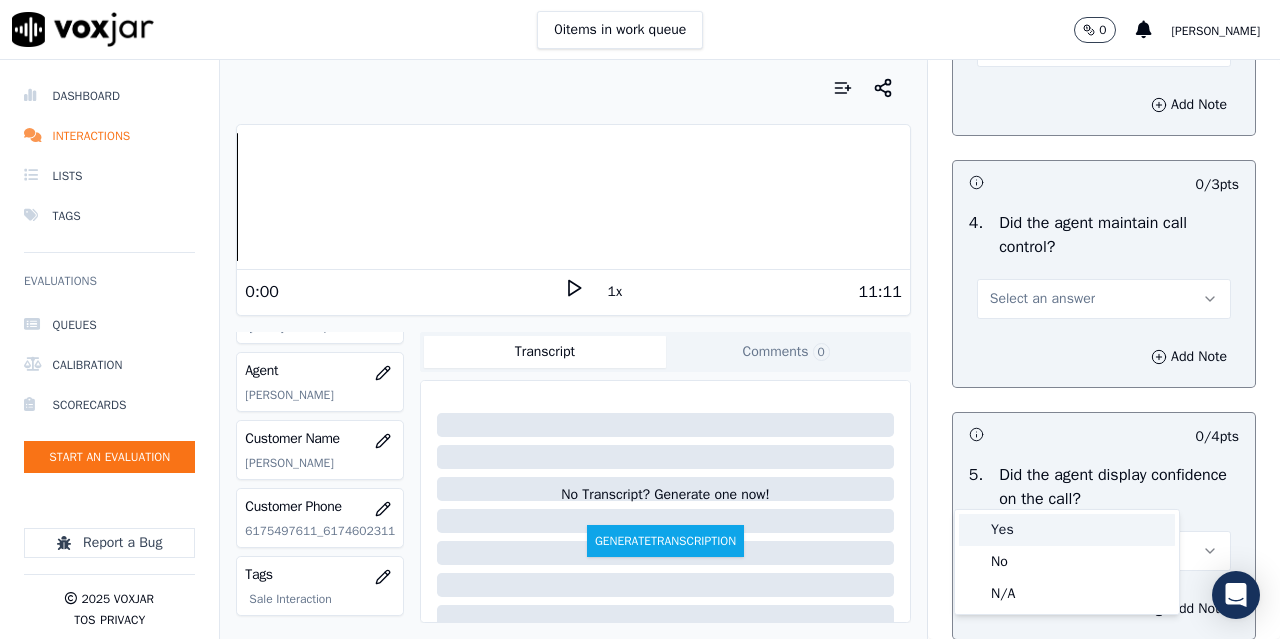 click on "Yes" at bounding box center [1067, 530] 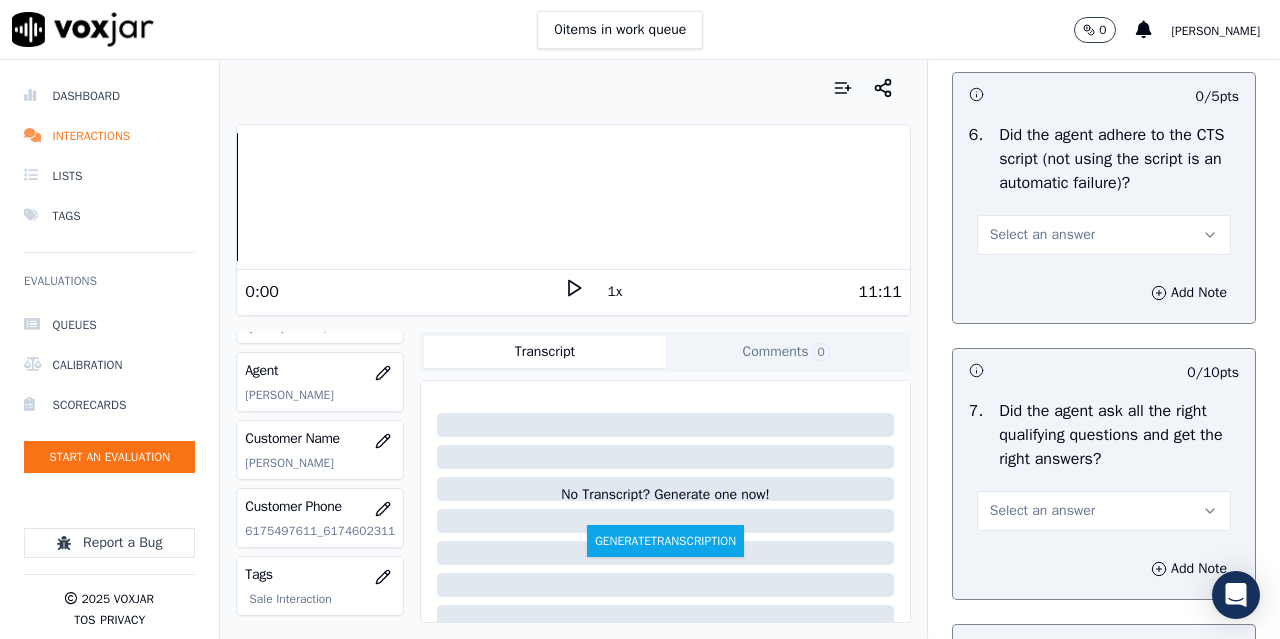 scroll, scrollTop: 4400, scrollLeft: 0, axis: vertical 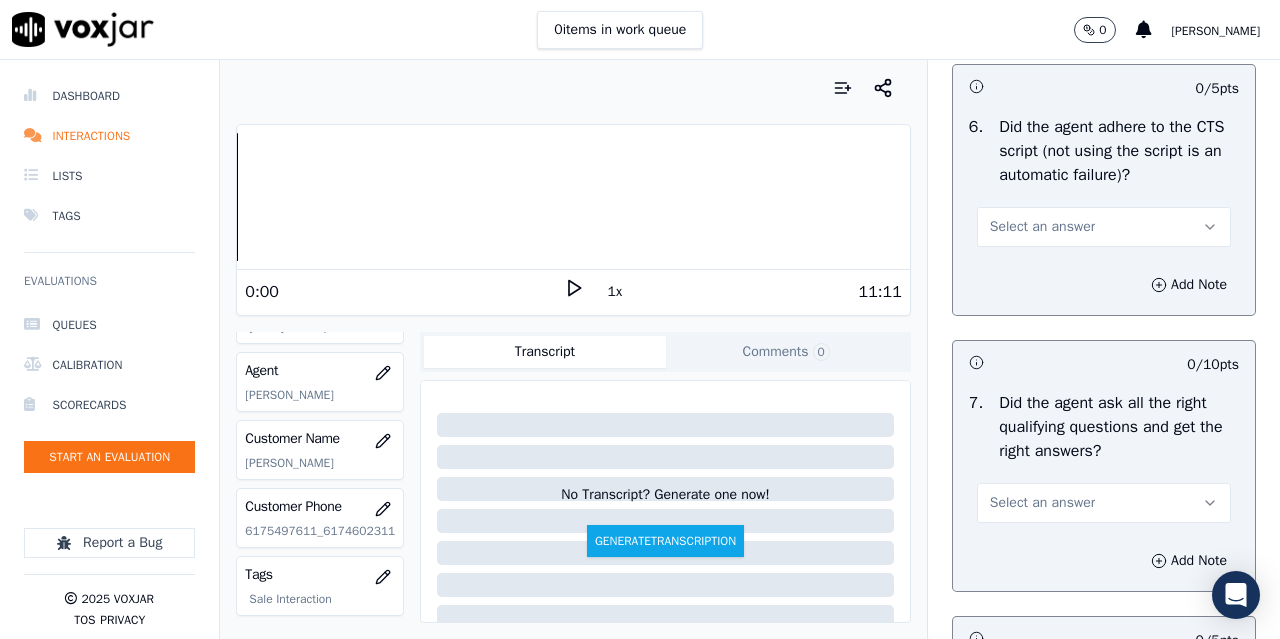 click on "Select an answer" at bounding box center [1042, -49] 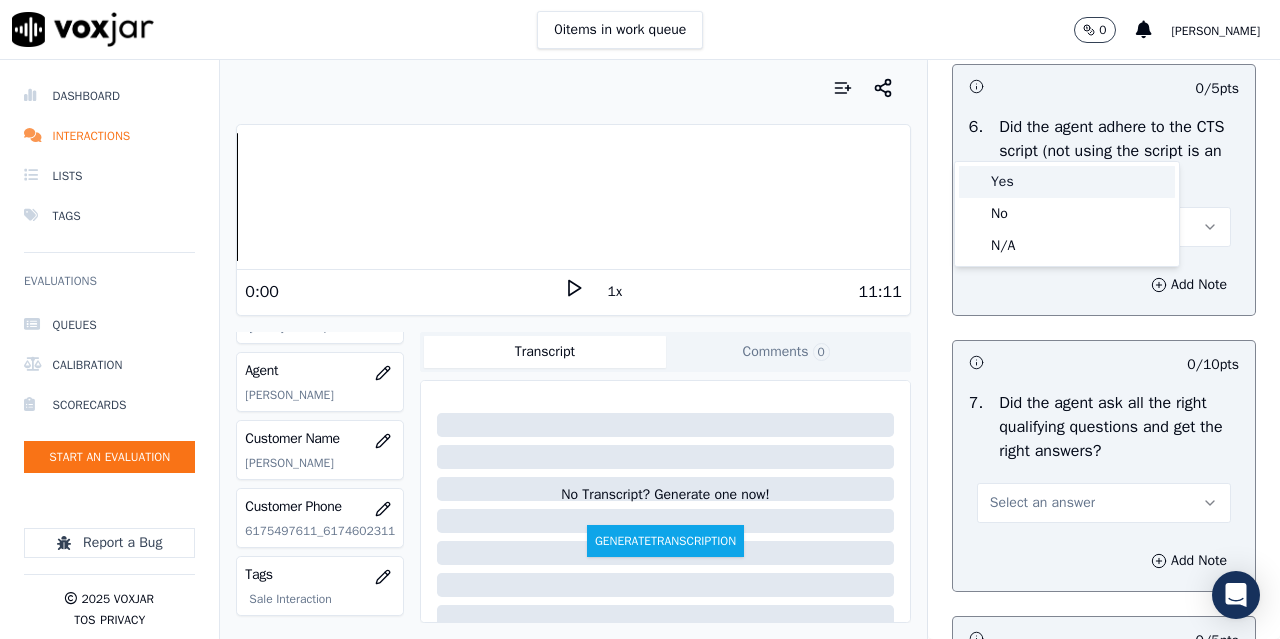 click on "Yes" at bounding box center (1067, 182) 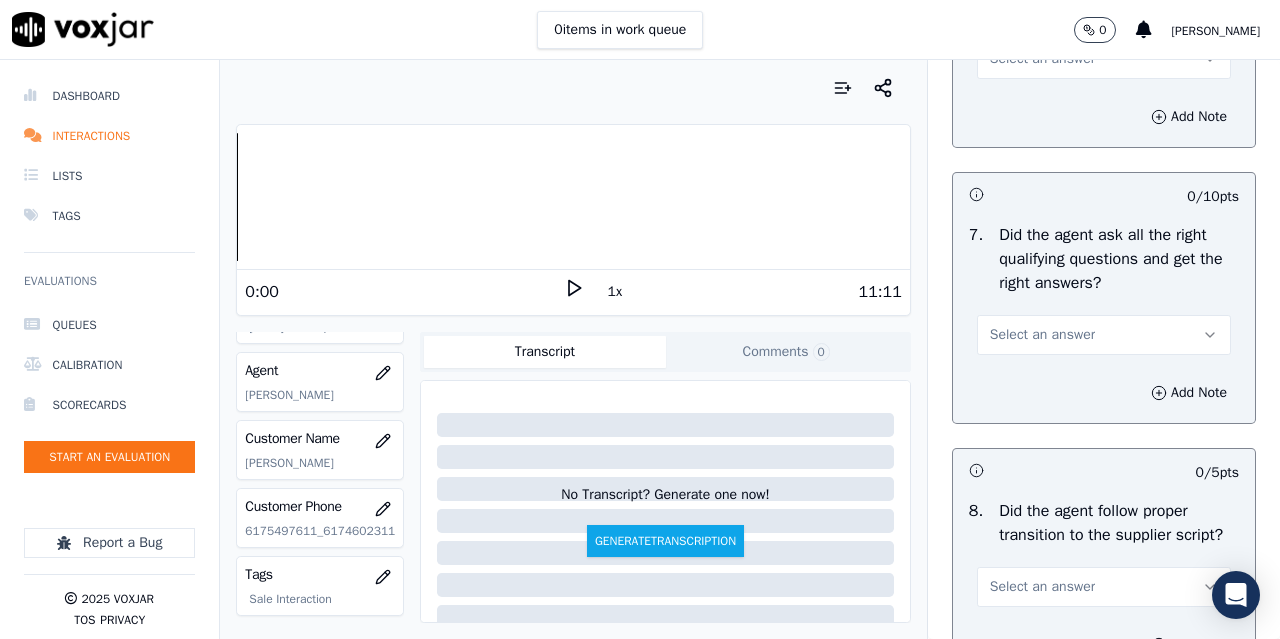 scroll, scrollTop: 4600, scrollLeft: 0, axis: vertical 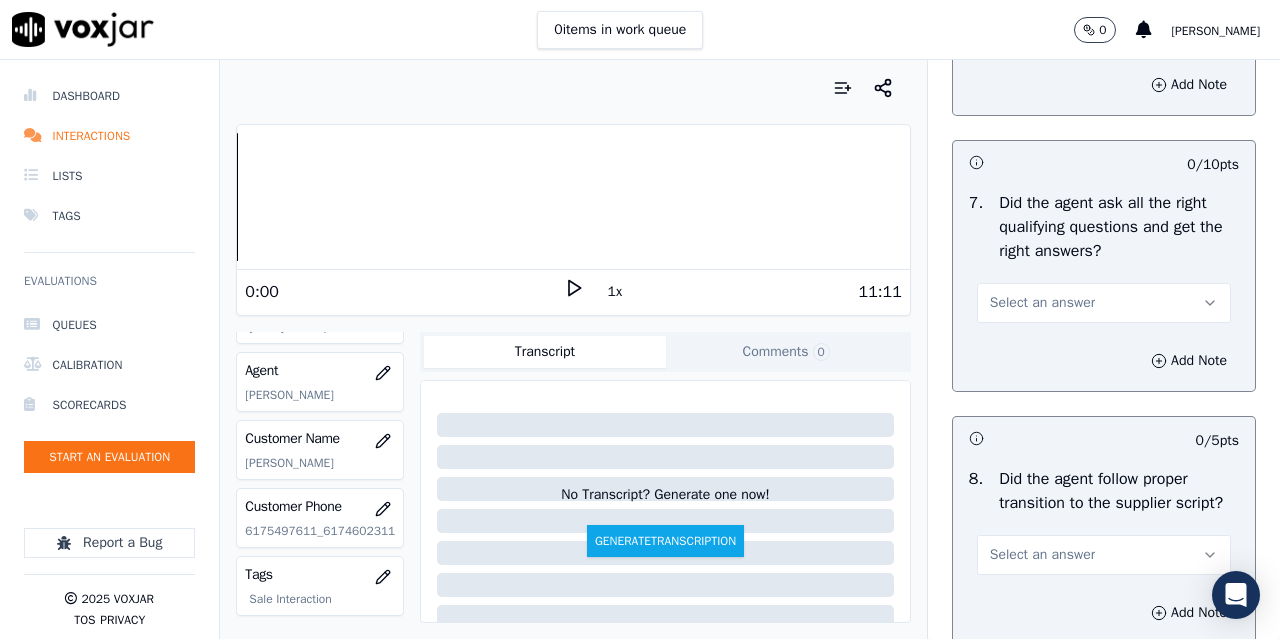 click on "Select an answer" at bounding box center [1042, 27] 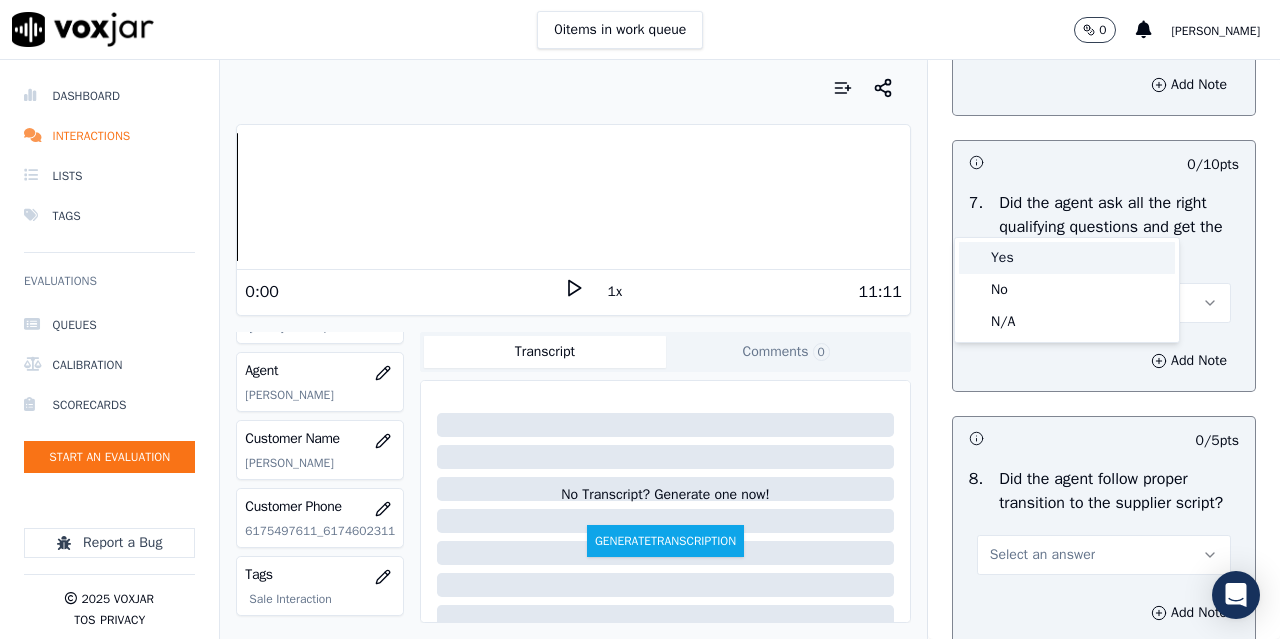click on "Yes" at bounding box center [1067, 258] 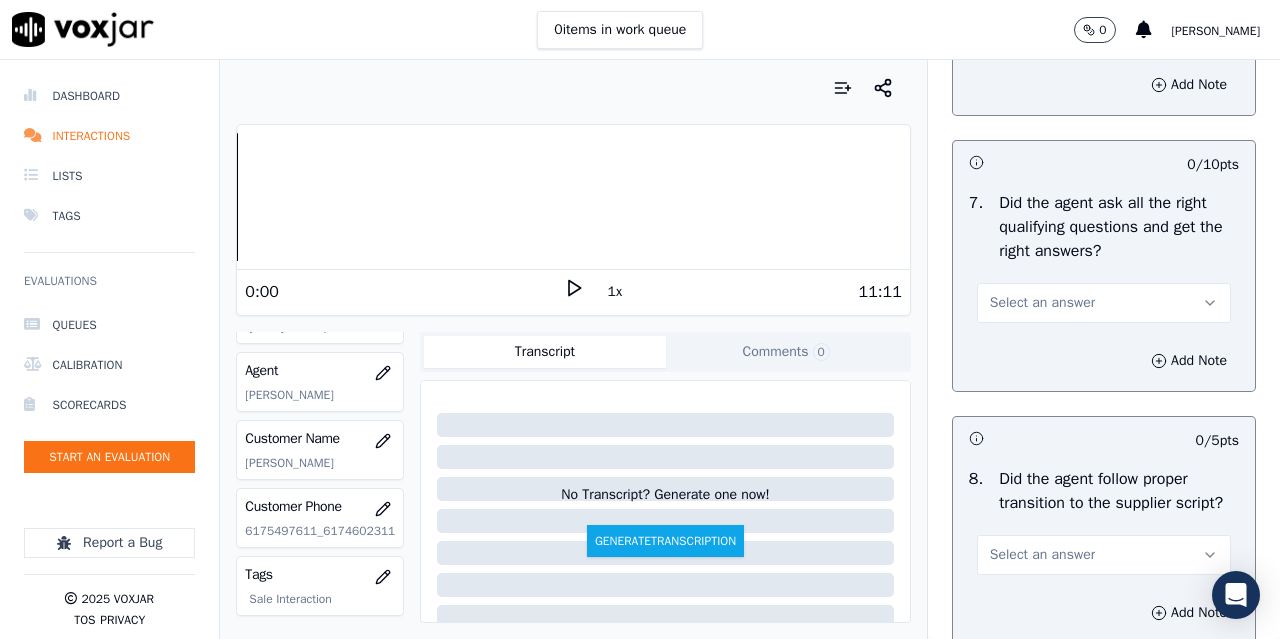 click on "Select an answer" at bounding box center [1042, 303] 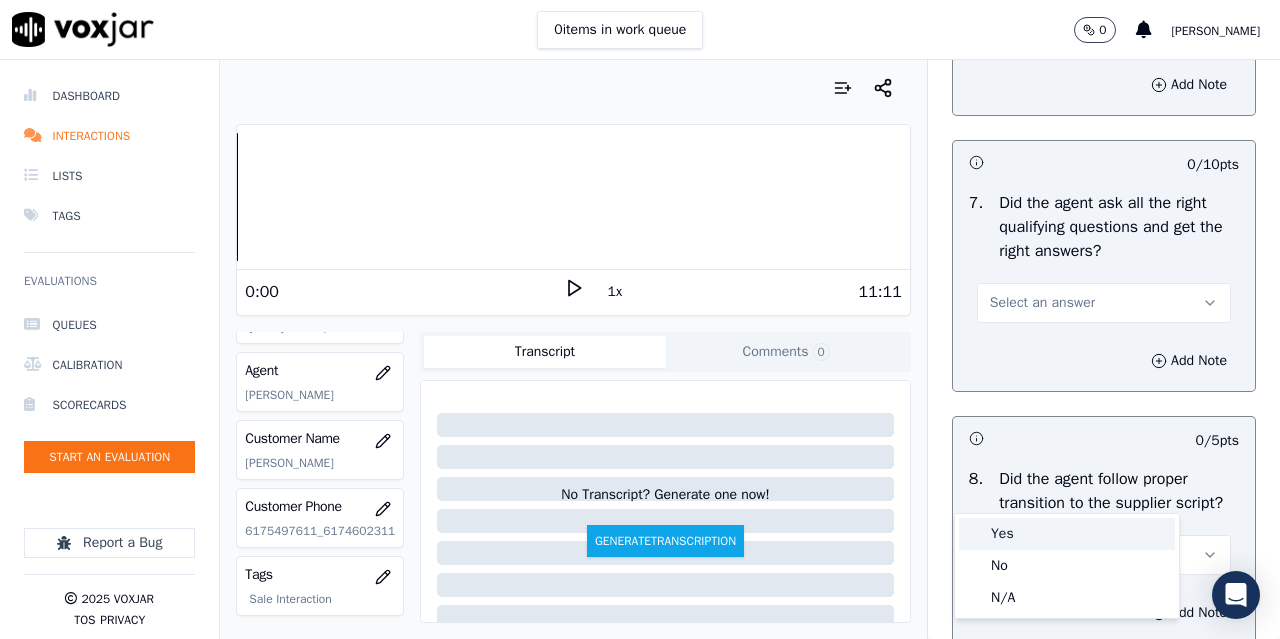 click on "Yes" at bounding box center [1067, 534] 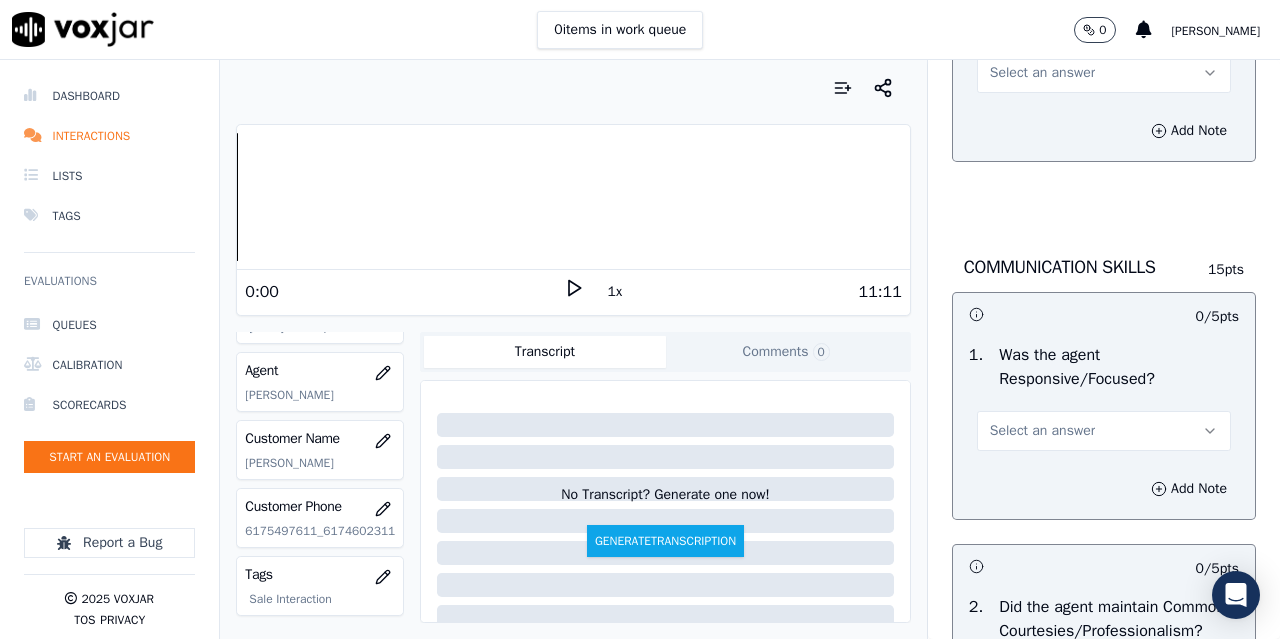 scroll, scrollTop: 5100, scrollLeft: 0, axis: vertical 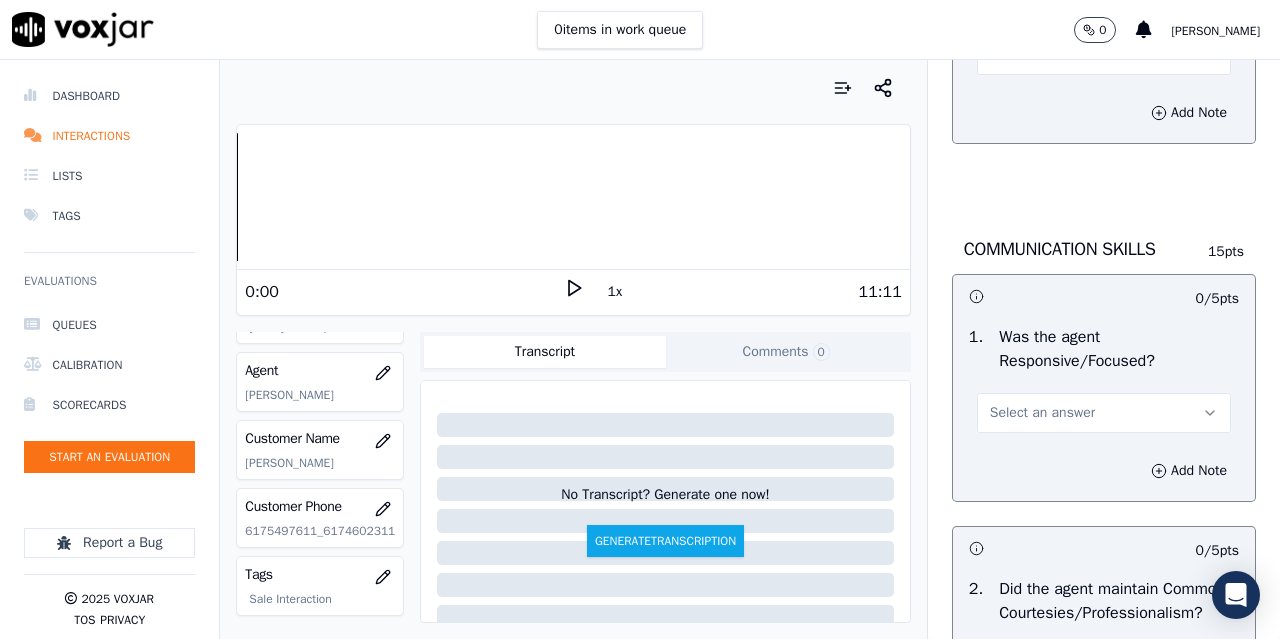 click on "Select an answer" at bounding box center [1042, 55] 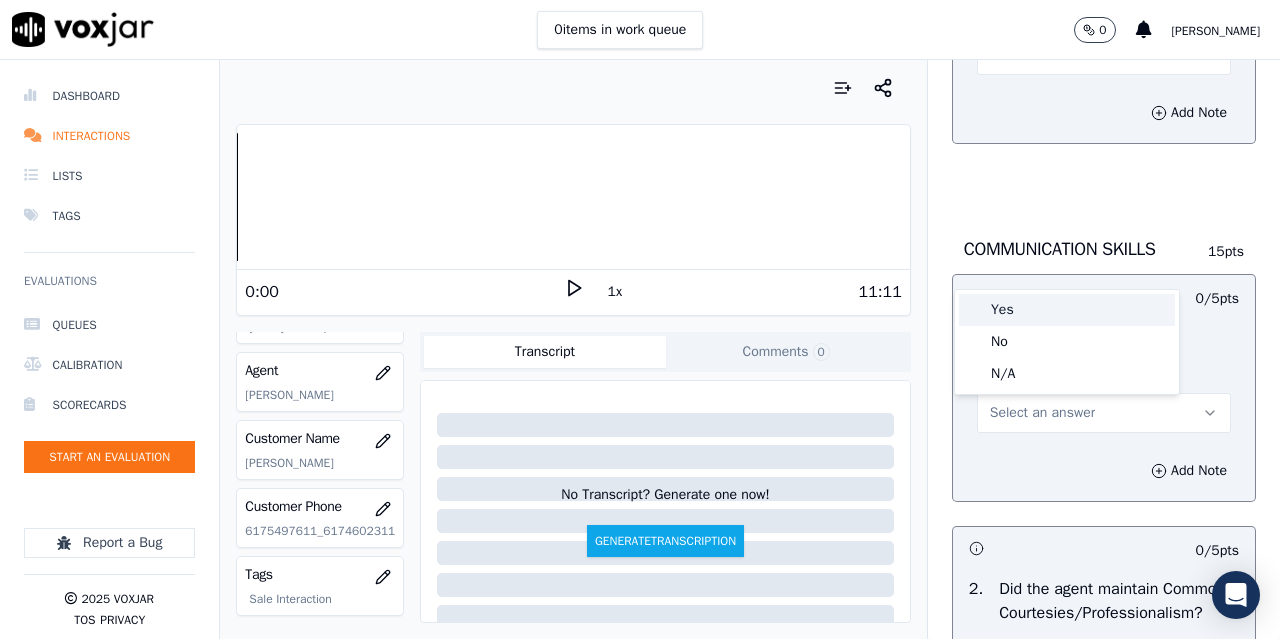 click on "Yes" at bounding box center (1067, 310) 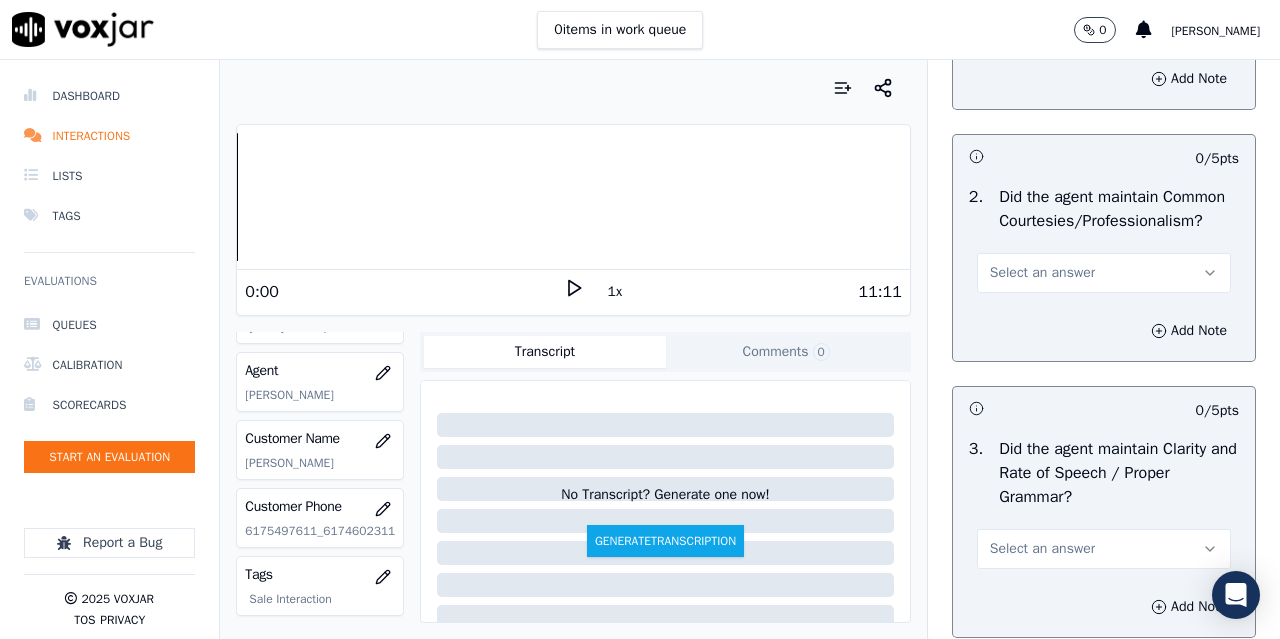 scroll, scrollTop: 5500, scrollLeft: 0, axis: vertical 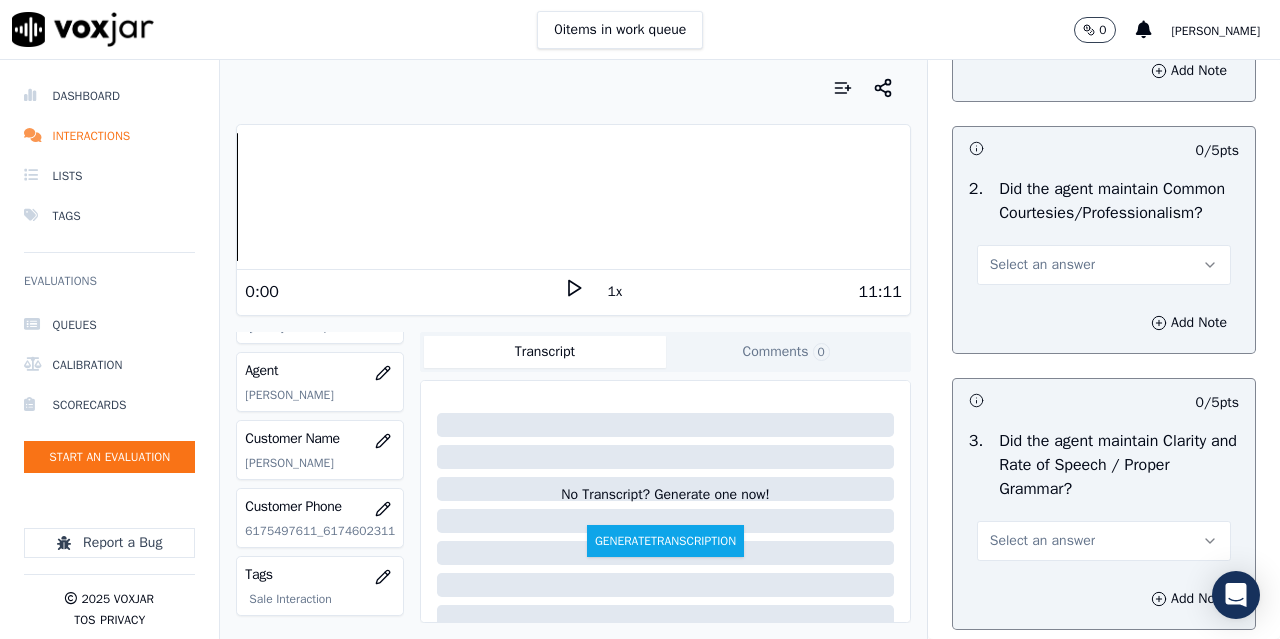 click on "Select an answer" at bounding box center [1042, 13] 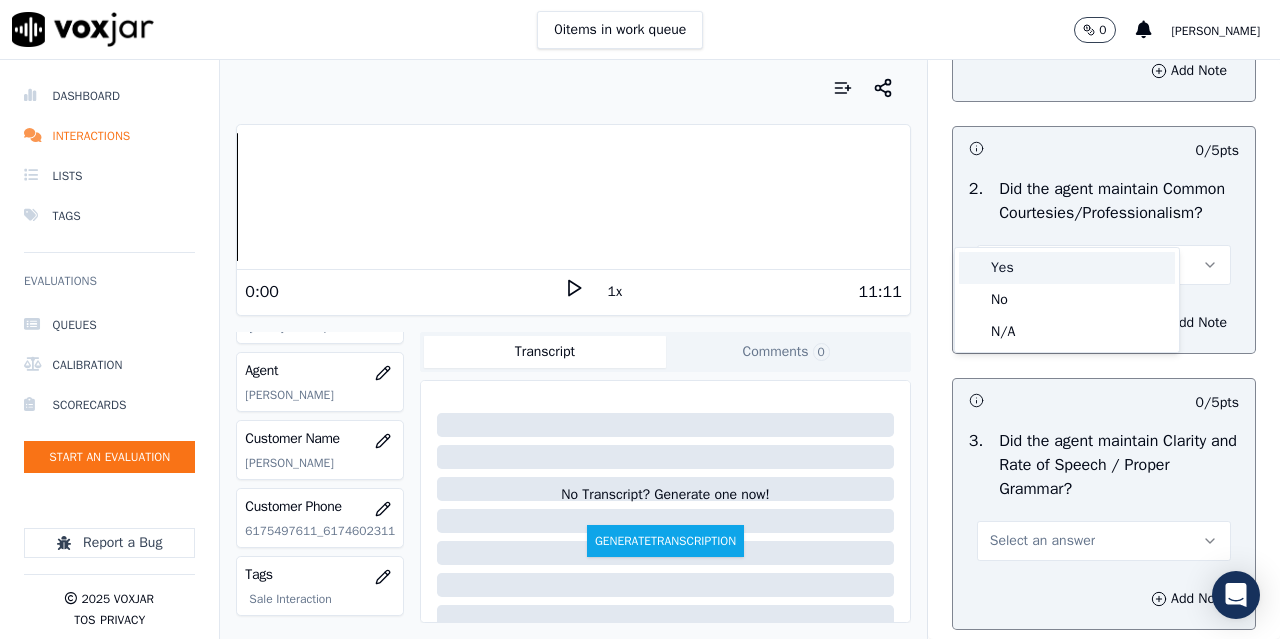 click on "Yes" at bounding box center [1067, 268] 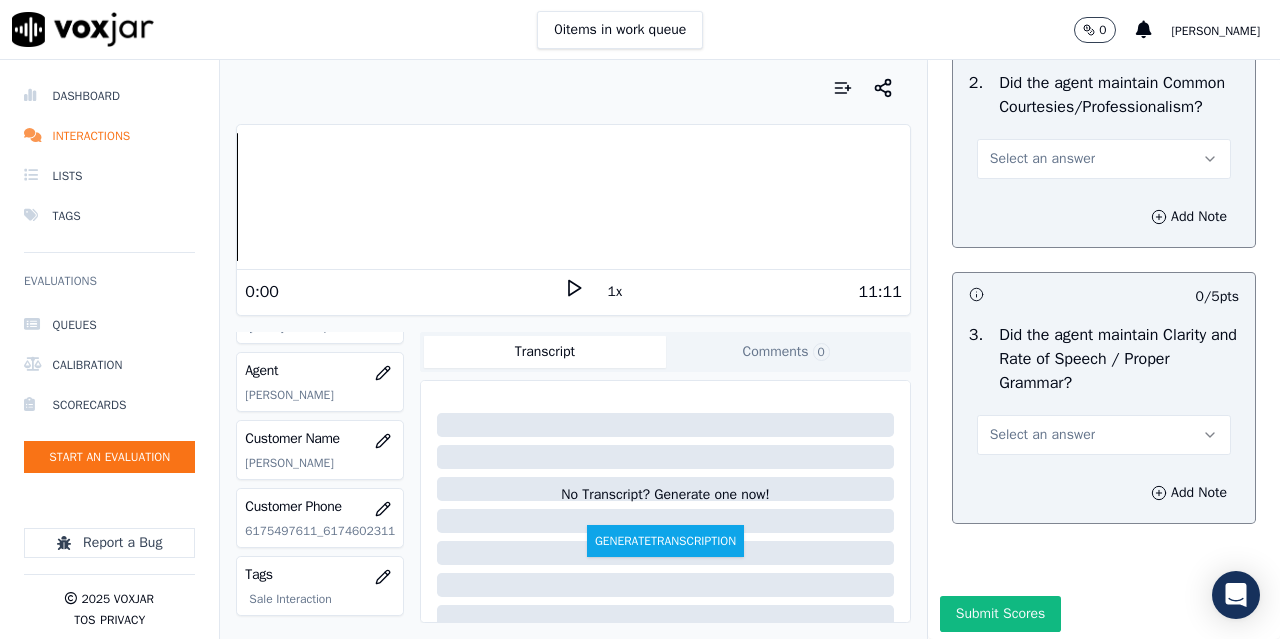 scroll, scrollTop: 5700, scrollLeft: 0, axis: vertical 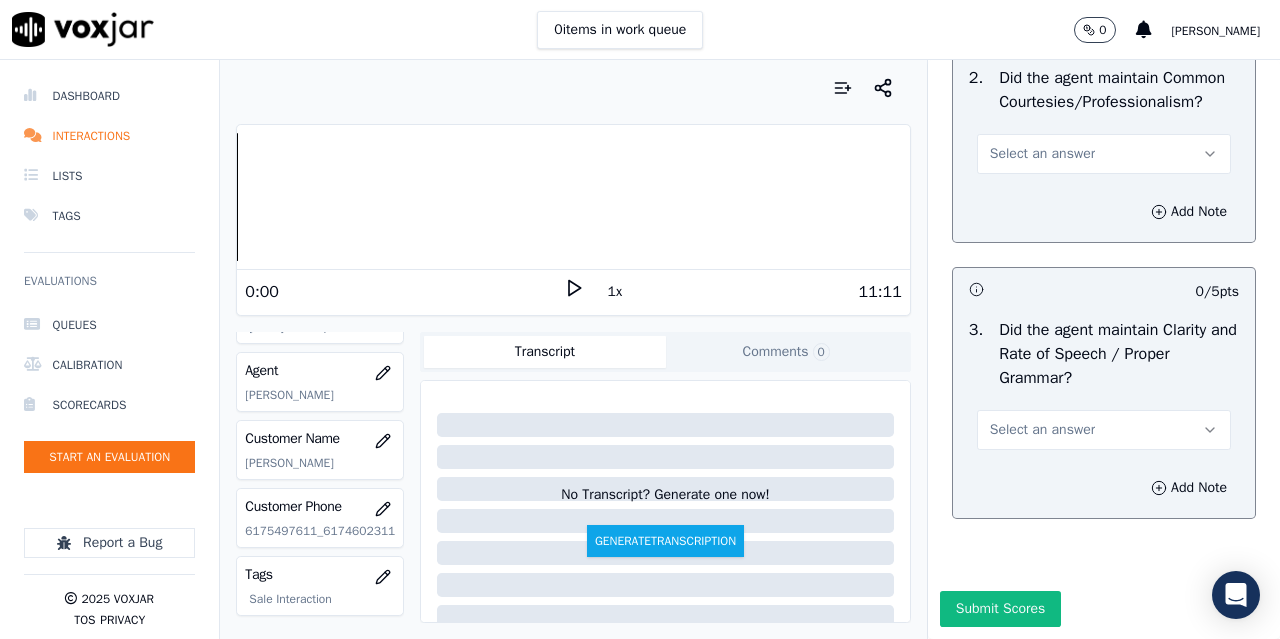click on "Select an answer" at bounding box center [1042, 154] 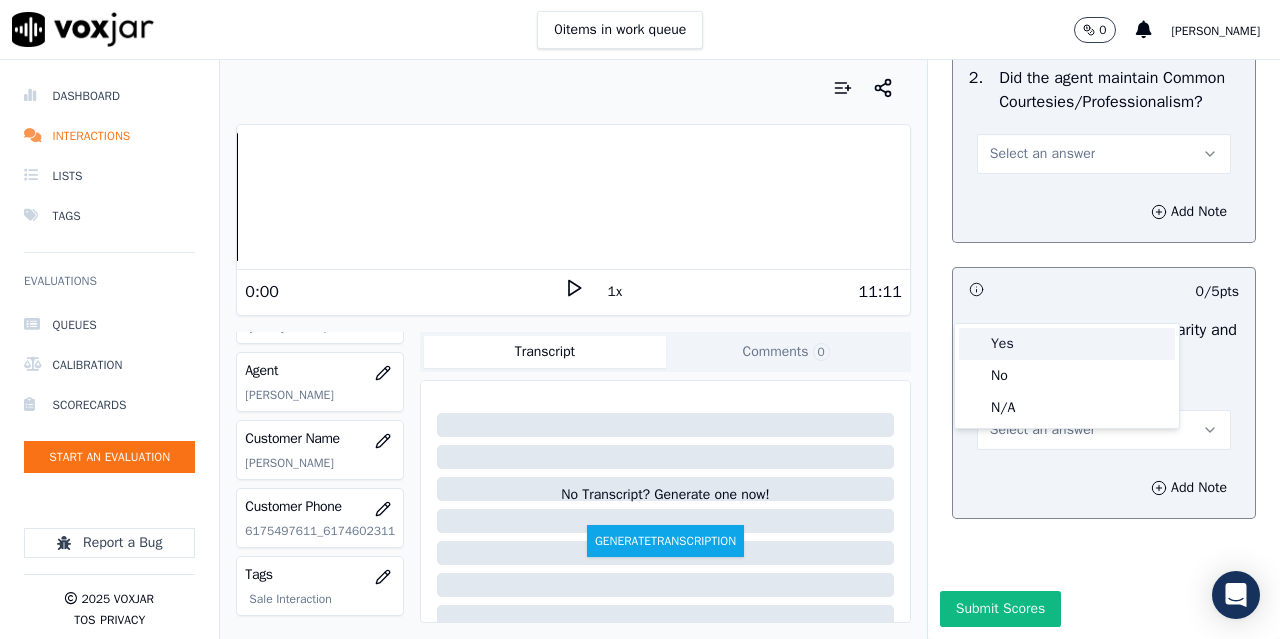 click on "Yes" at bounding box center [1067, 344] 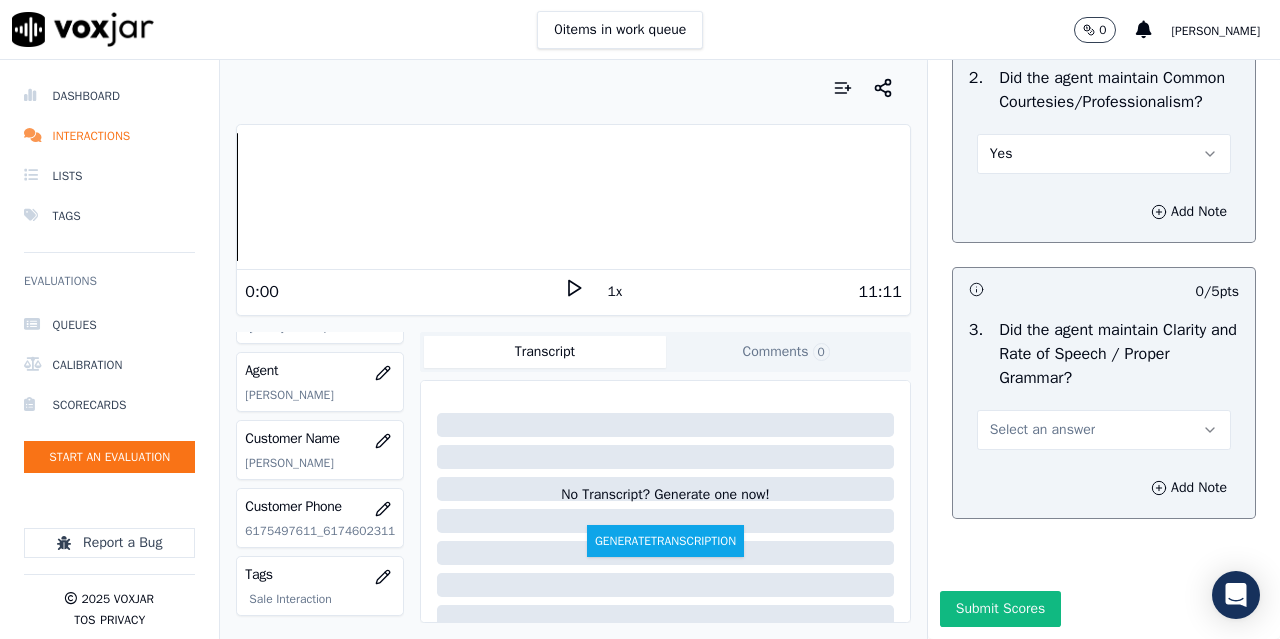 scroll, scrollTop: 5896, scrollLeft: 0, axis: vertical 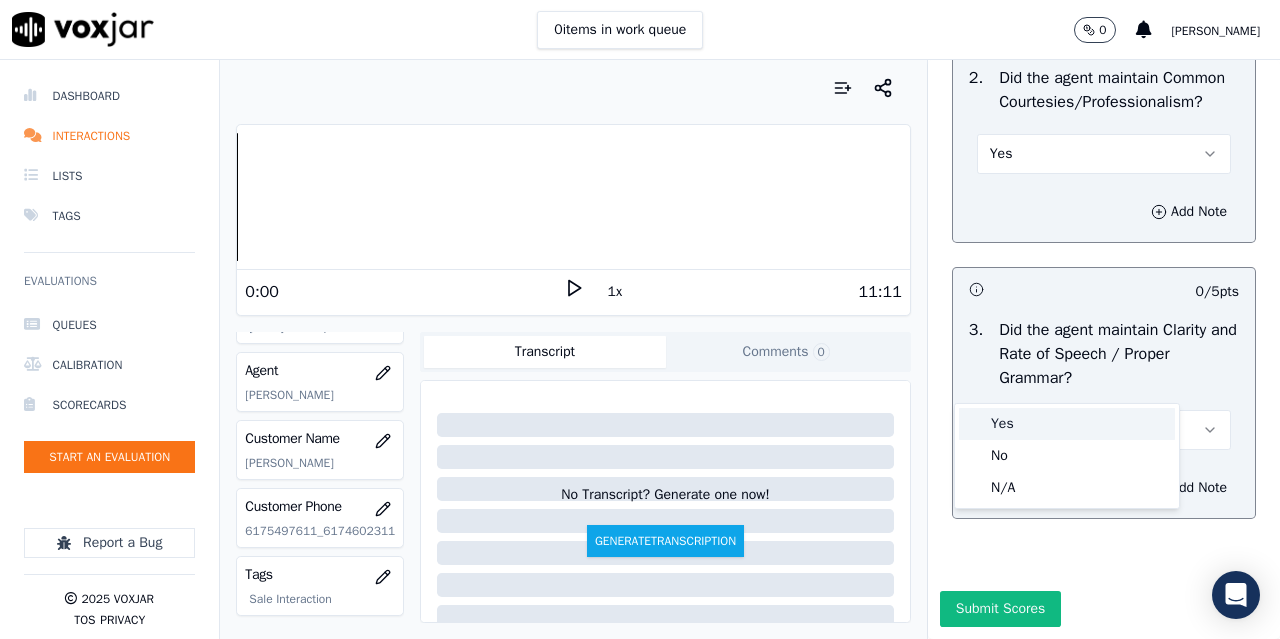 drag, startPoint x: 1033, startPoint y: 421, endPoint x: 1029, endPoint y: 439, distance: 18.439089 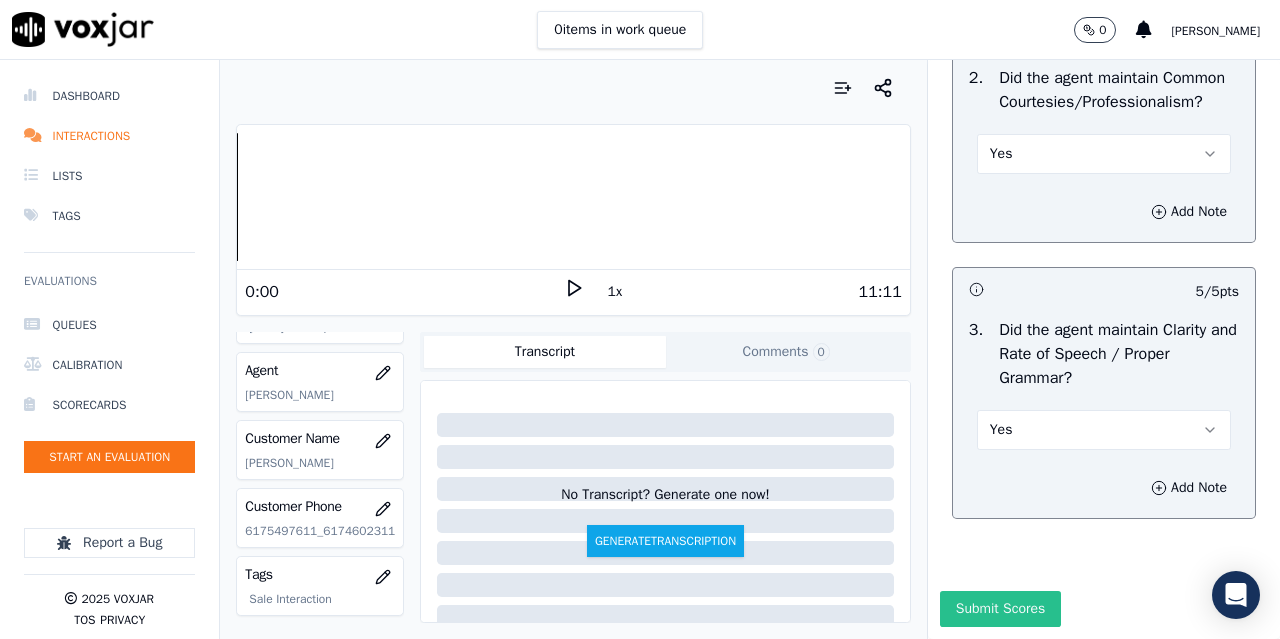 click on "Submit Scores" at bounding box center [1000, 609] 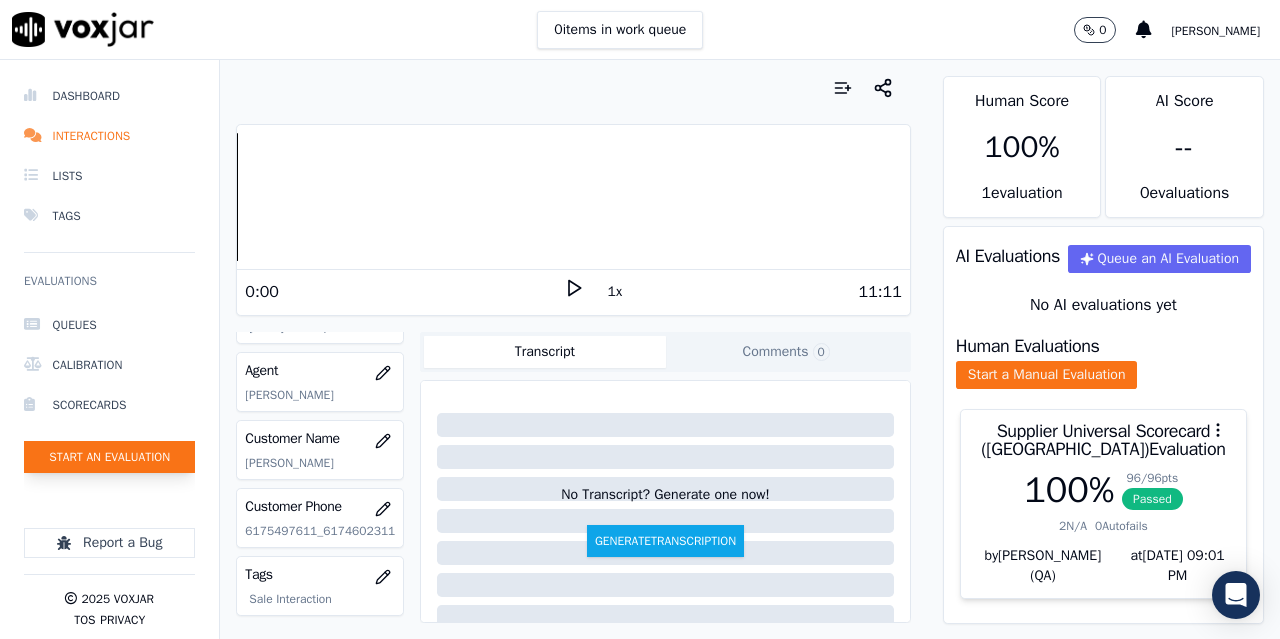 click on "Start an Evaluation" 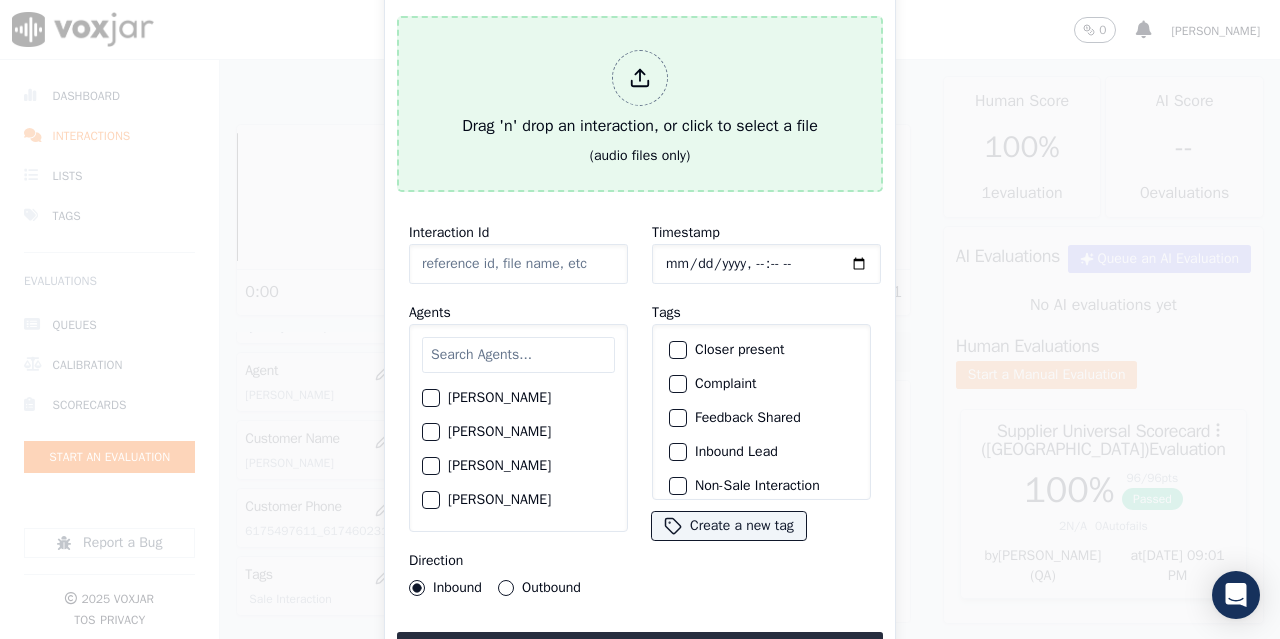 click on "Drag 'n' drop an interaction, or click to select a file" at bounding box center (640, 94) 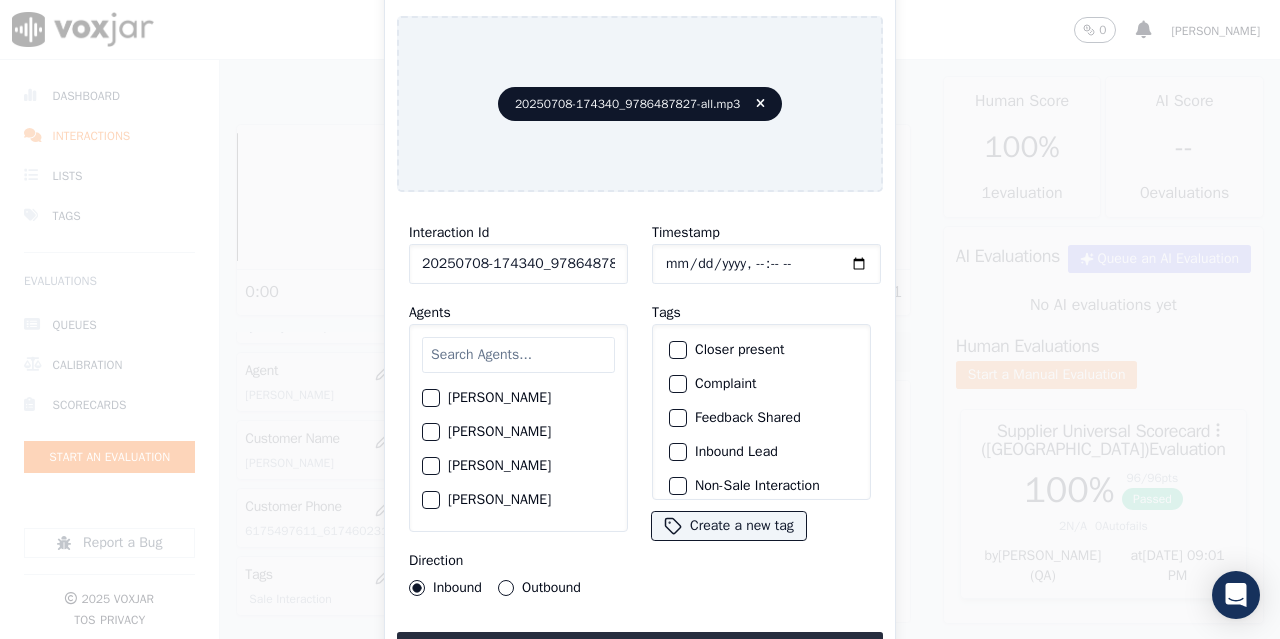 click at bounding box center (518, 355) 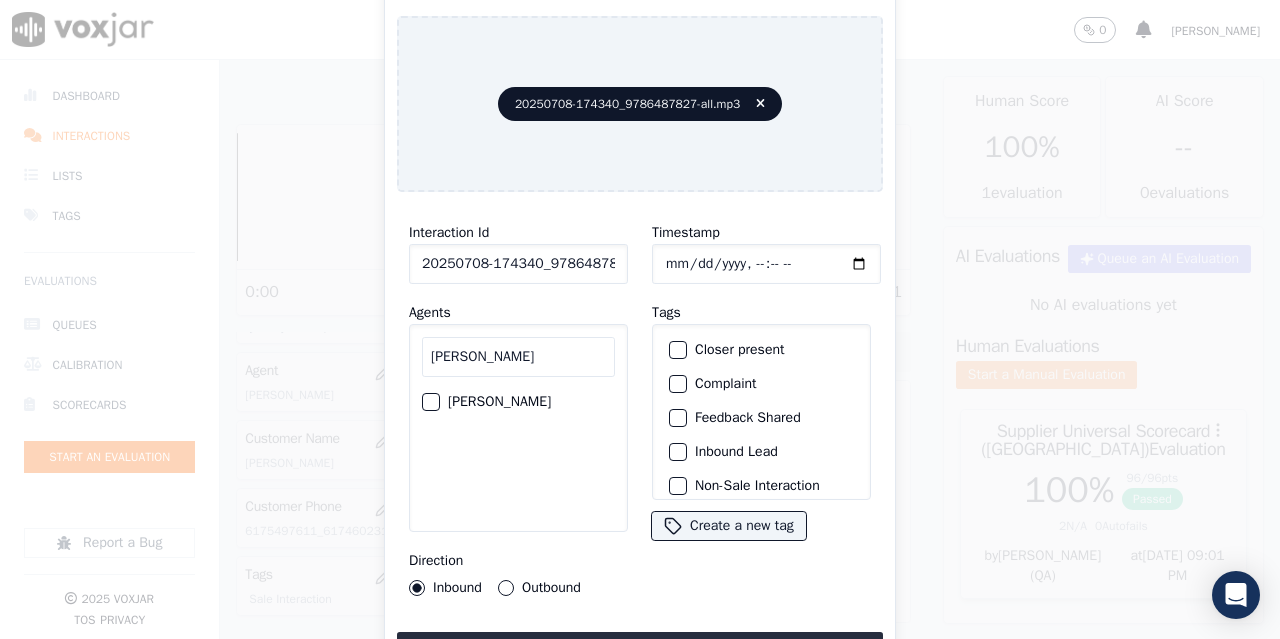type on "[PERSON_NAME]" 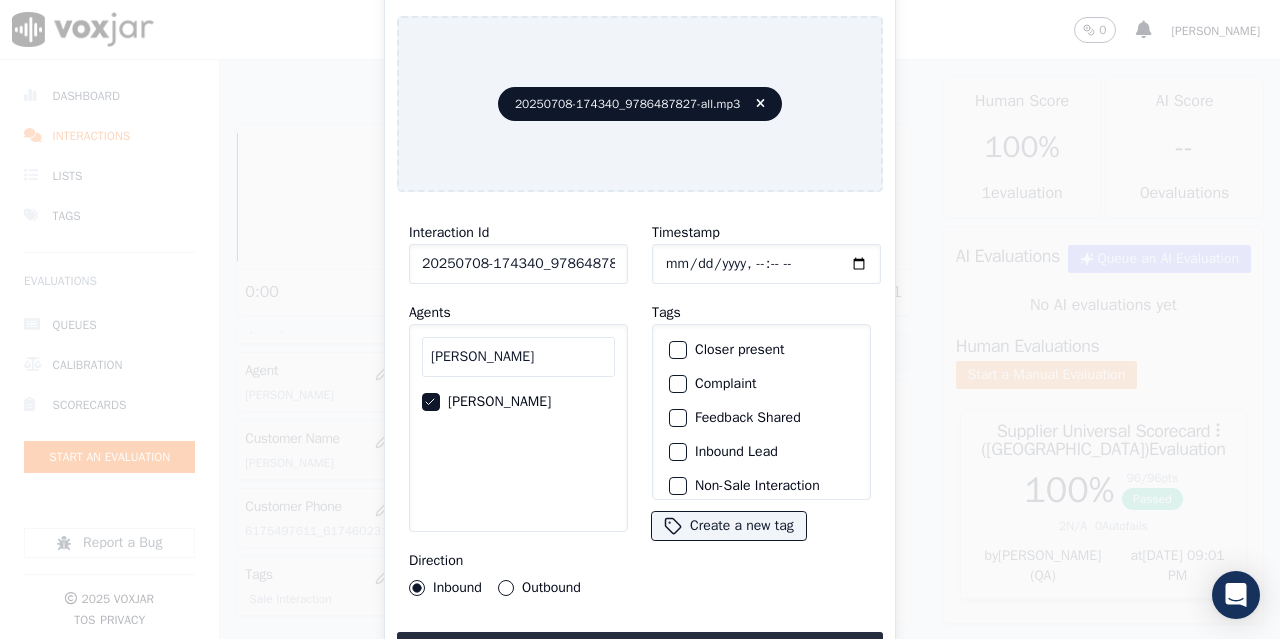 click on "Outbound" 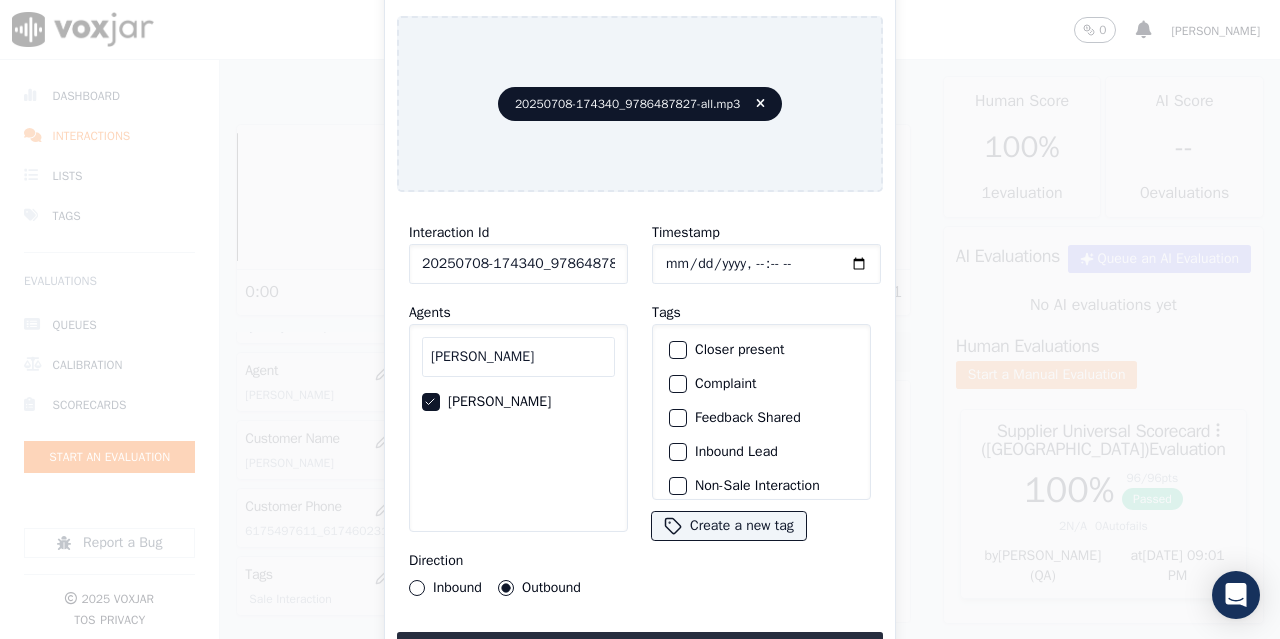 click on "Timestamp" 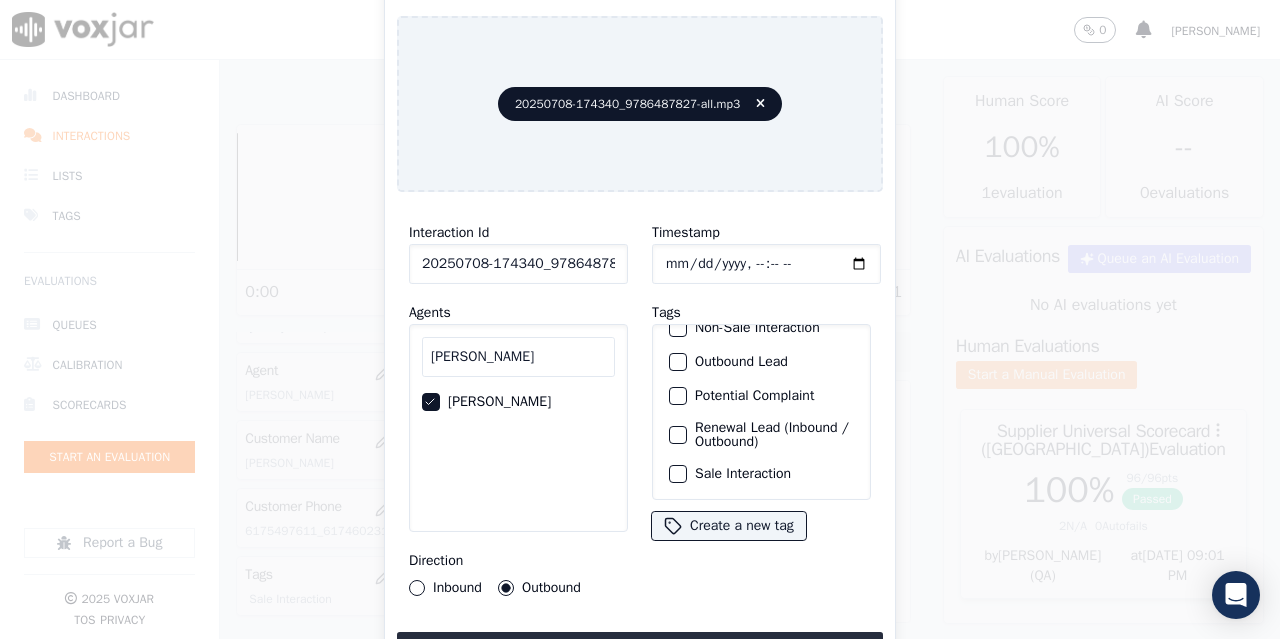 click on "Sale Interaction" 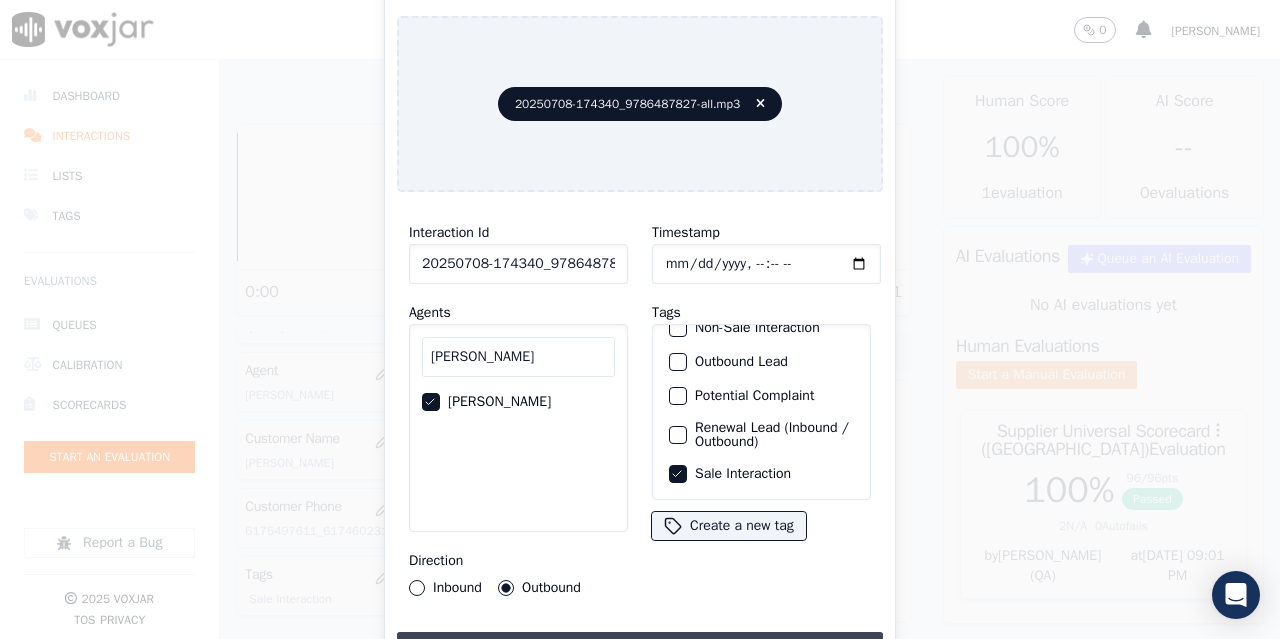 click on "Upload interaction to start evaluation" at bounding box center [640, 650] 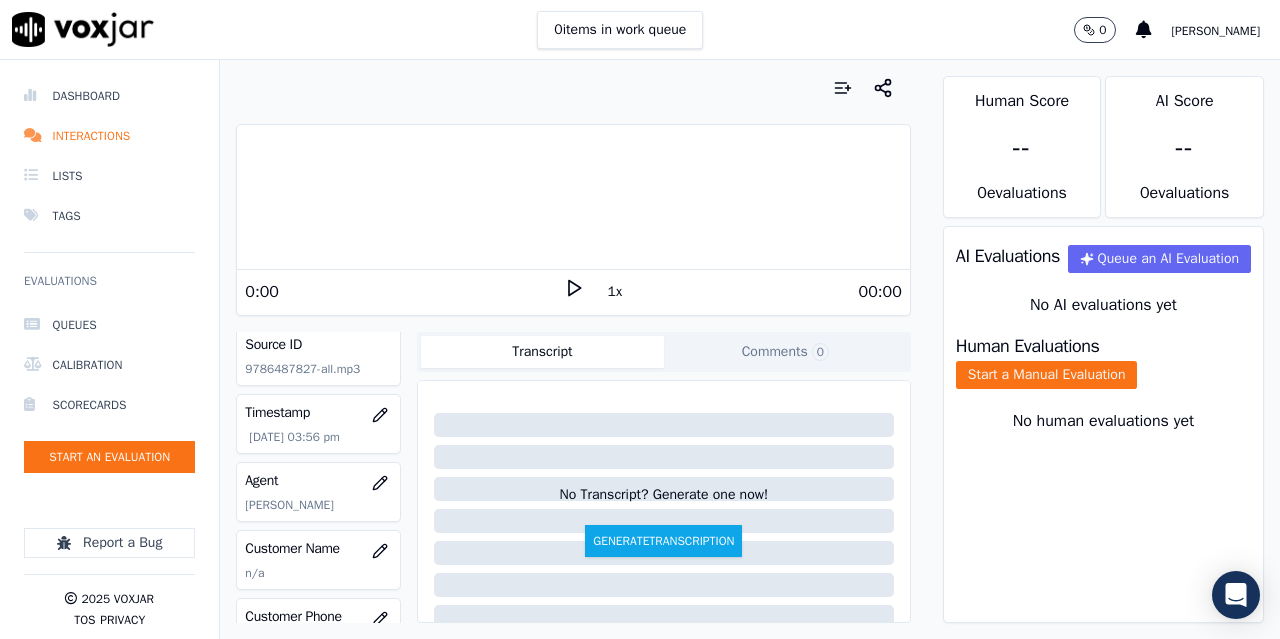 scroll, scrollTop: 200, scrollLeft: 0, axis: vertical 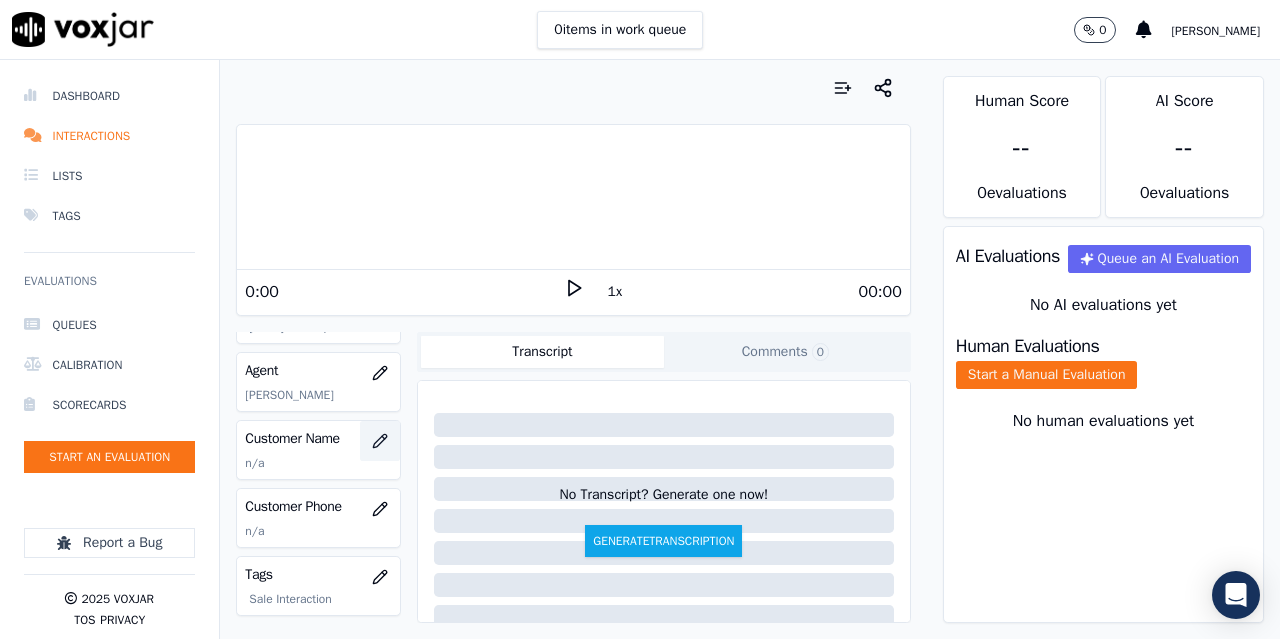 click 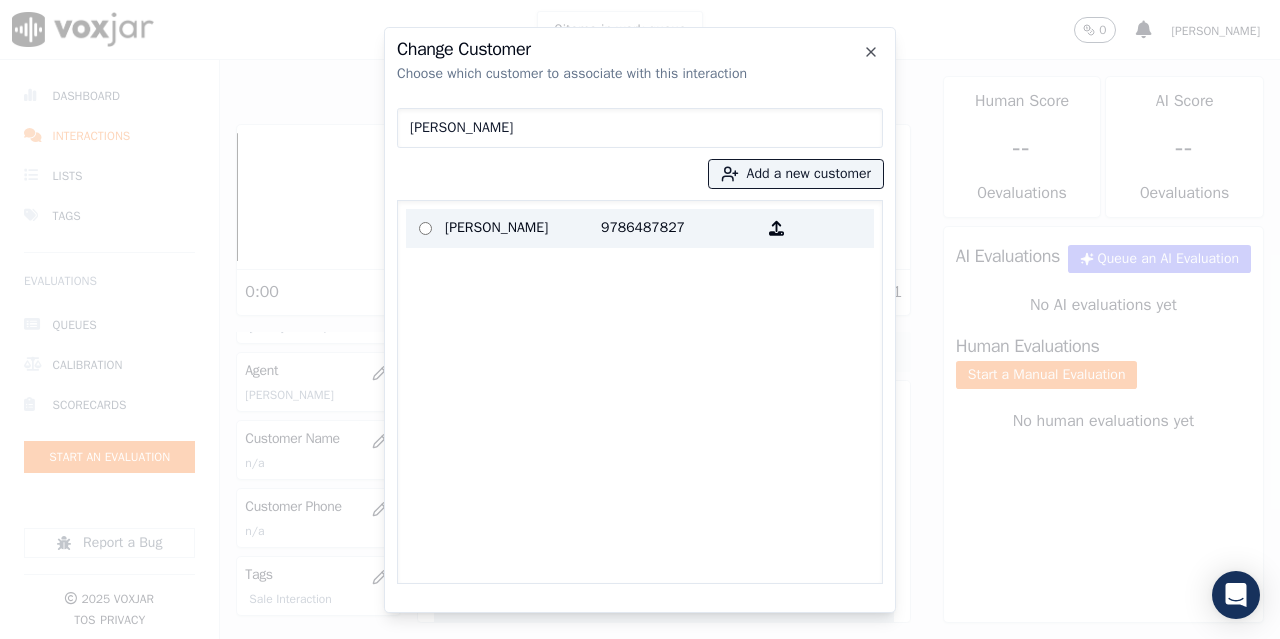 type on "[PERSON_NAME]" 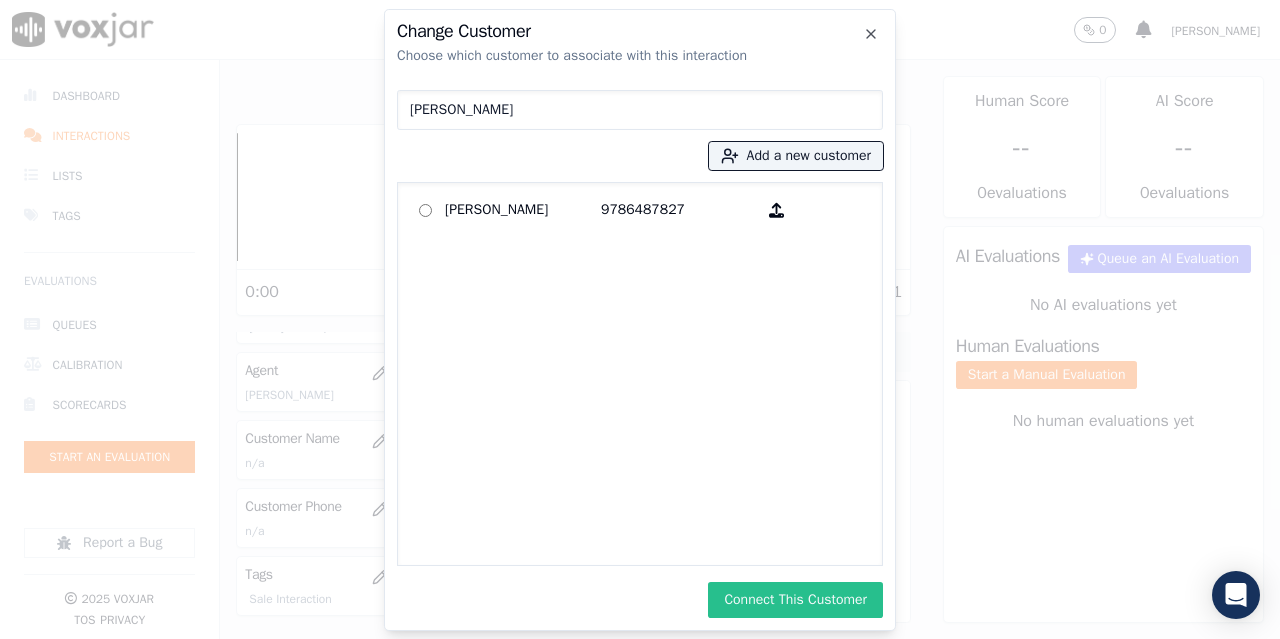 click on "Connect This Customer" at bounding box center (795, 600) 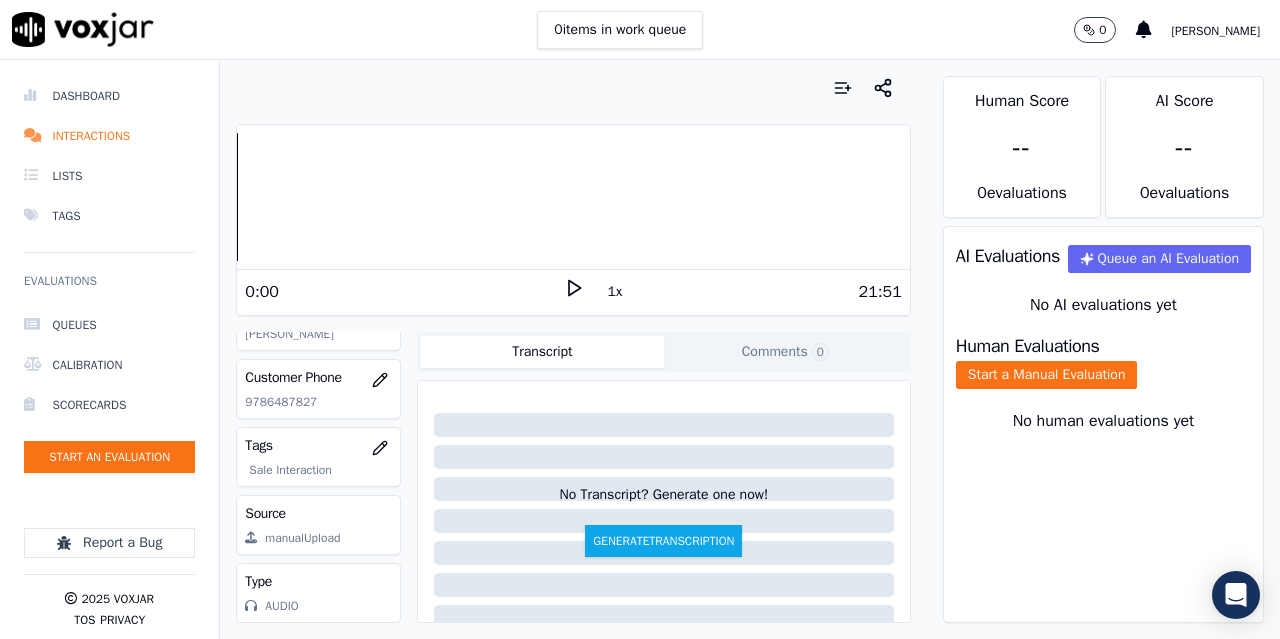 scroll, scrollTop: 280, scrollLeft: 0, axis: vertical 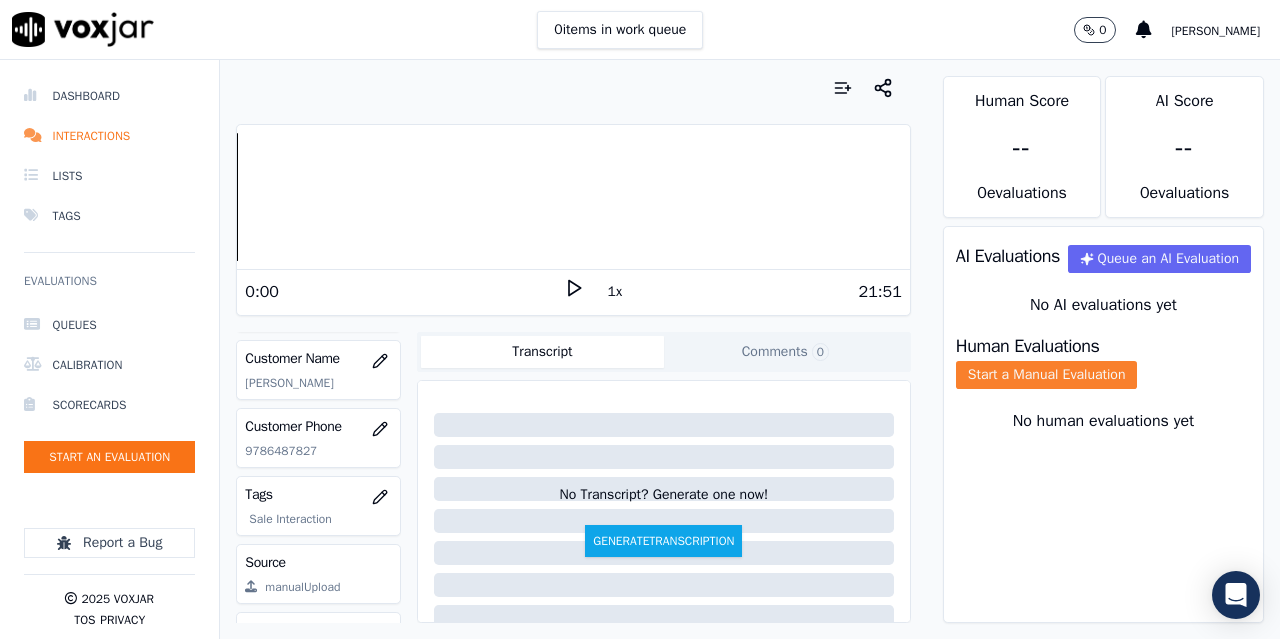 click on "Start a Manual Evaluation" 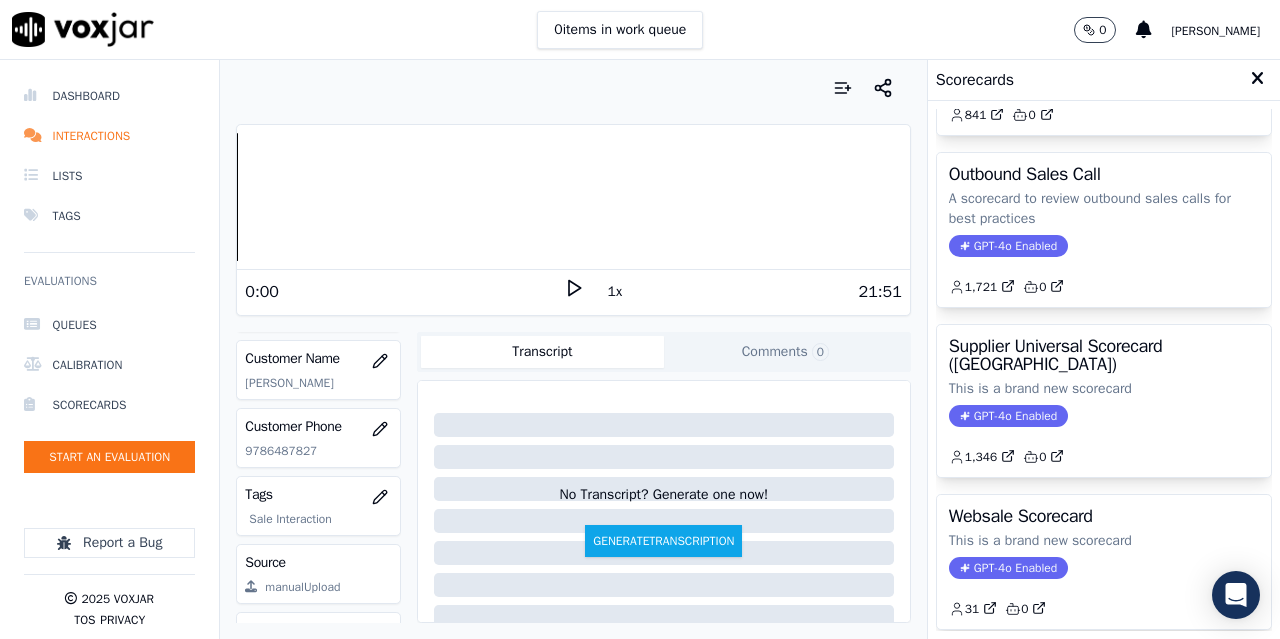 scroll, scrollTop: 300, scrollLeft: 0, axis: vertical 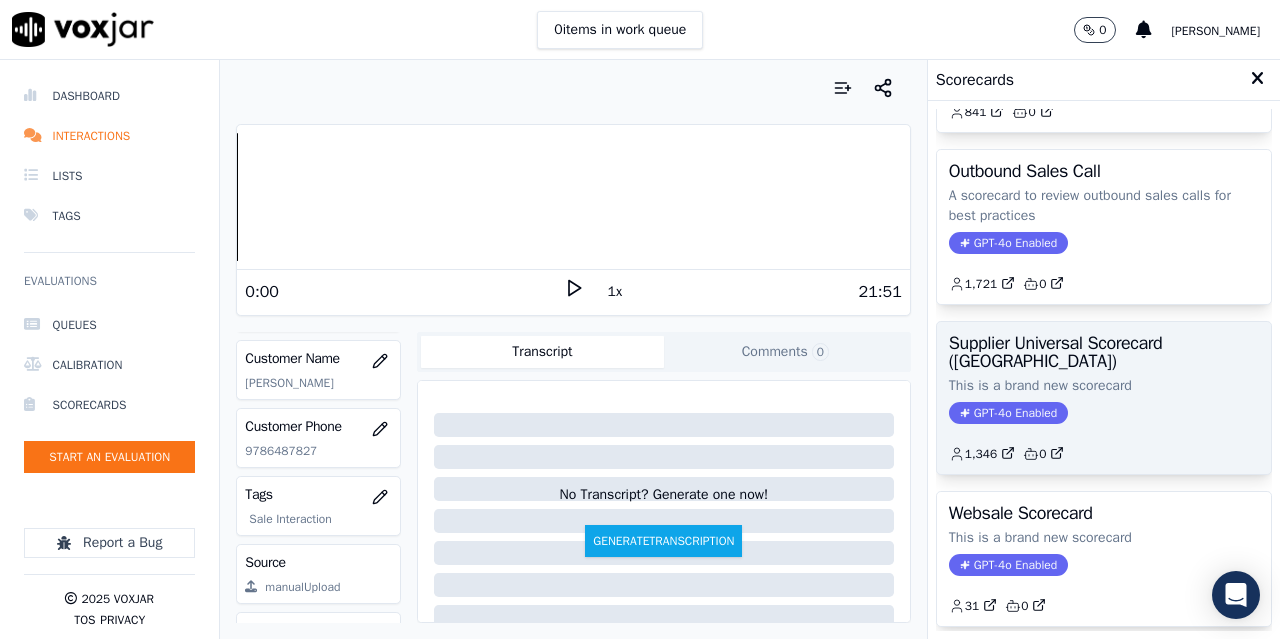 click on "Supplier Universal Scorecard ([GEOGRAPHIC_DATA])" at bounding box center [1104, 352] 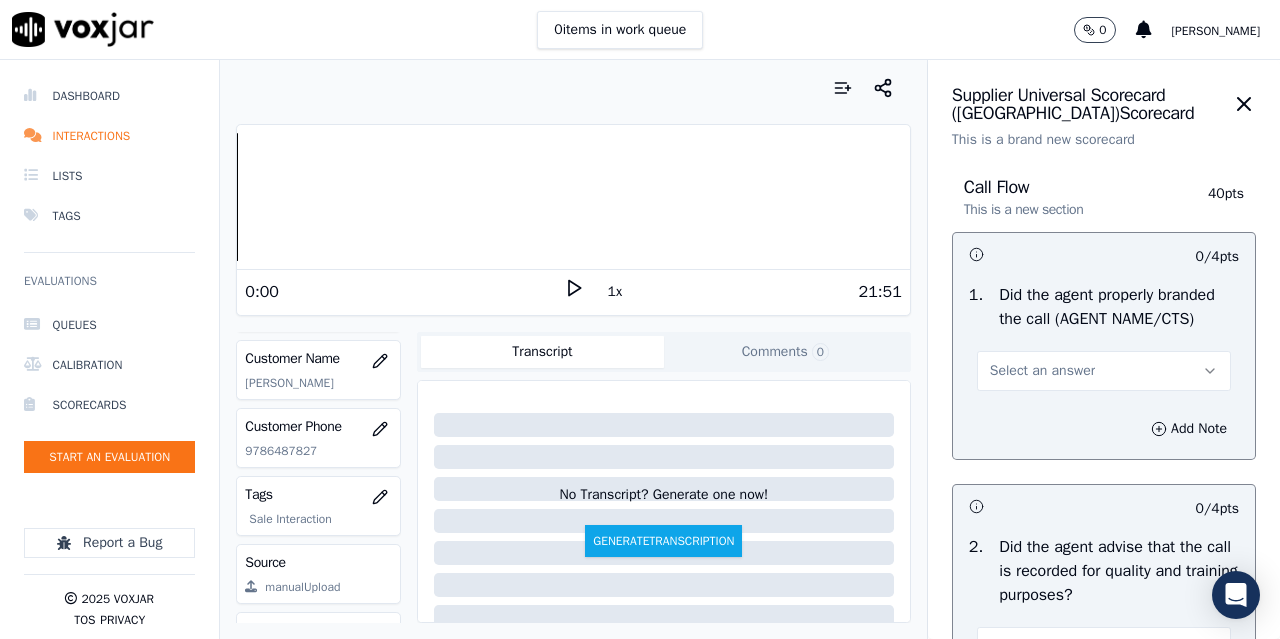 click on "Select an answer" at bounding box center (1042, 371) 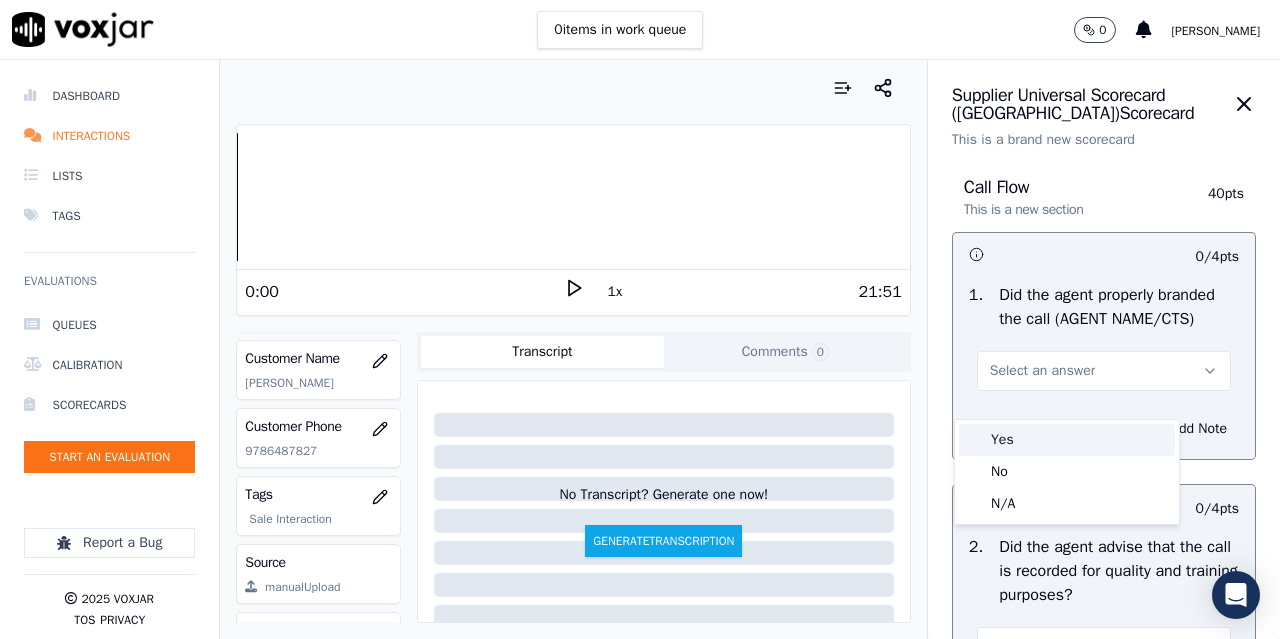 click on "Yes" at bounding box center [1067, 440] 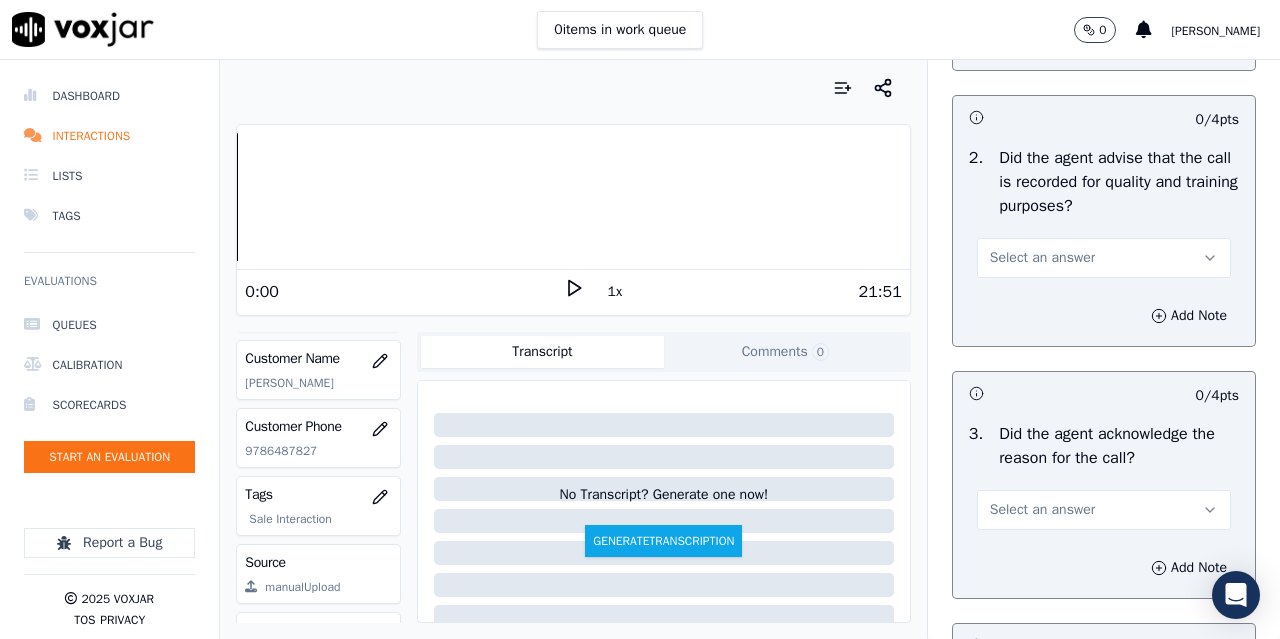 scroll, scrollTop: 400, scrollLeft: 0, axis: vertical 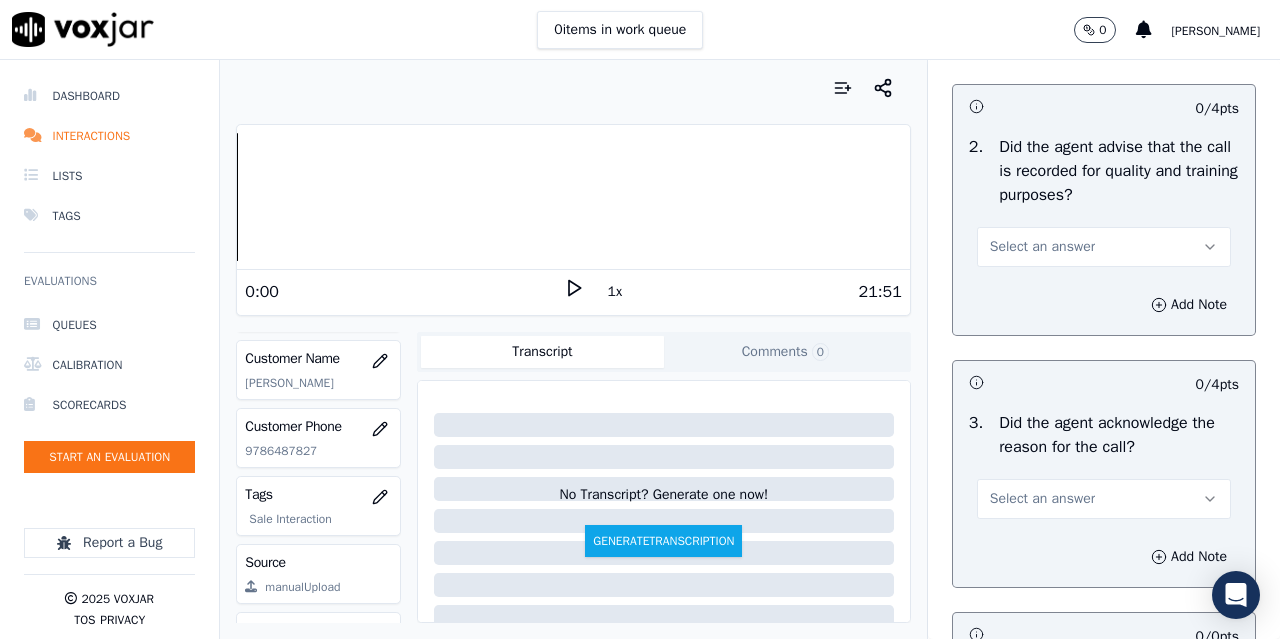 click on "Select an answer" at bounding box center (1042, 247) 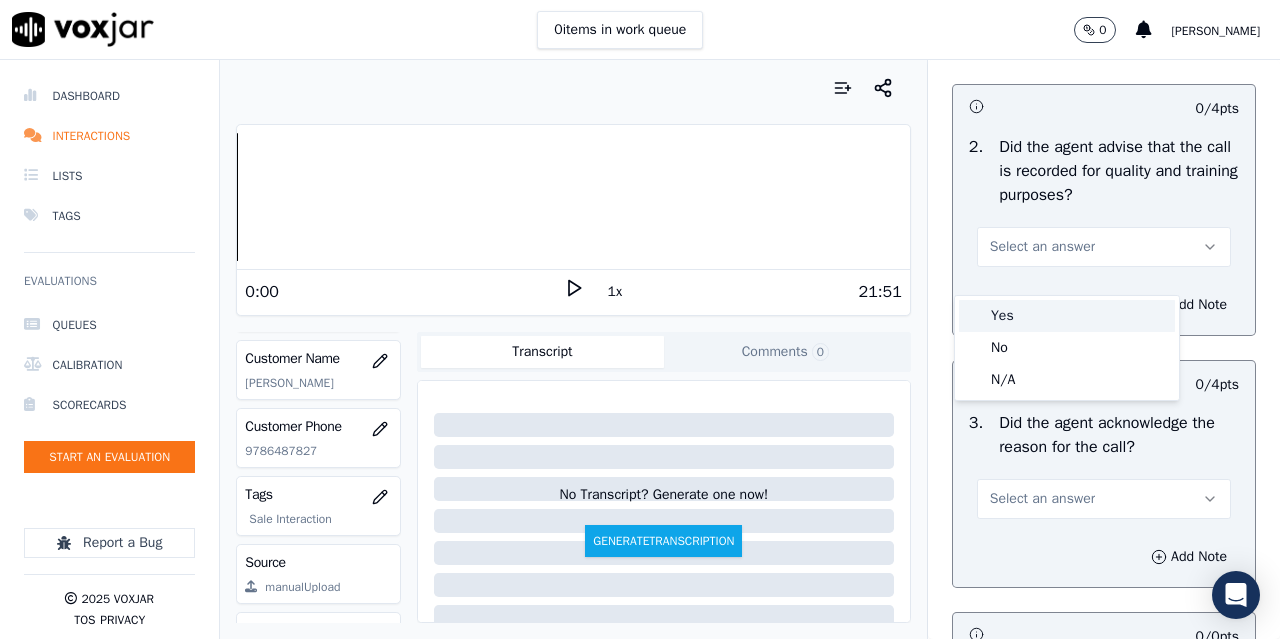 click on "Yes" at bounding box center [1067, 316] 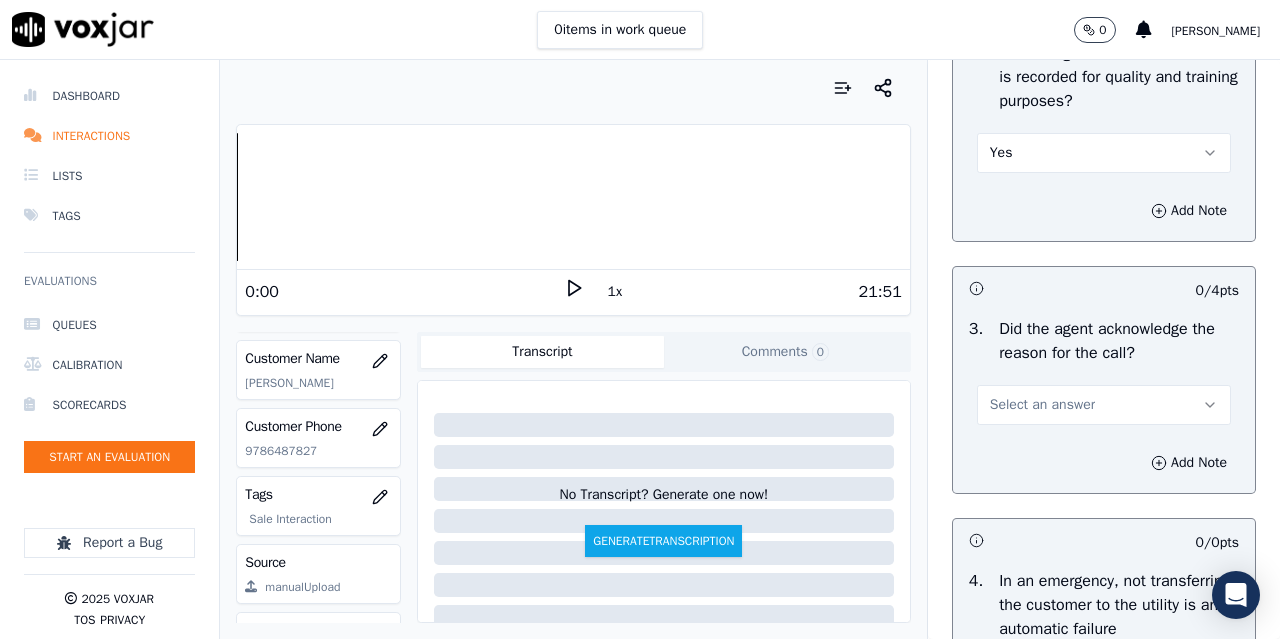 scroll, scrollTop: 700, scrollLeft: 0, axis: vertical 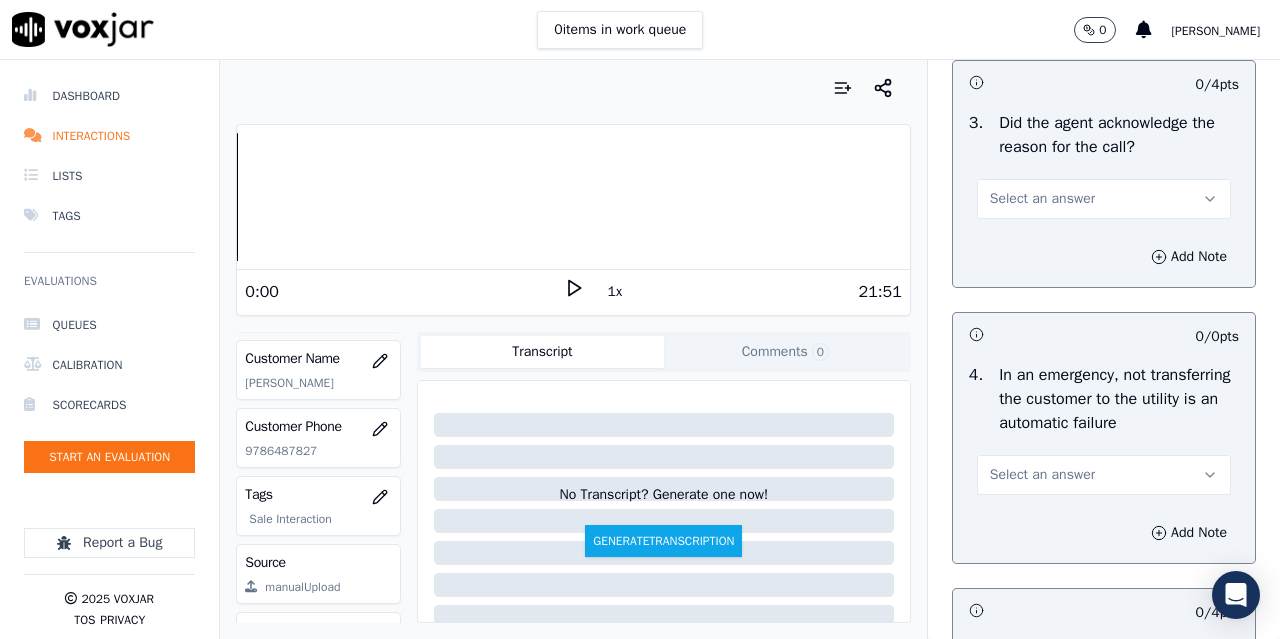 click on "Select an answer" at bounding box center [1042, 199] 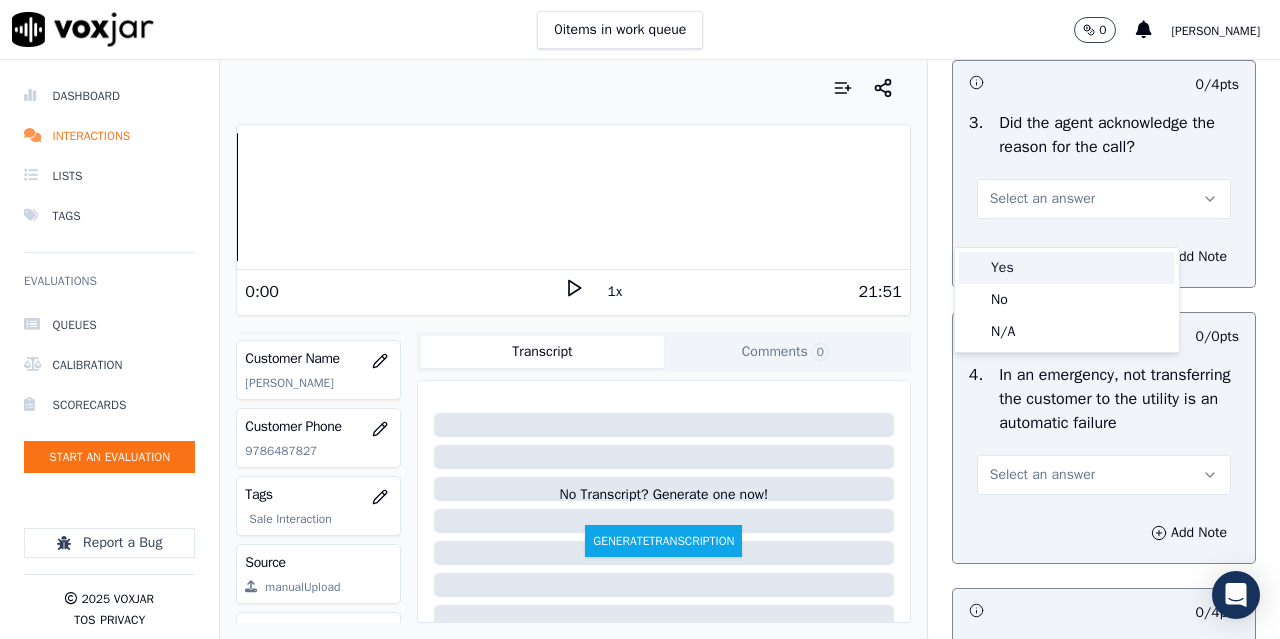 click on "Yes" at bounding box center (1067, 268) 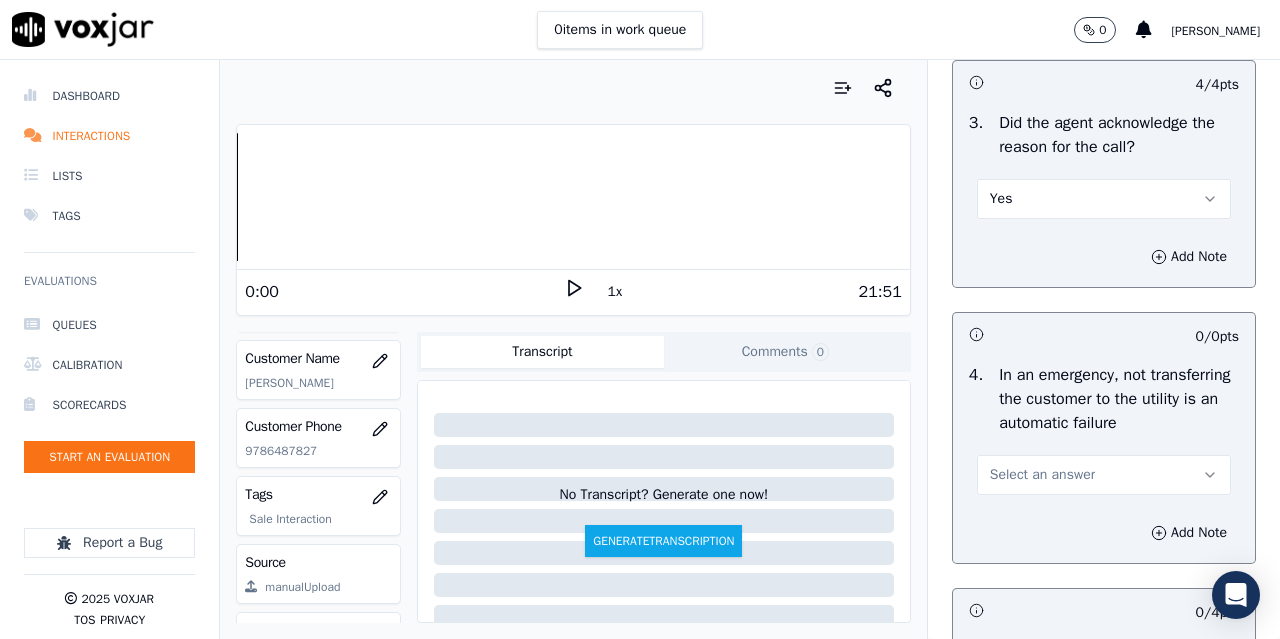 click on "Select an answer" at bounding box center (1042, 475) 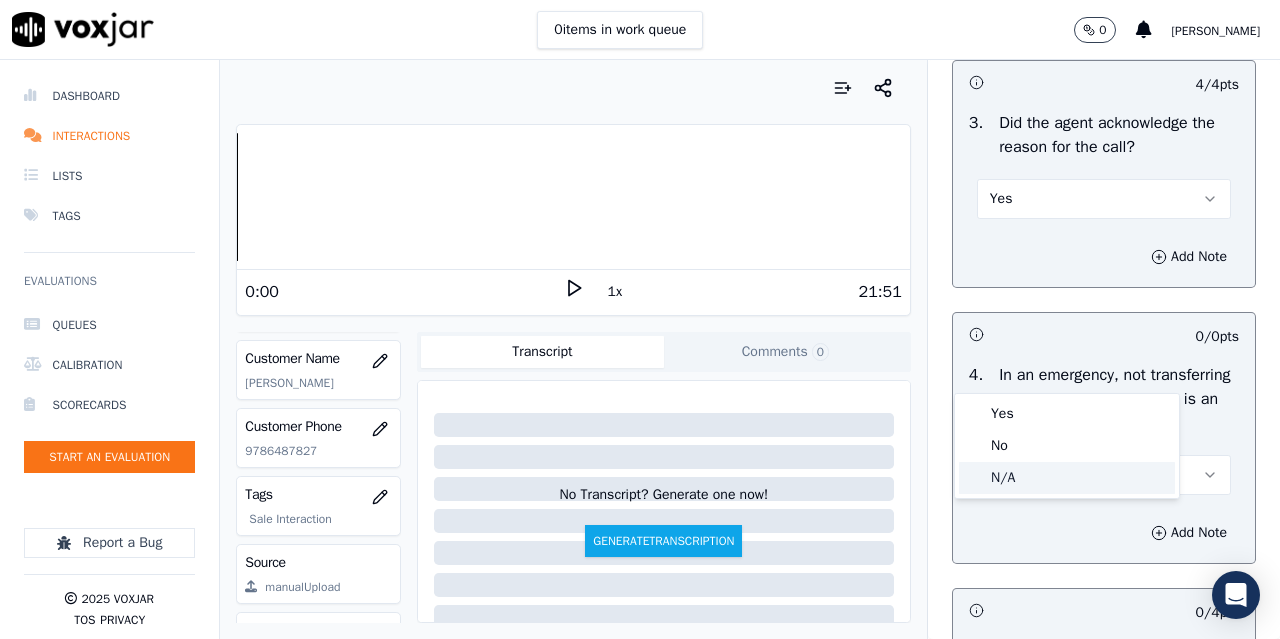 click on "N/A" 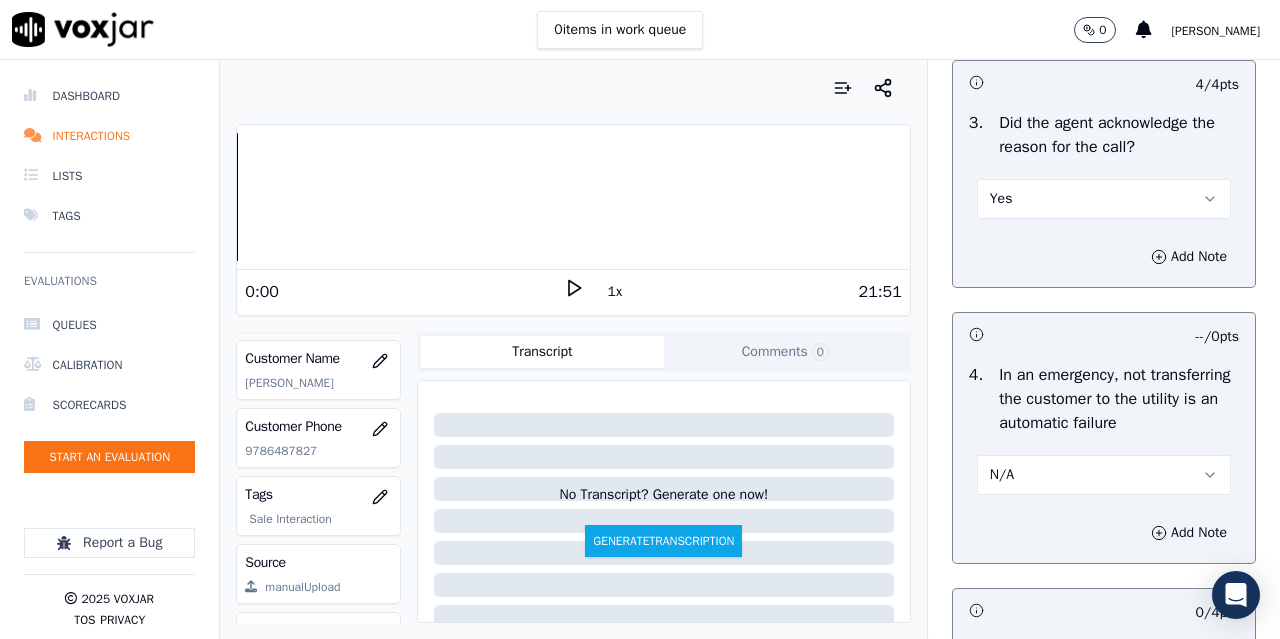 scroll, scrollTop: 1100, scrollLeft: 0, axis: vertical 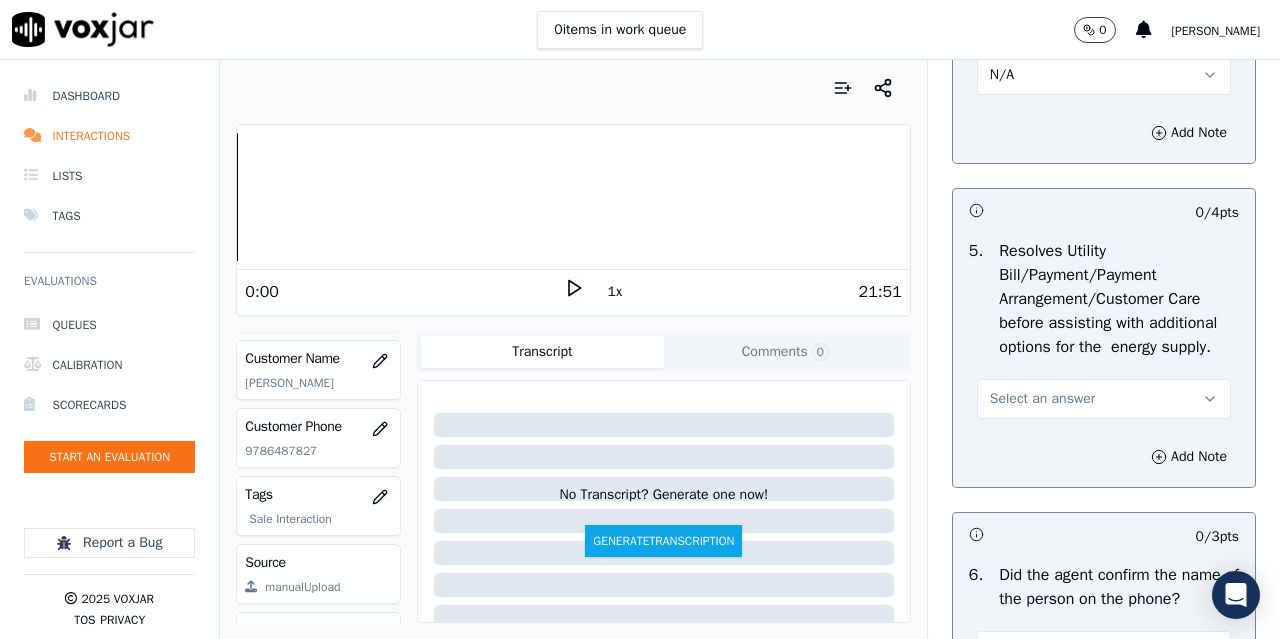click on "Select an answer" at bounding box center [1042, 399] 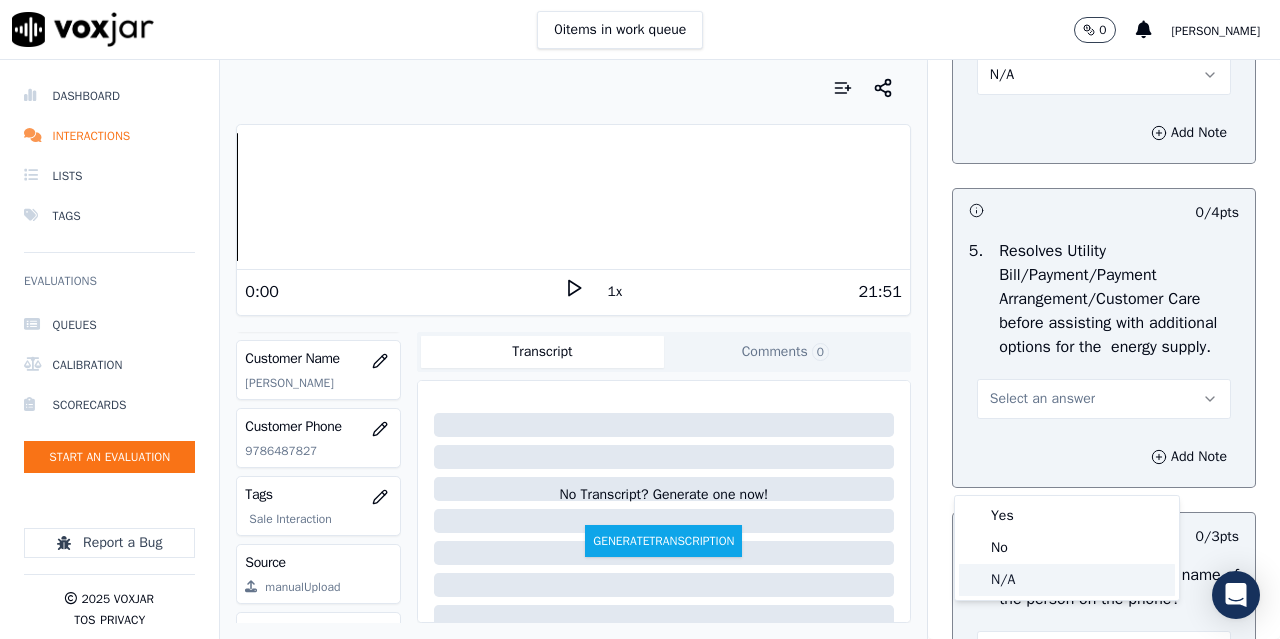 click on "N/A" 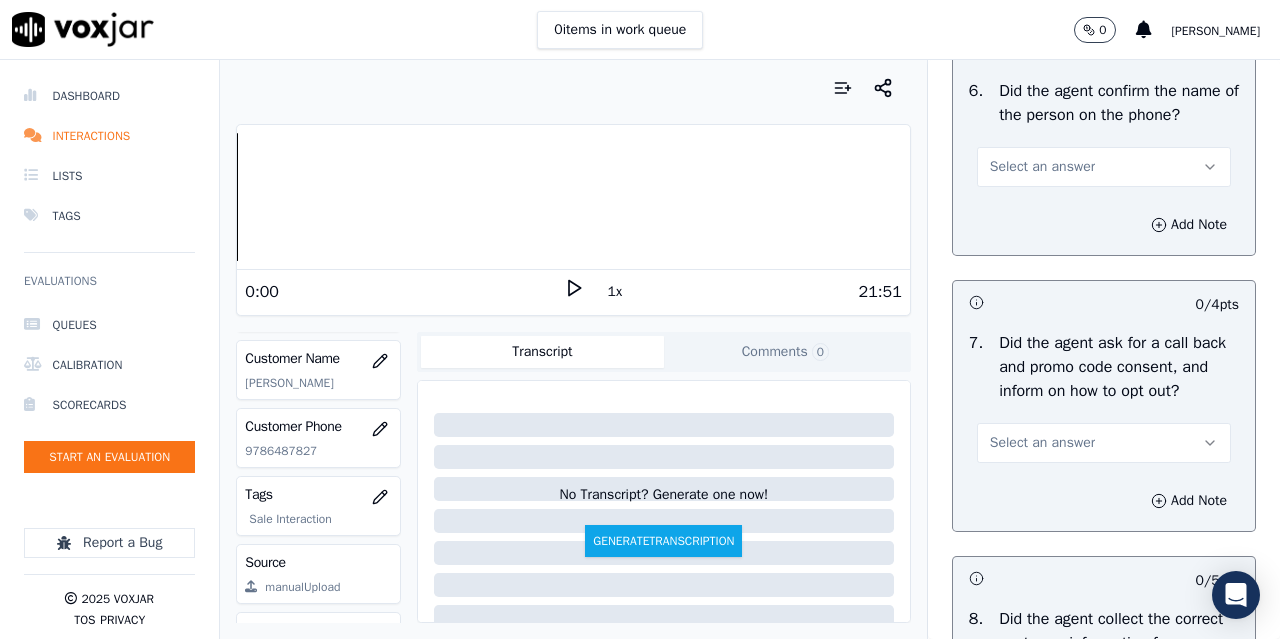 scroll, scrollTop: 1600, scrollLeft: 0, axis: vertical 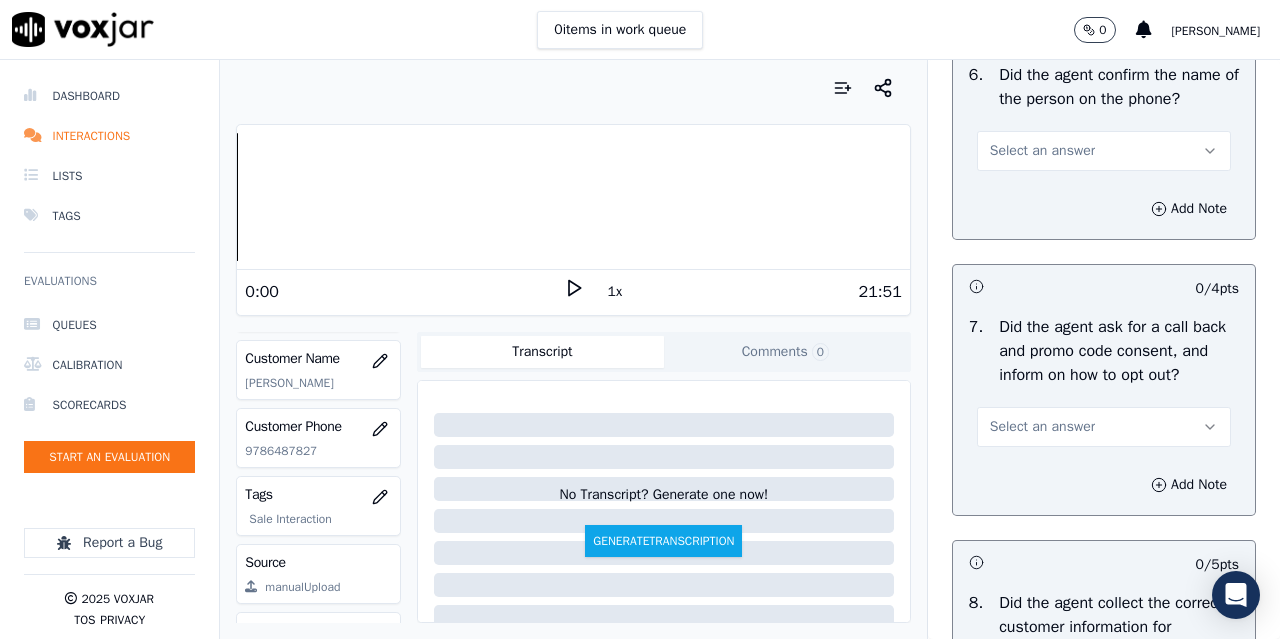 click on "Select an answer" at bounding box center [1042, 151] 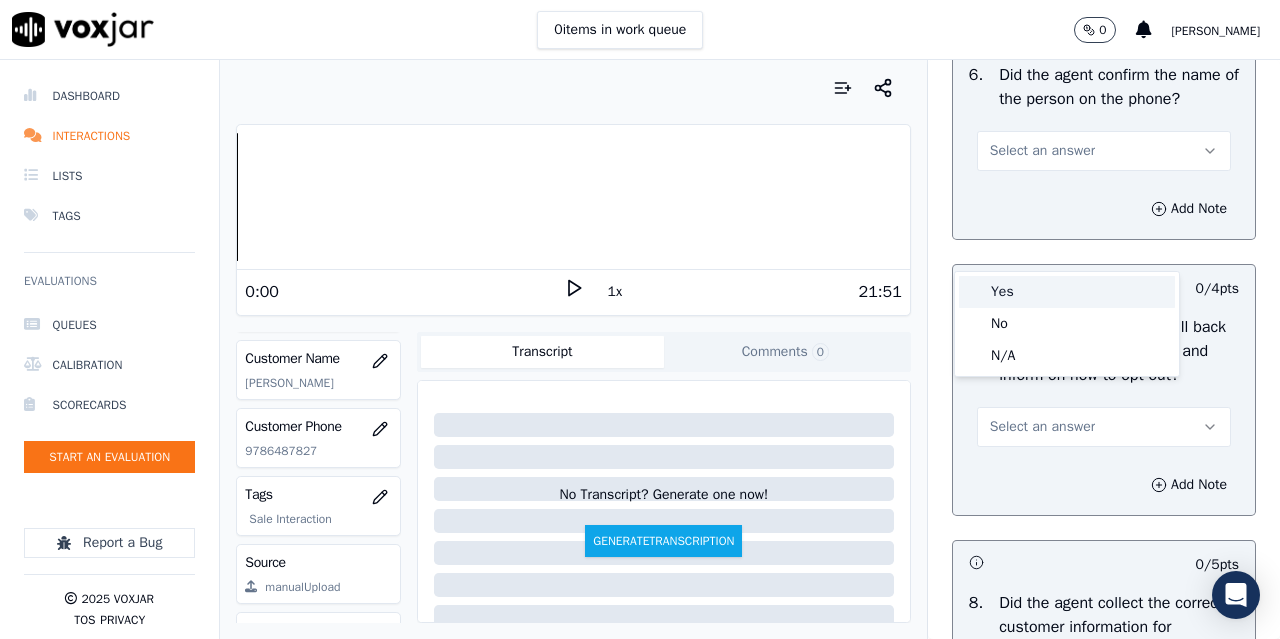click on "Yes" at bounding box center [1067, 292] 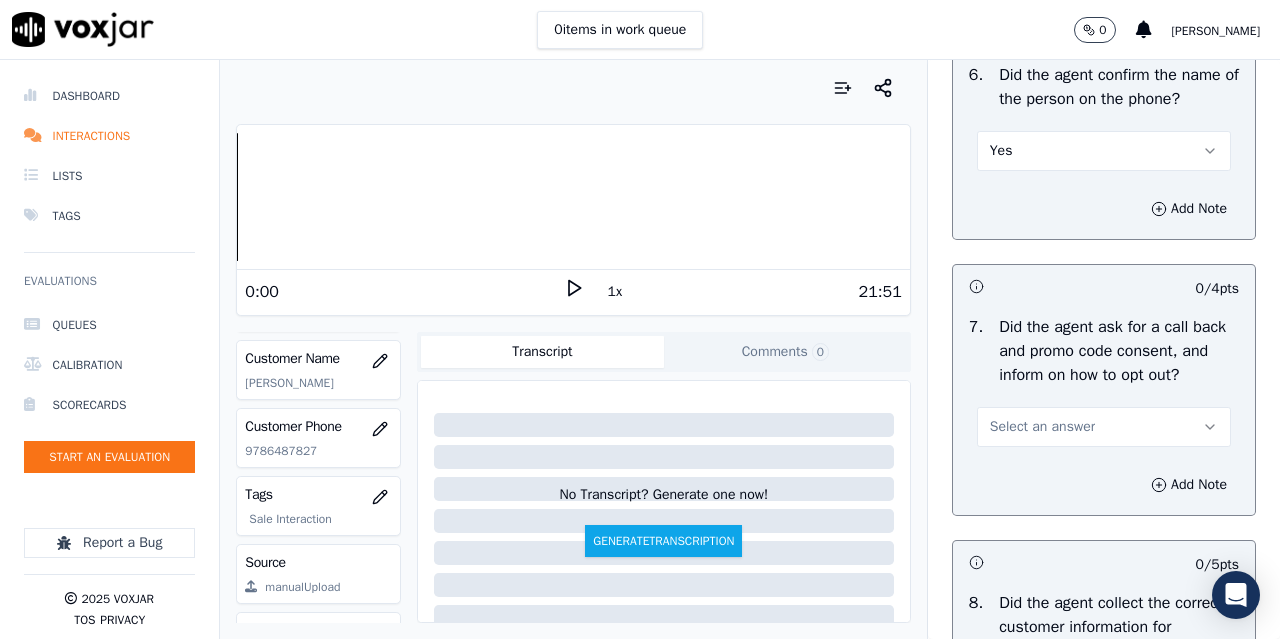 click on "Select an answer" at bounding box center [1042, 427] 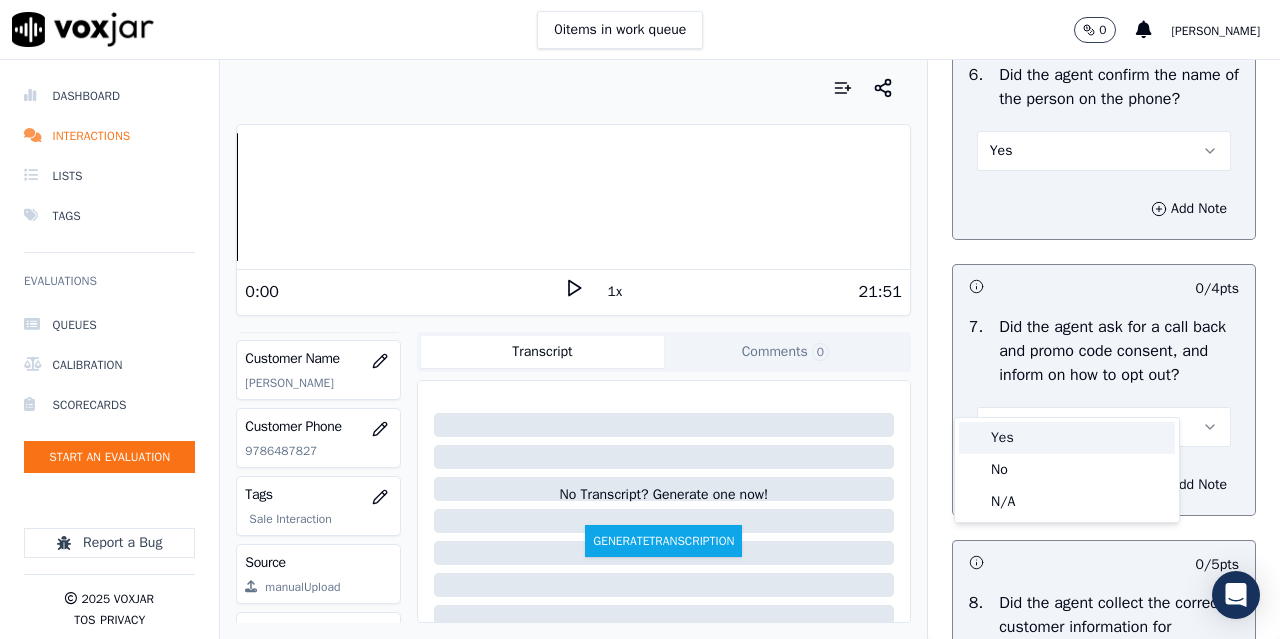 click on "Yes" at bounding box center [1067, 438] 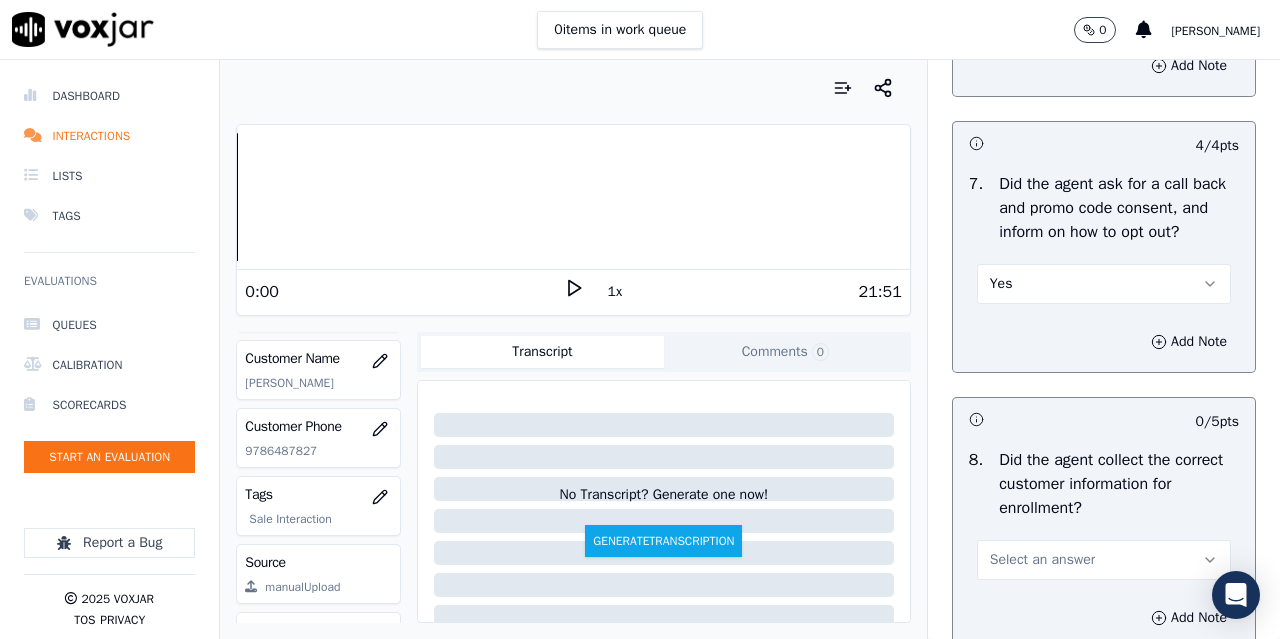 scroll, scrollTop: 2000, scrollLeft: 0, axis: vertical 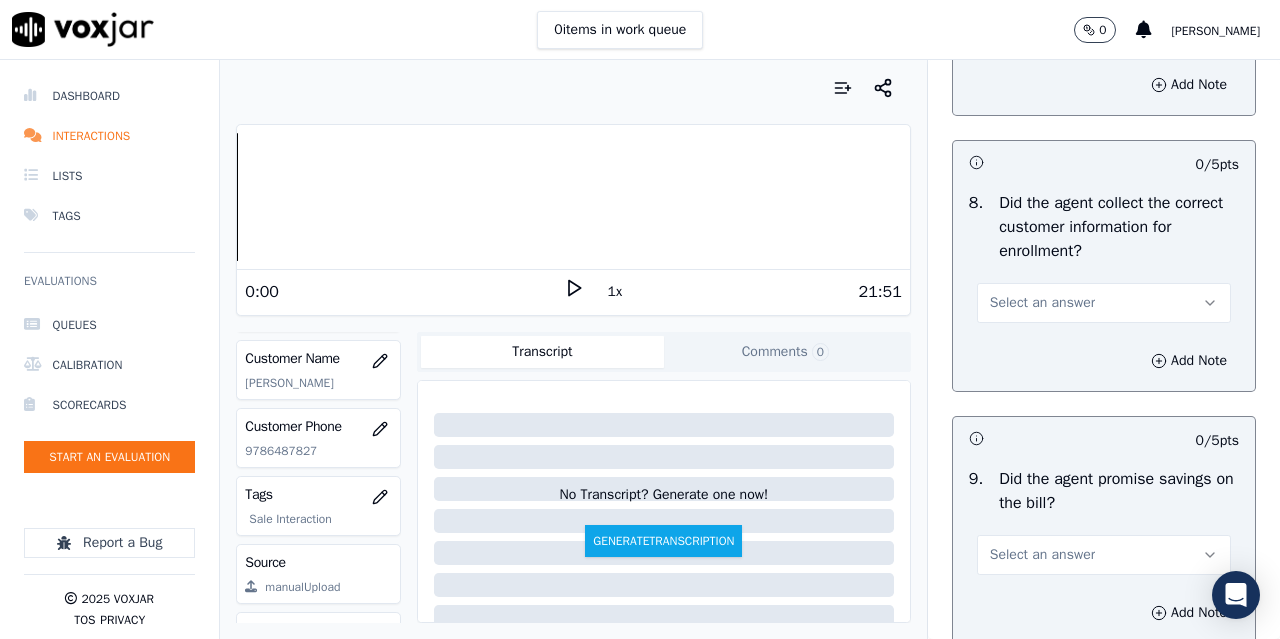click on "Select an answer" at bounding box center (1104, 303) 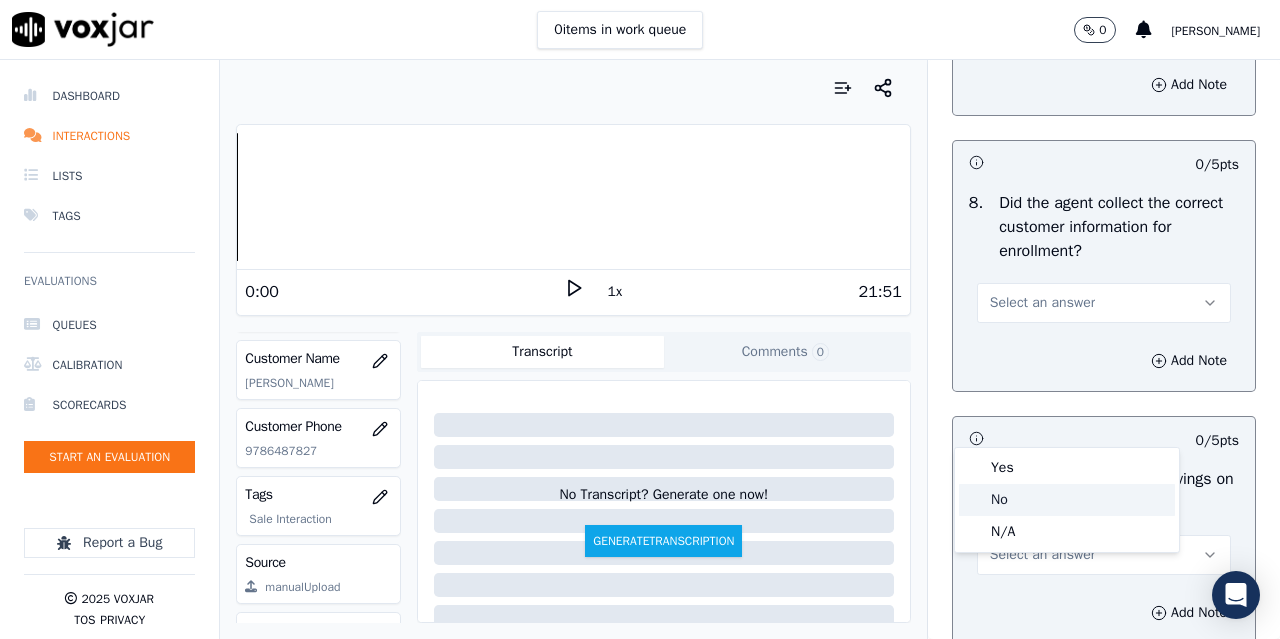 click on "Yes" at bounding box center (1067, 468) 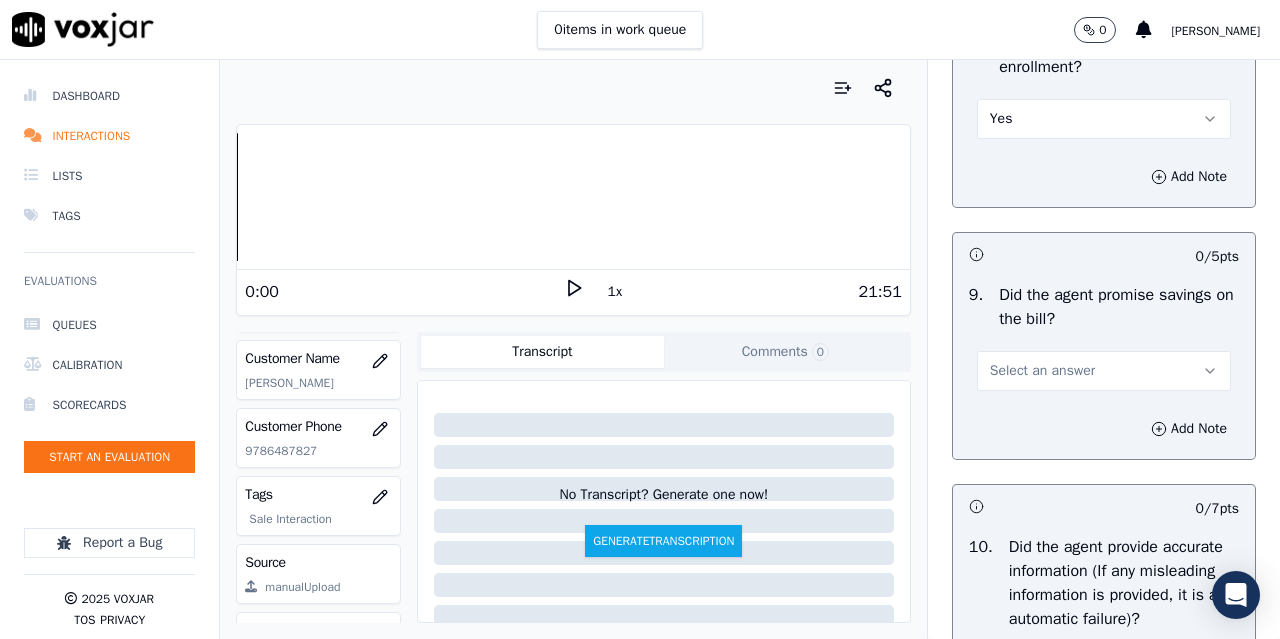 scroll, scrollTop: 2500, scrollLeft: 0, axis: vertical 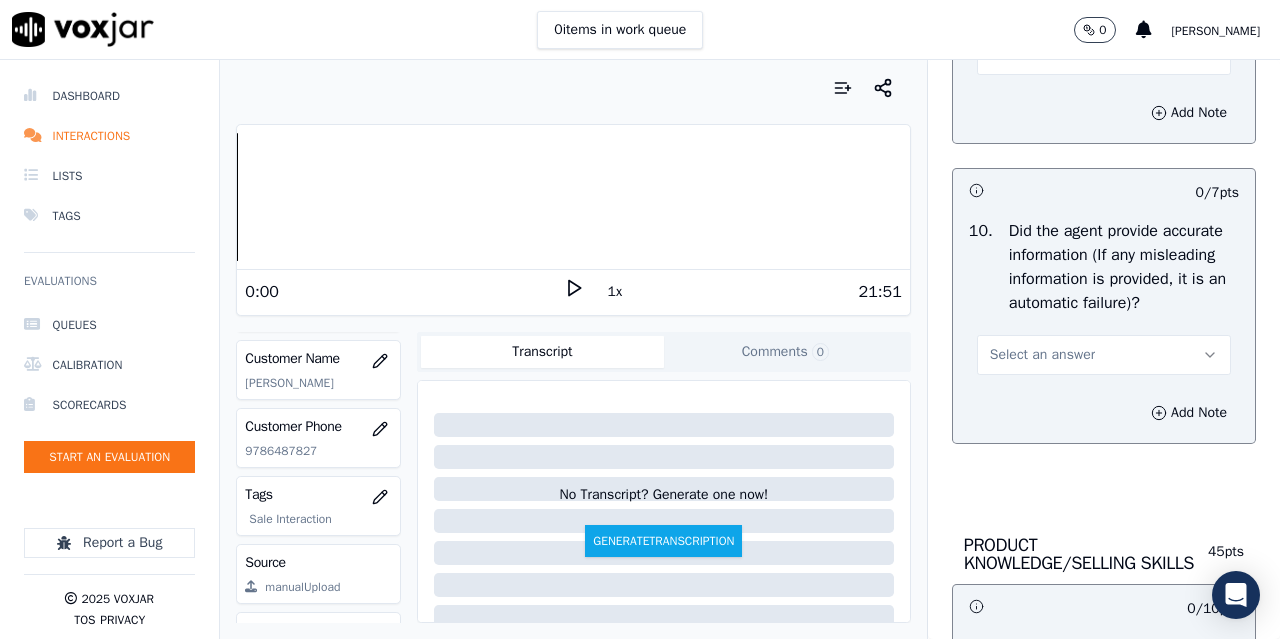 click on "Select an answer" at bounding box center (1104, 55) 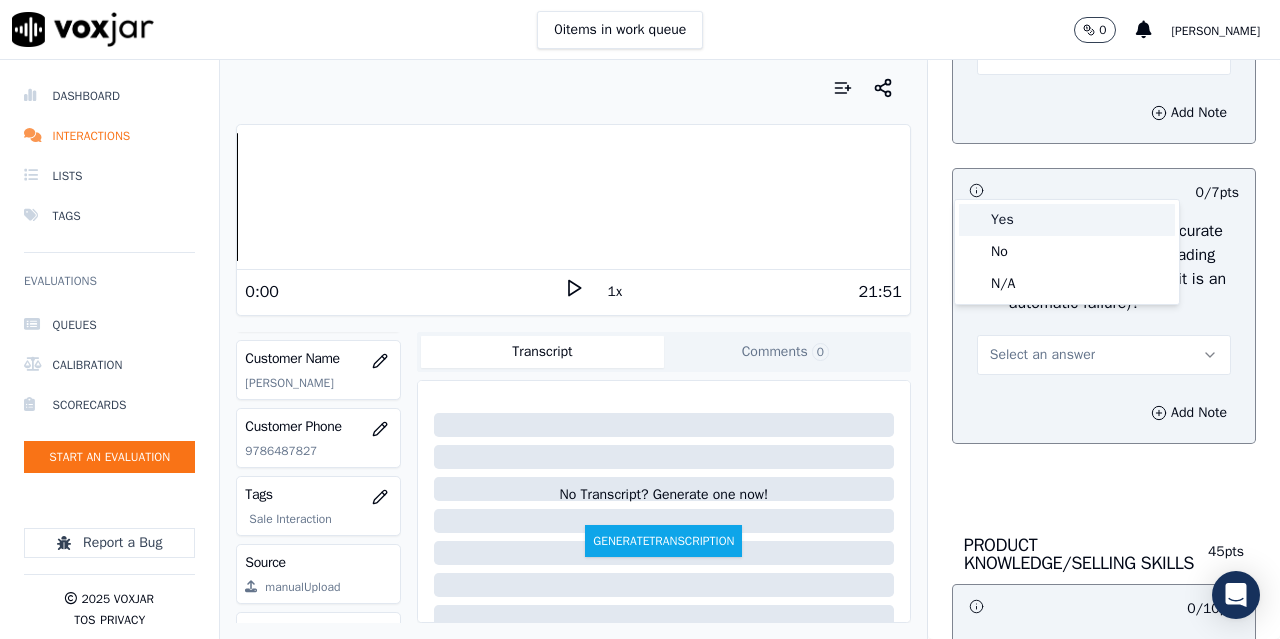 click on "Yes" at bounding box center [1067, 220] 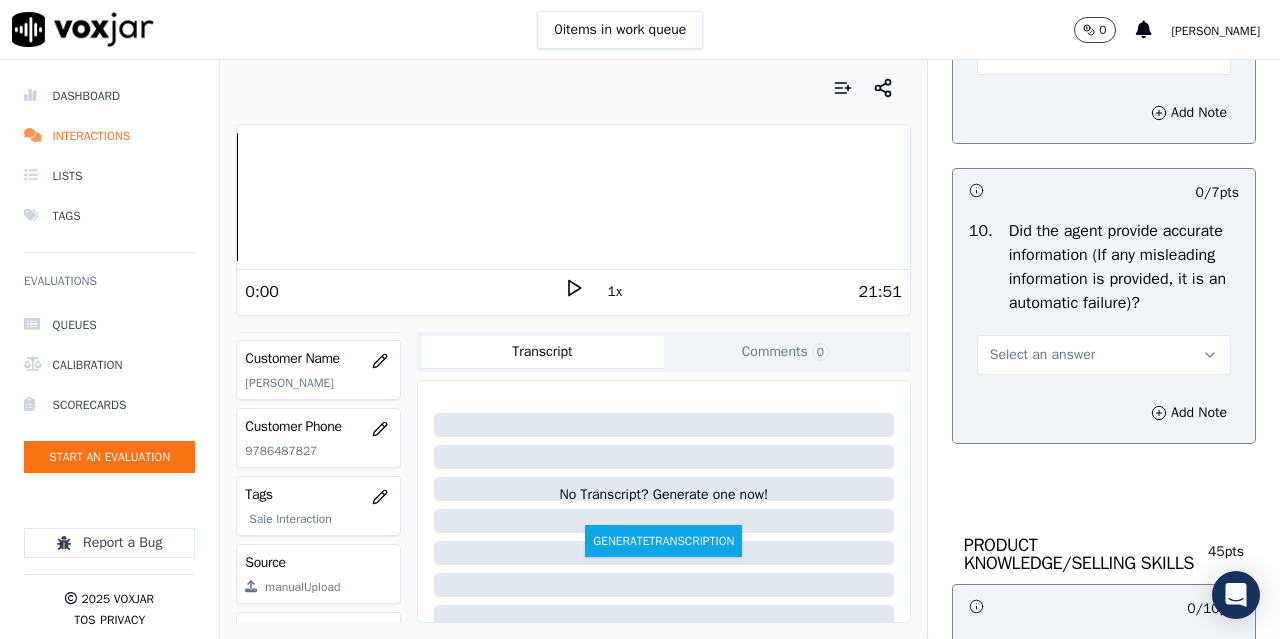click on "Select an answer" at bounding box center (1042, 355) 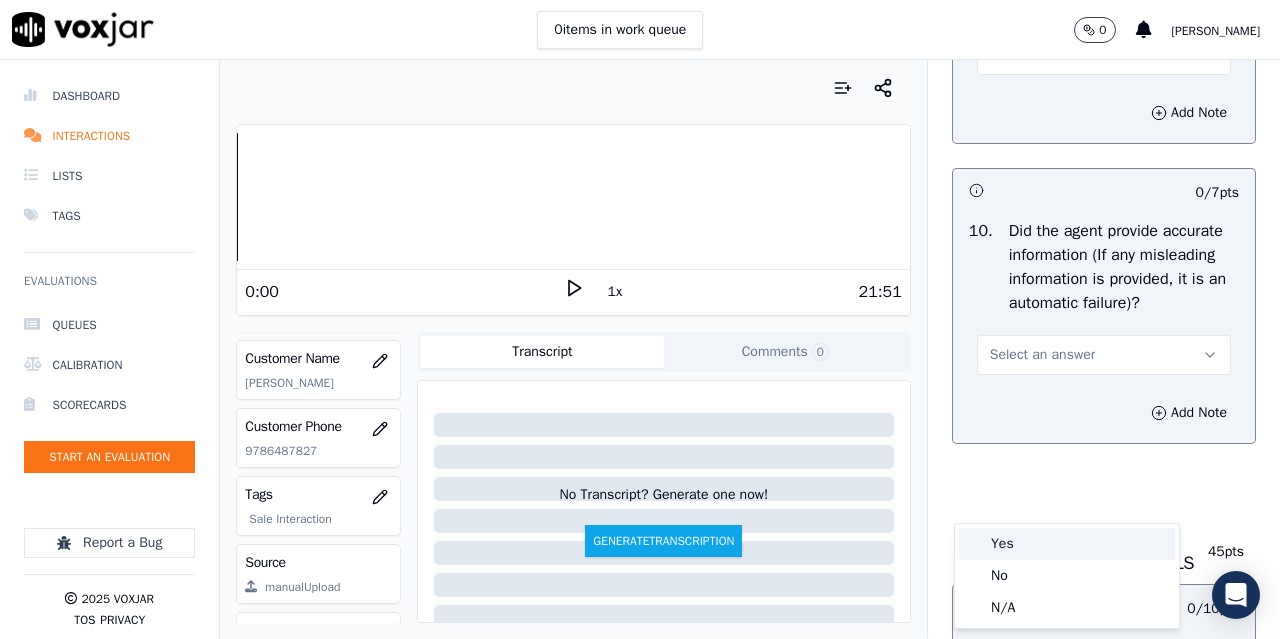click on "Yes" at bounding box center [1067, 544] 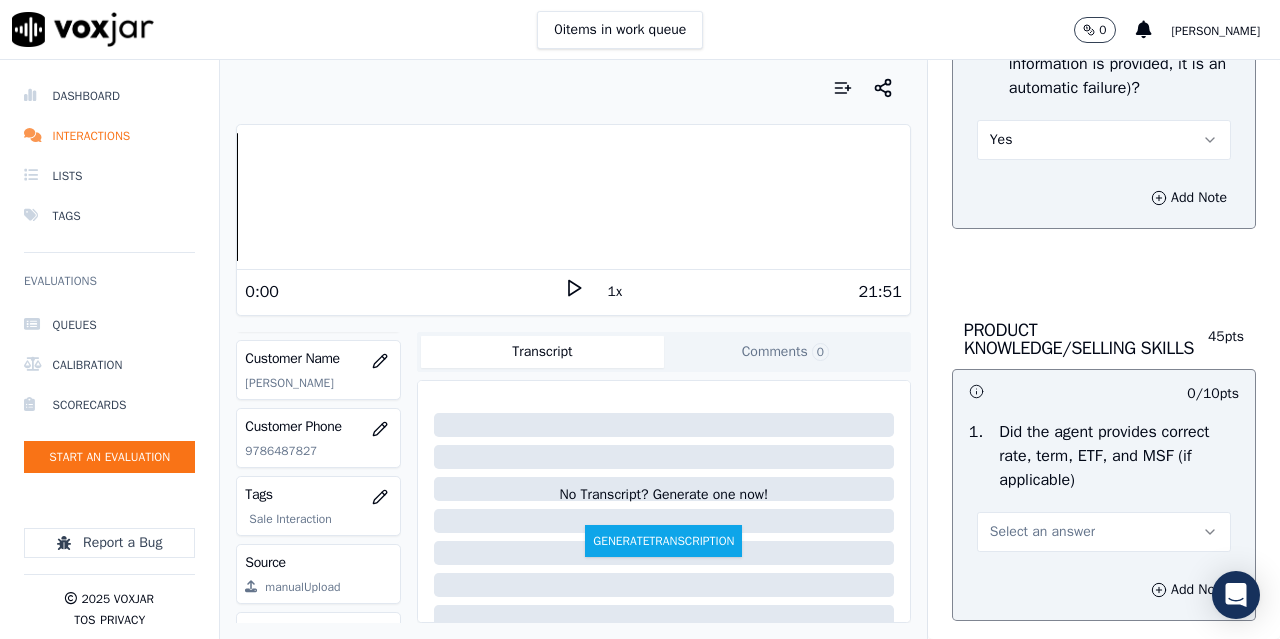 scroll, scrollTop: 2900, scrollLeft: 0, axis: vertical 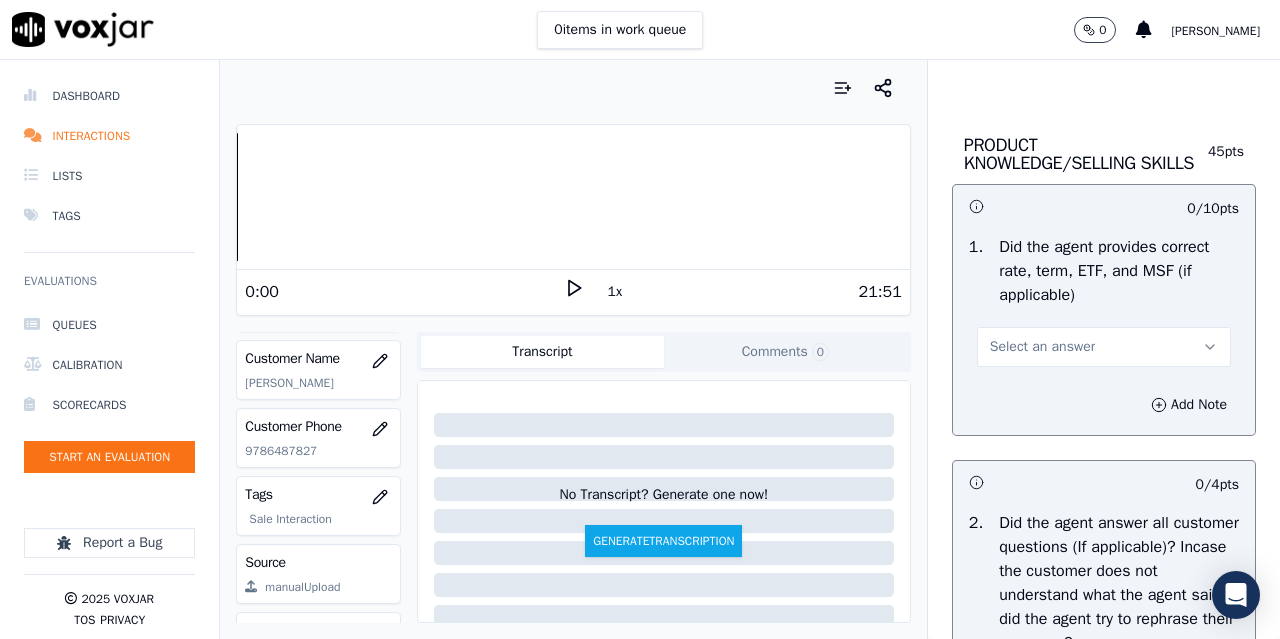 click on "Select an answer" at bounding box center [1104, 347] 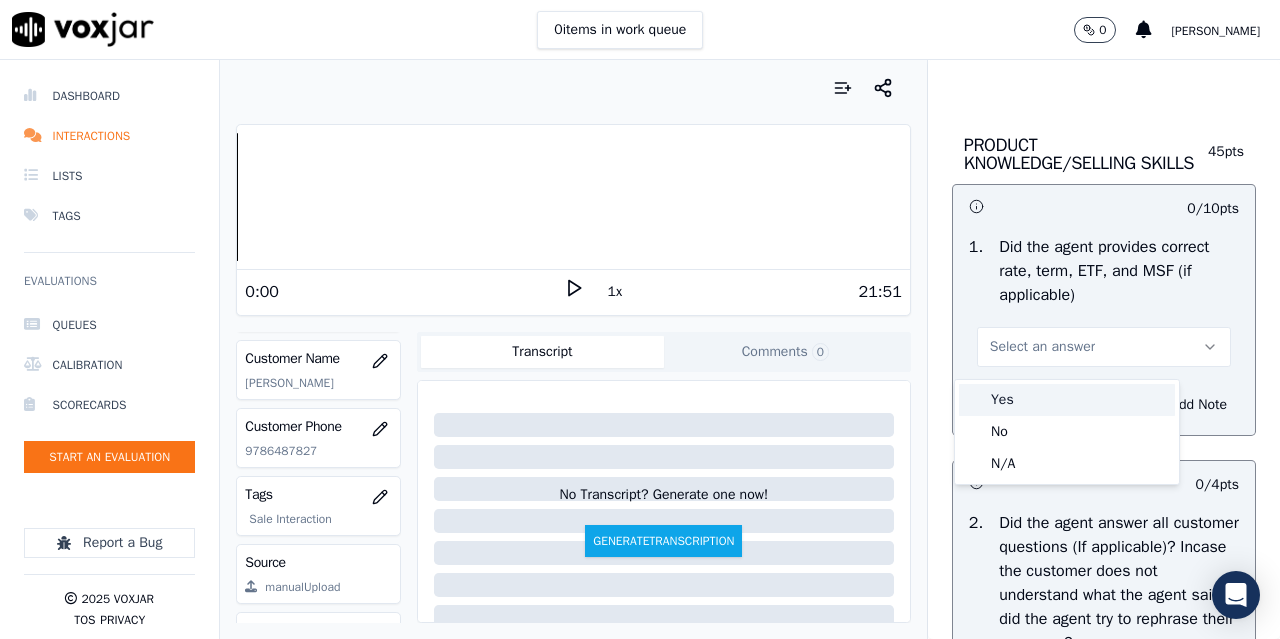 click on "Yes" at bounding box center (1067, 400) 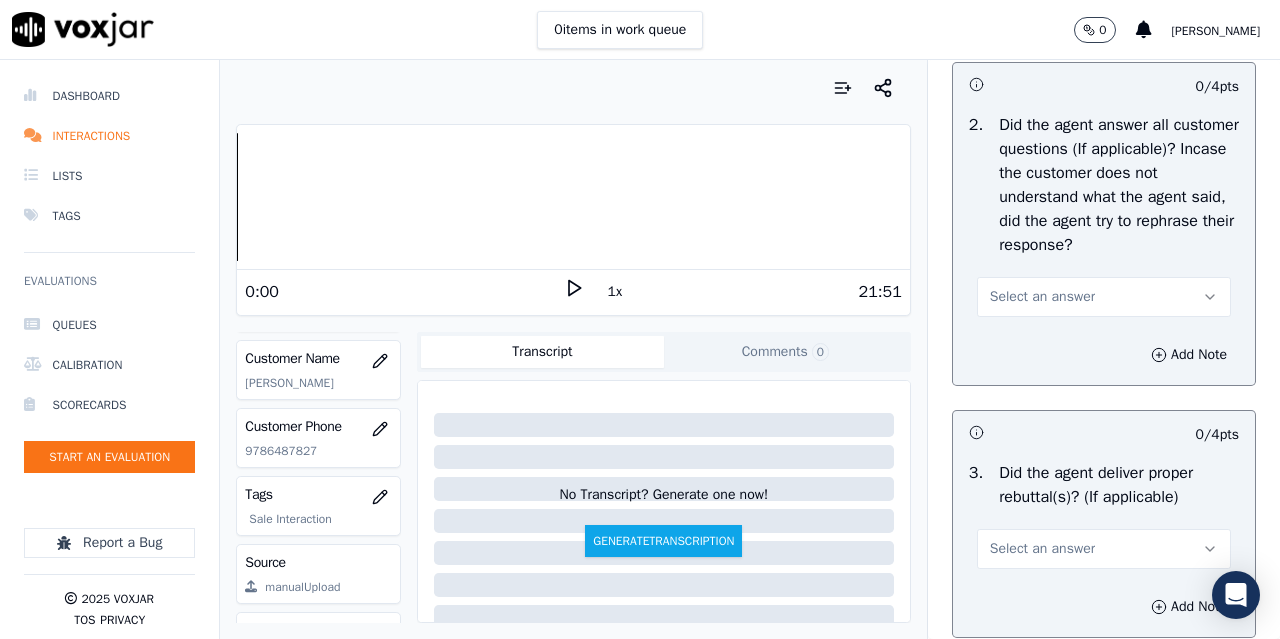 scroll, scrollTop: 3300, scrollLeft: 0, axis: vertical 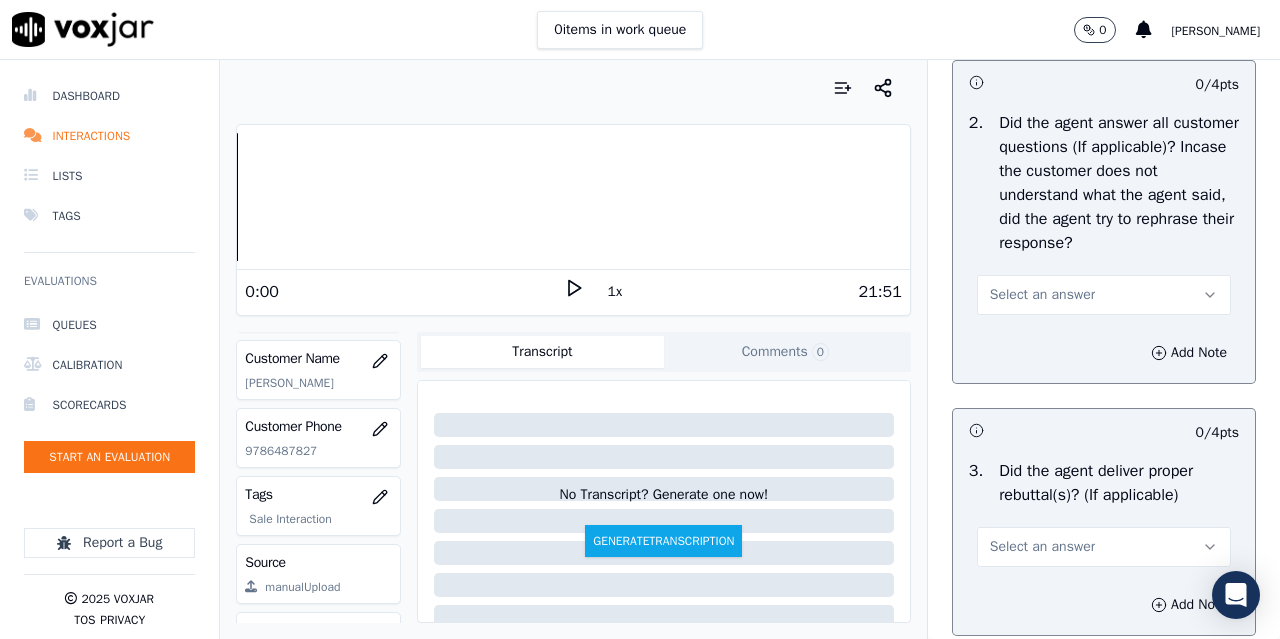 click on "Select an answer" at bounding box center (1042, 295) 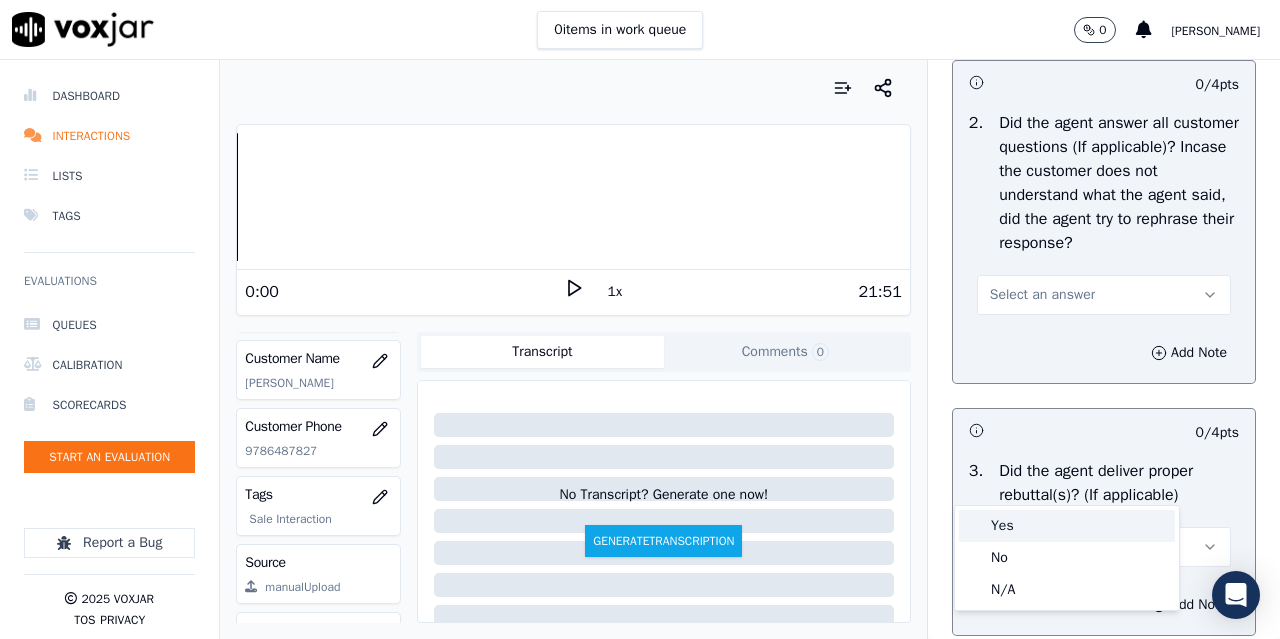 click on "Yes" at bounding box center [1067, 526] 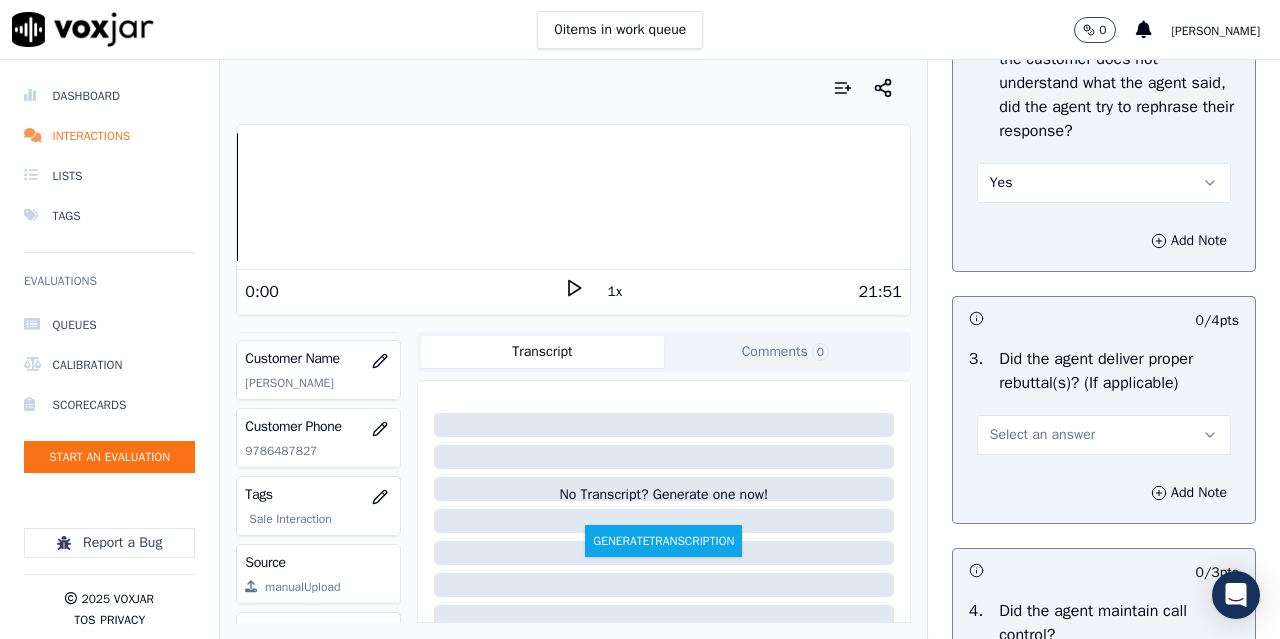 scroll, scrollTop: 3700, scrollLeft: 0, axis: vertical 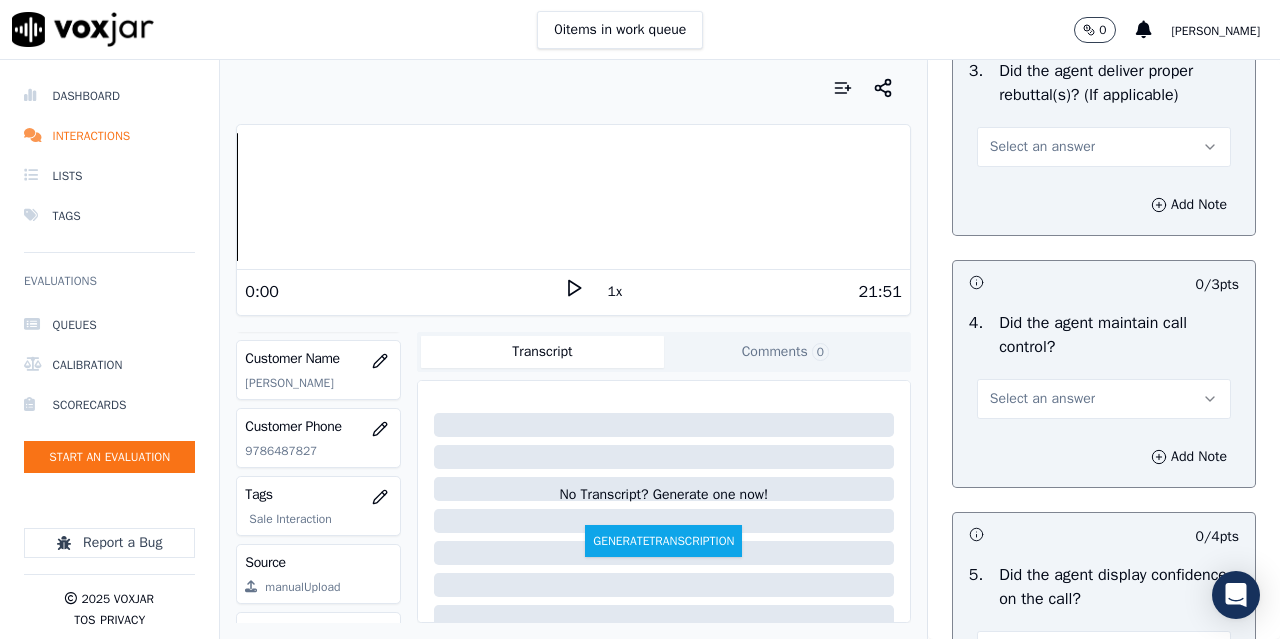 click on "Select an answer" at bounding box center [1042, 147] 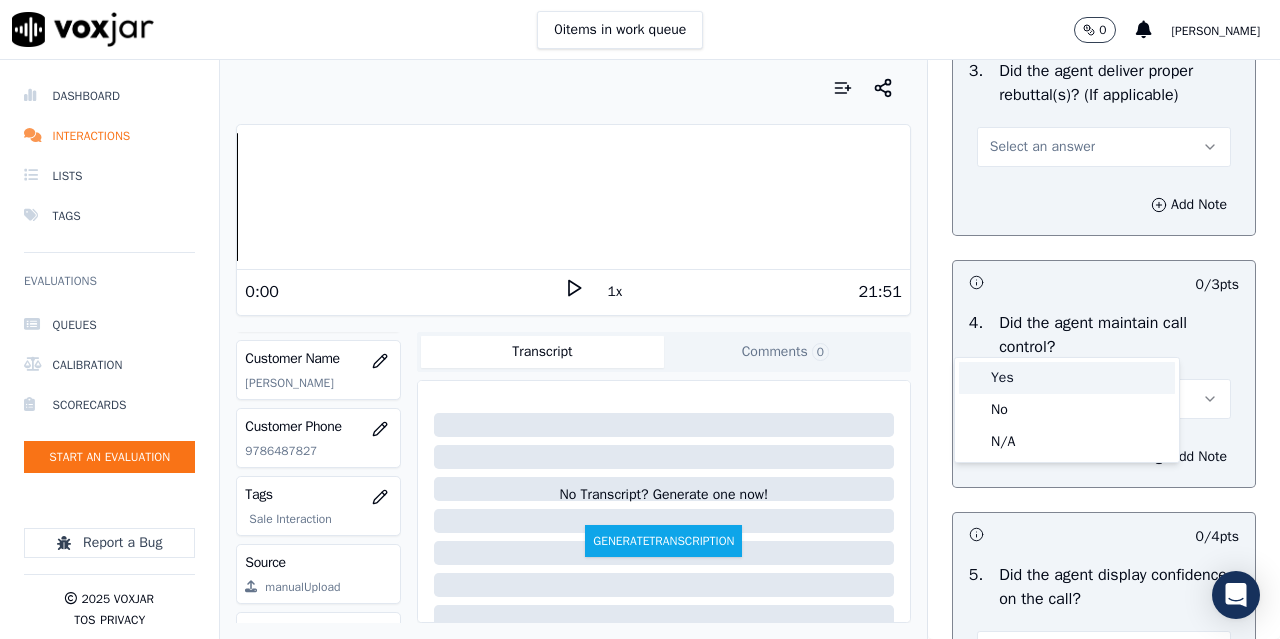 click on "Yes" at bounding box center [1067, 378] 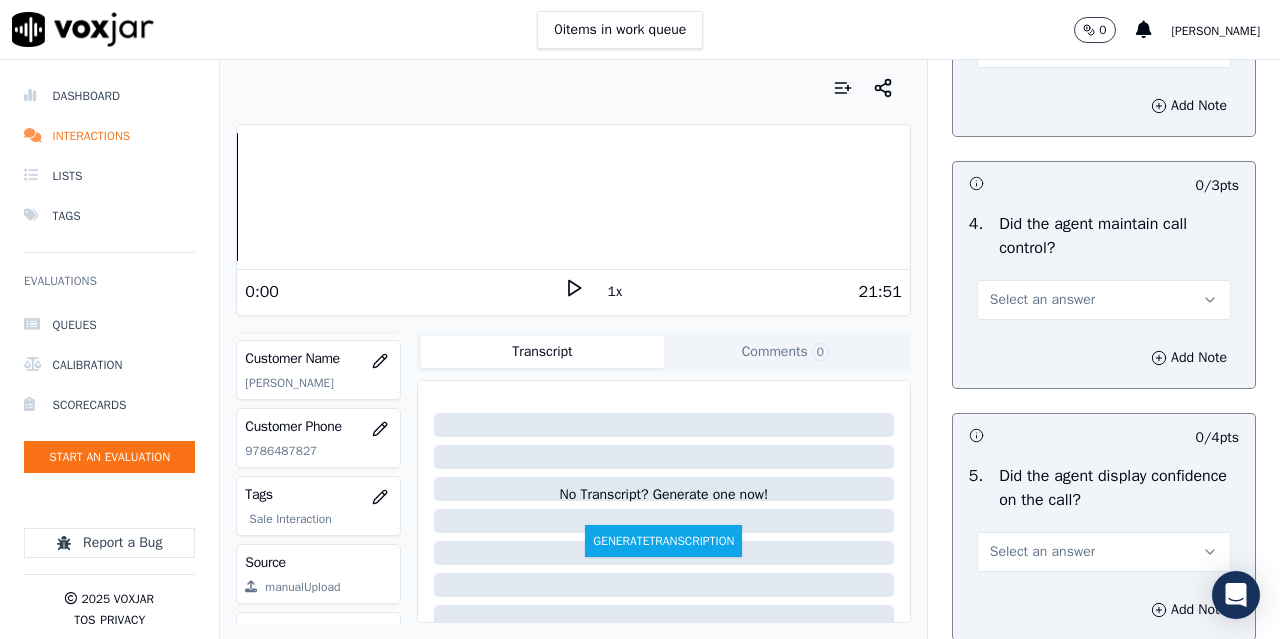scroll, scrollTop: 4000, scrollLeft: 0, axis: vertical 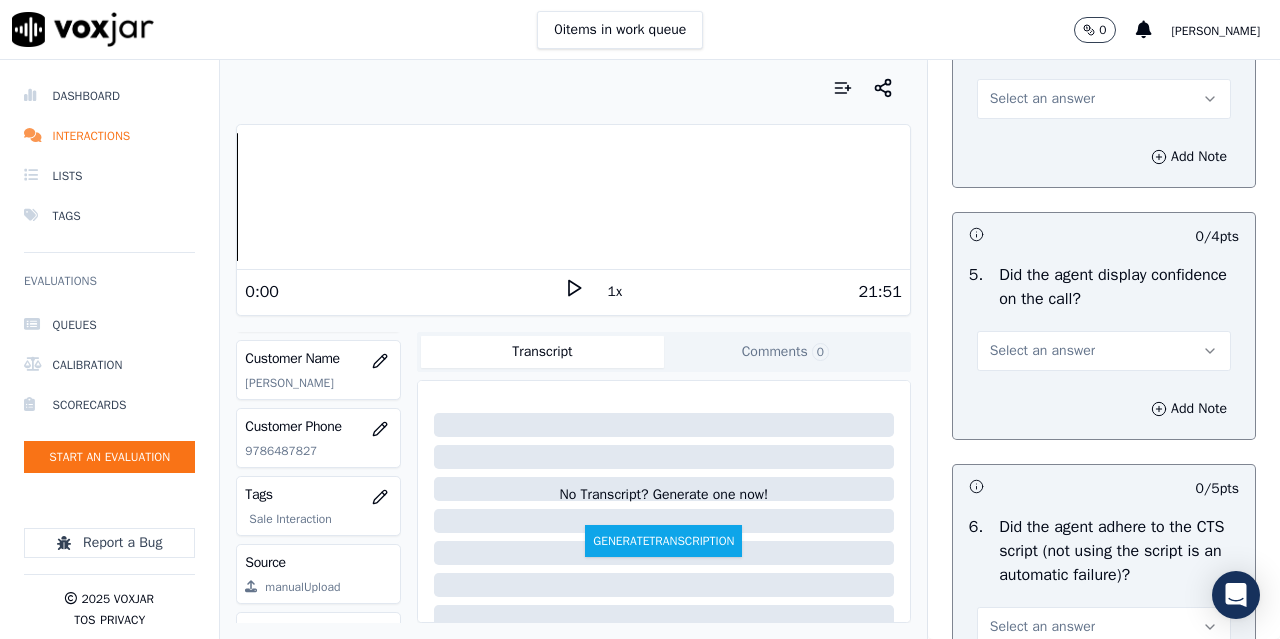 click on "Select an answer" at bounding box center [1042, 99] 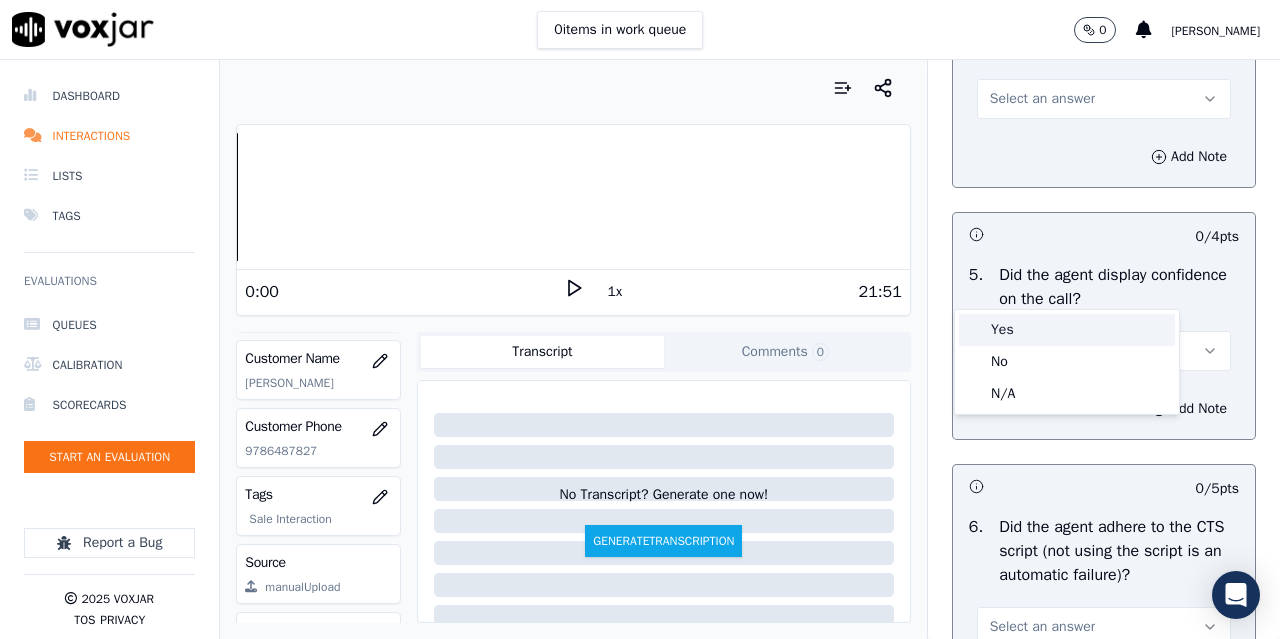 click on "Yes" at bounding box center (1067, 330) 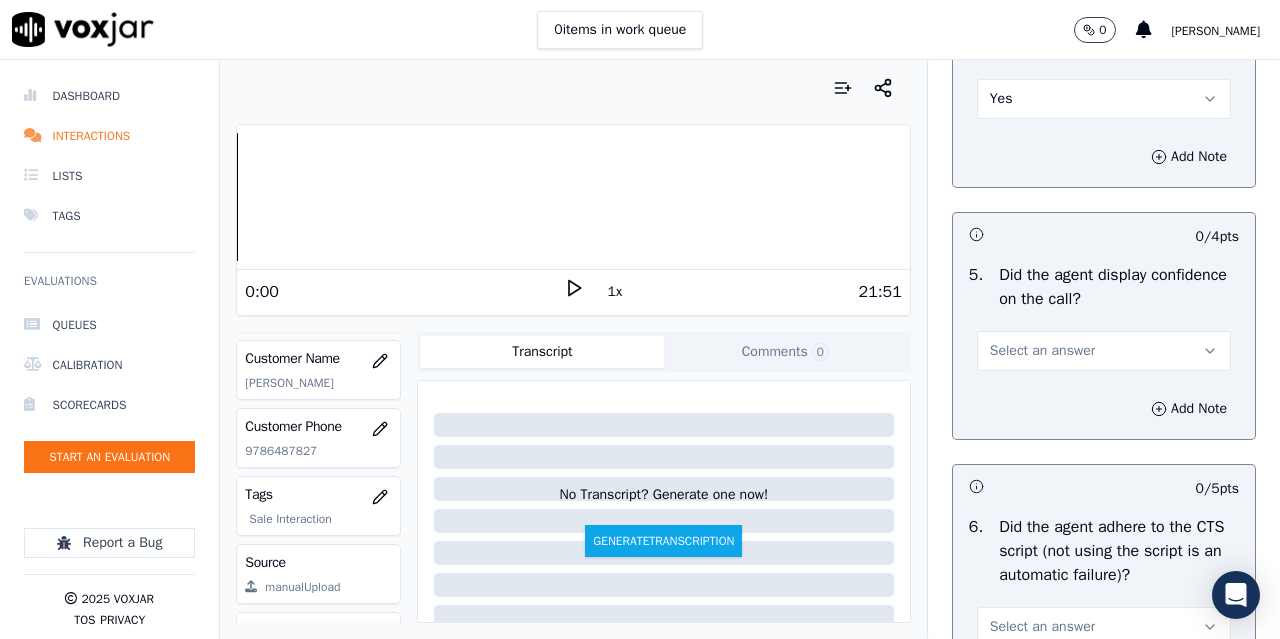 click on "Select an answer" at bounding box center [1042, 351] 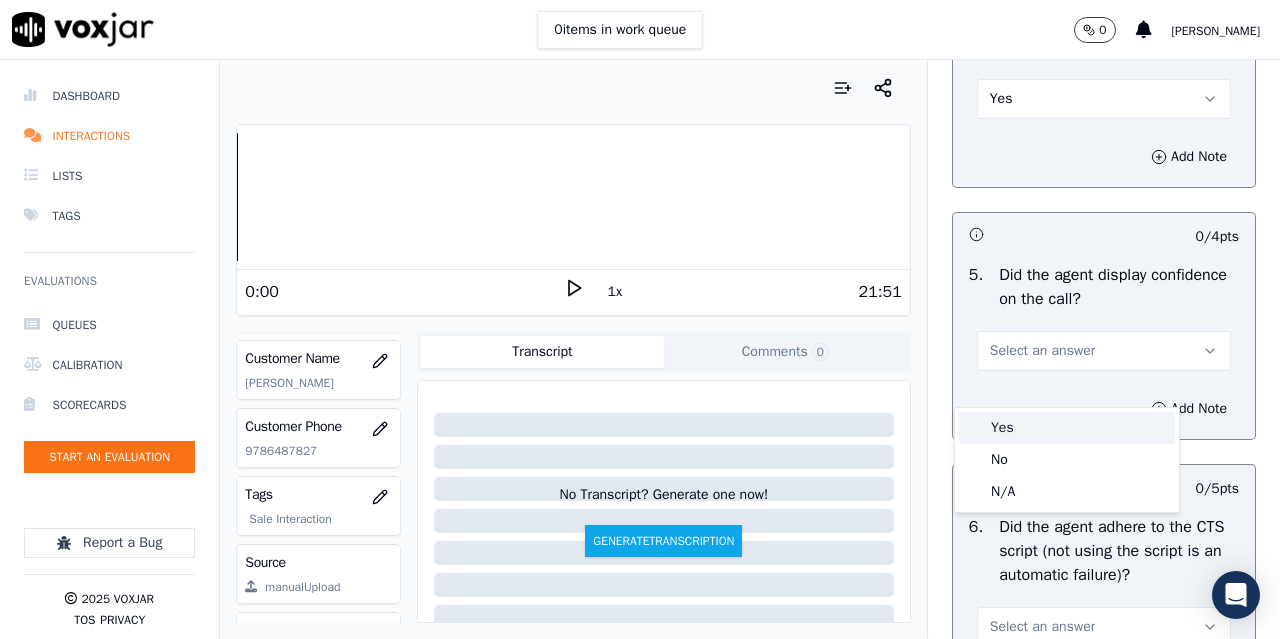 click on "Yes" at bounding box center [1067, 428] 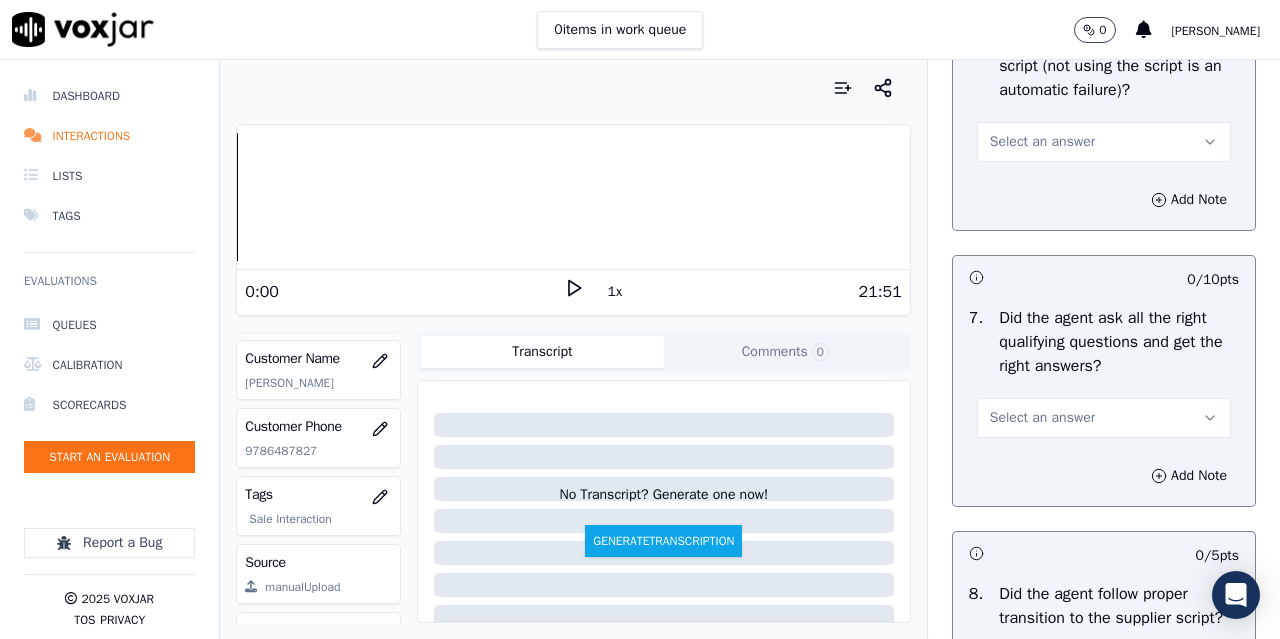 scroll, scrollTop: 4500, scrollLeft: 0, axis: vertical 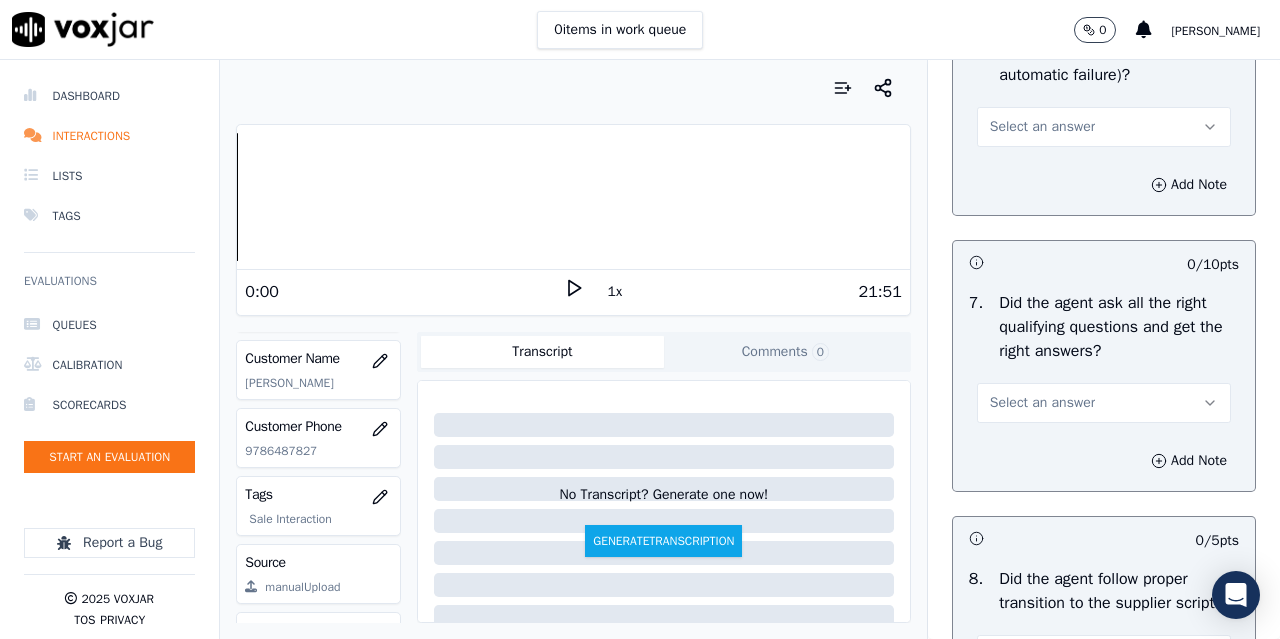 click on "Select an answer" at bounding box center [1042, 127] 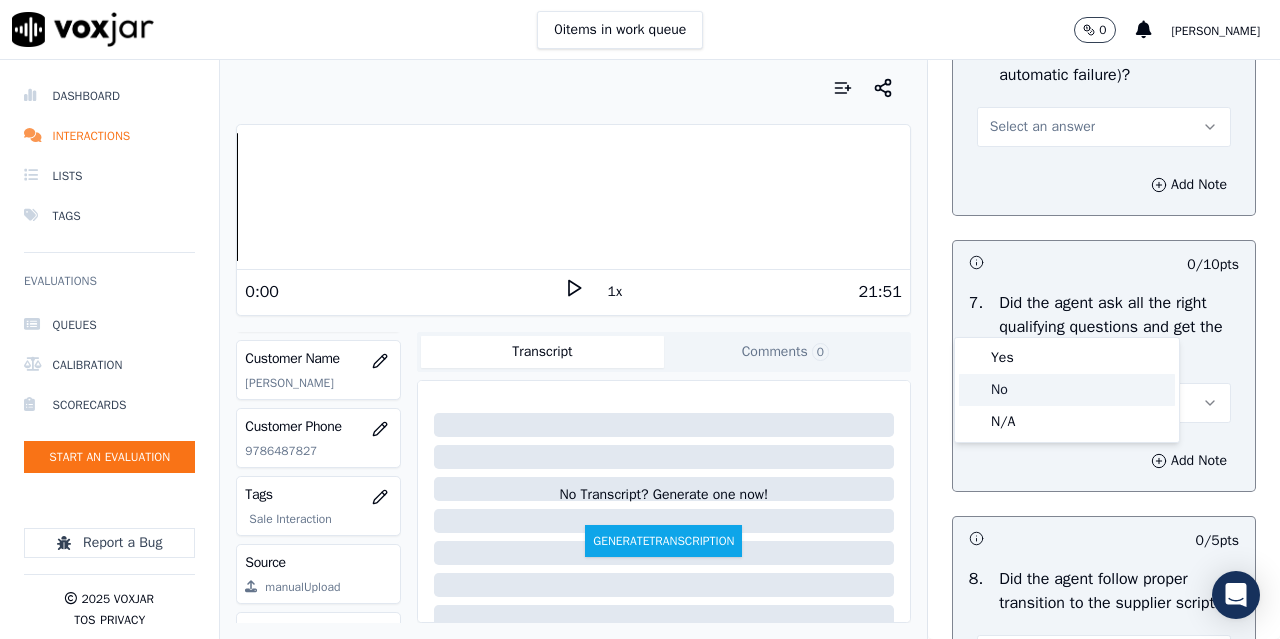 click on "No" 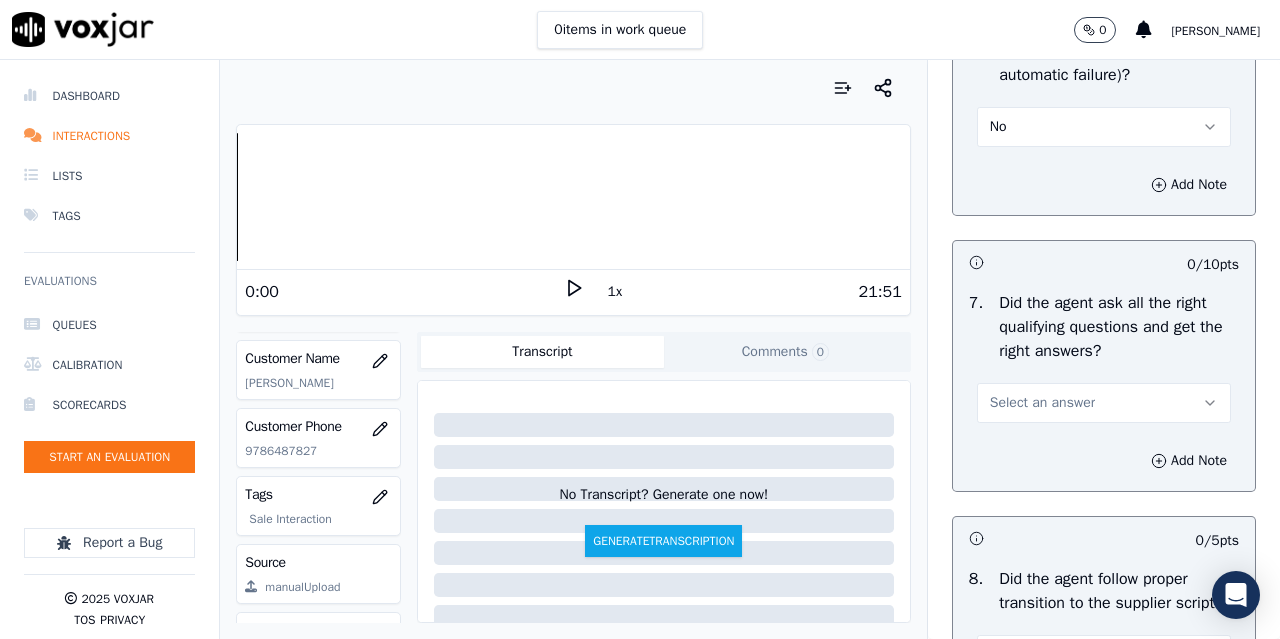 click on "No" at bounding box center [1104, 127] 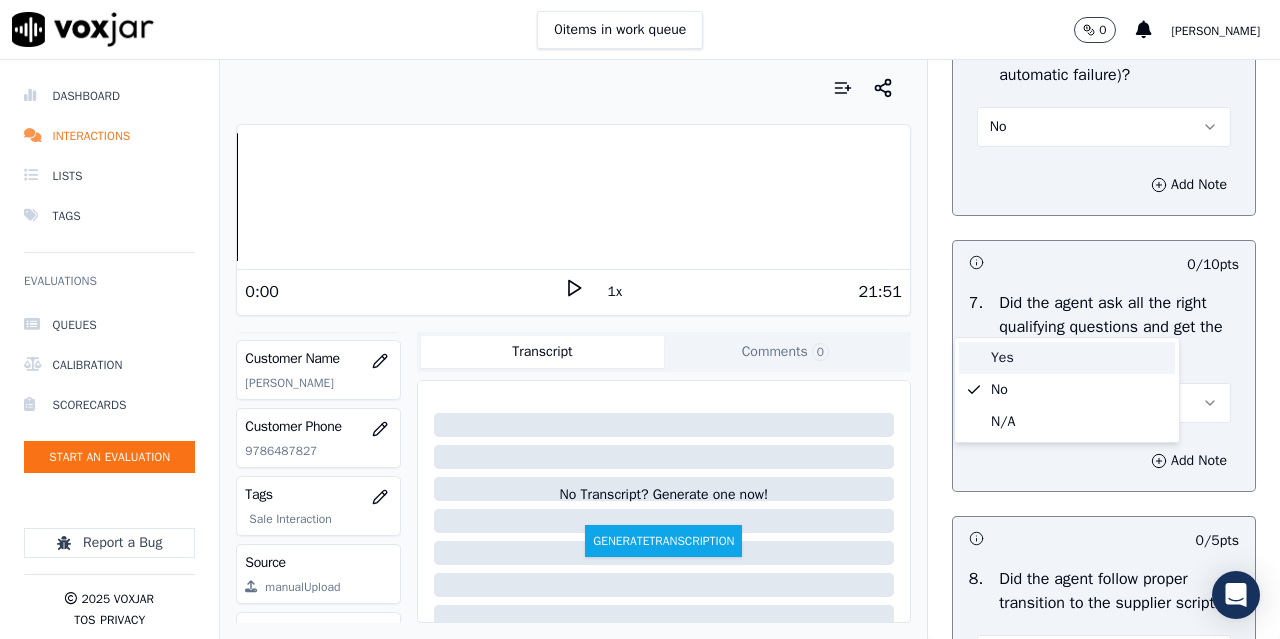 click on "Yes" at bounding box center (1067, 358) 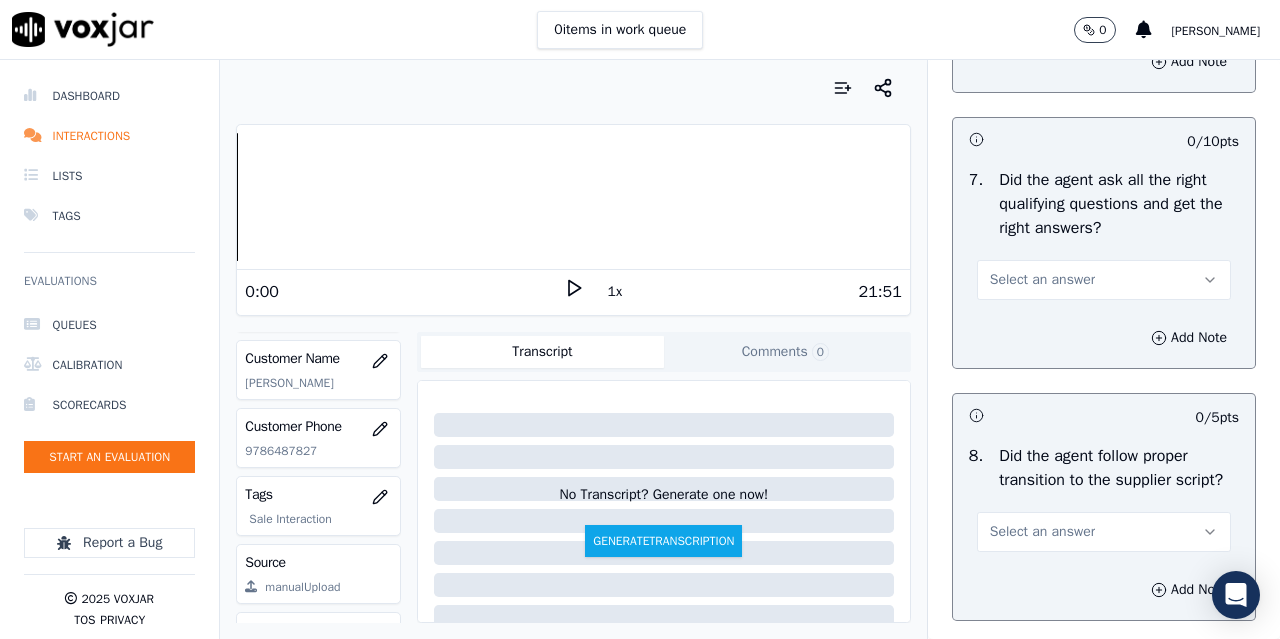 scroll, scrollTop: 4800, scrollLeft: 0, axis: vertical 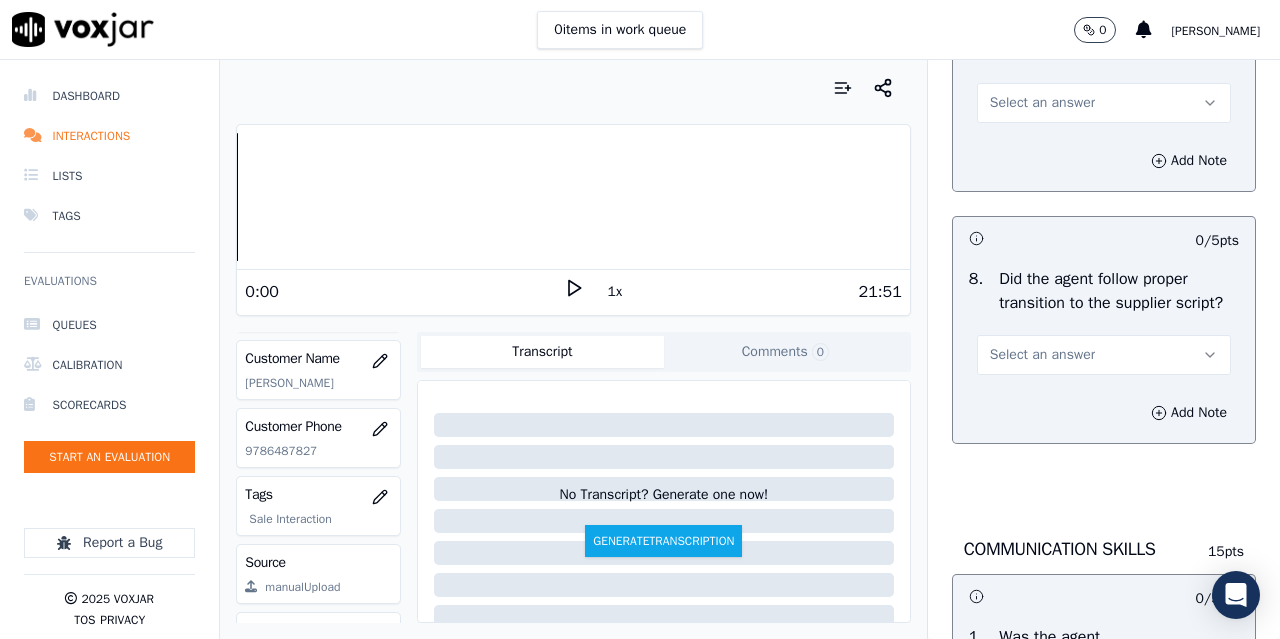 click on "Select an answer" at bounding box center (1042, 103) 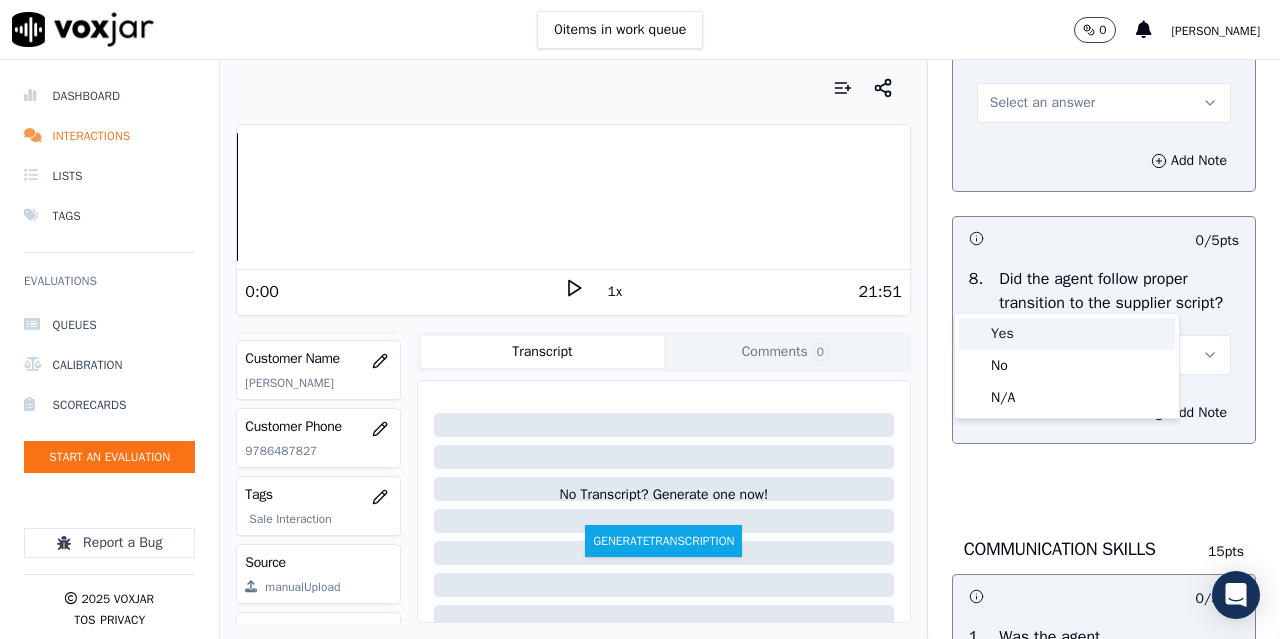 click on "Yes" at bounding box center (1067, 334) 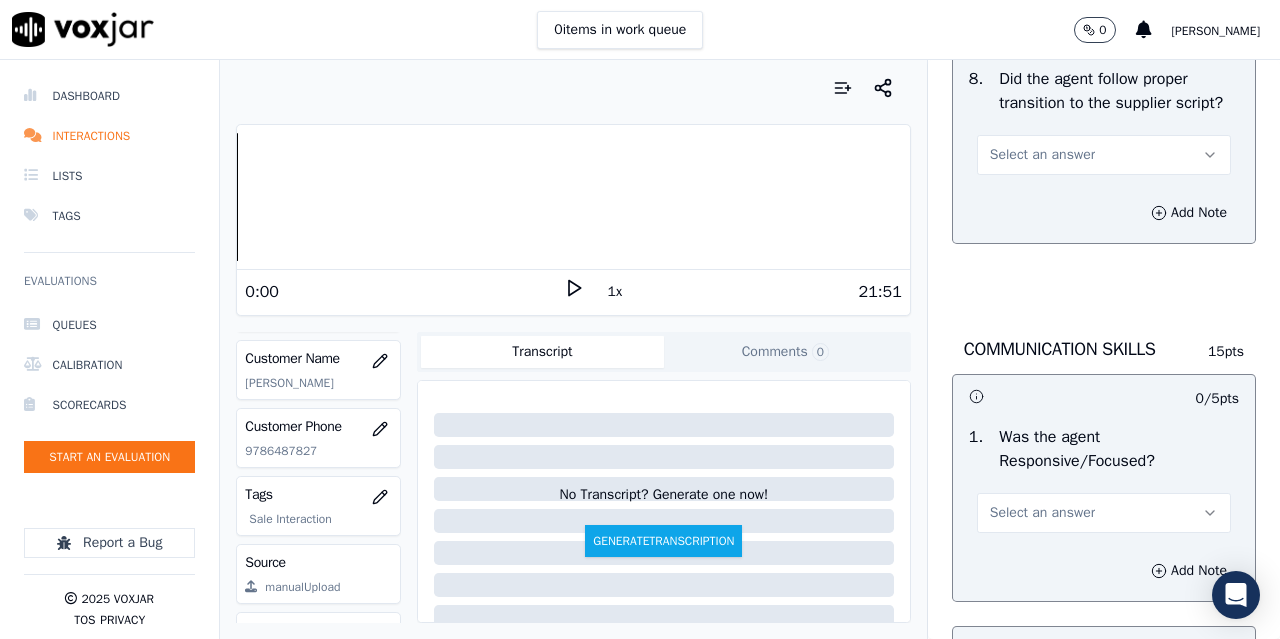 scroll, scrollTop: 5100, scrollLeft: 0, axis: vertical 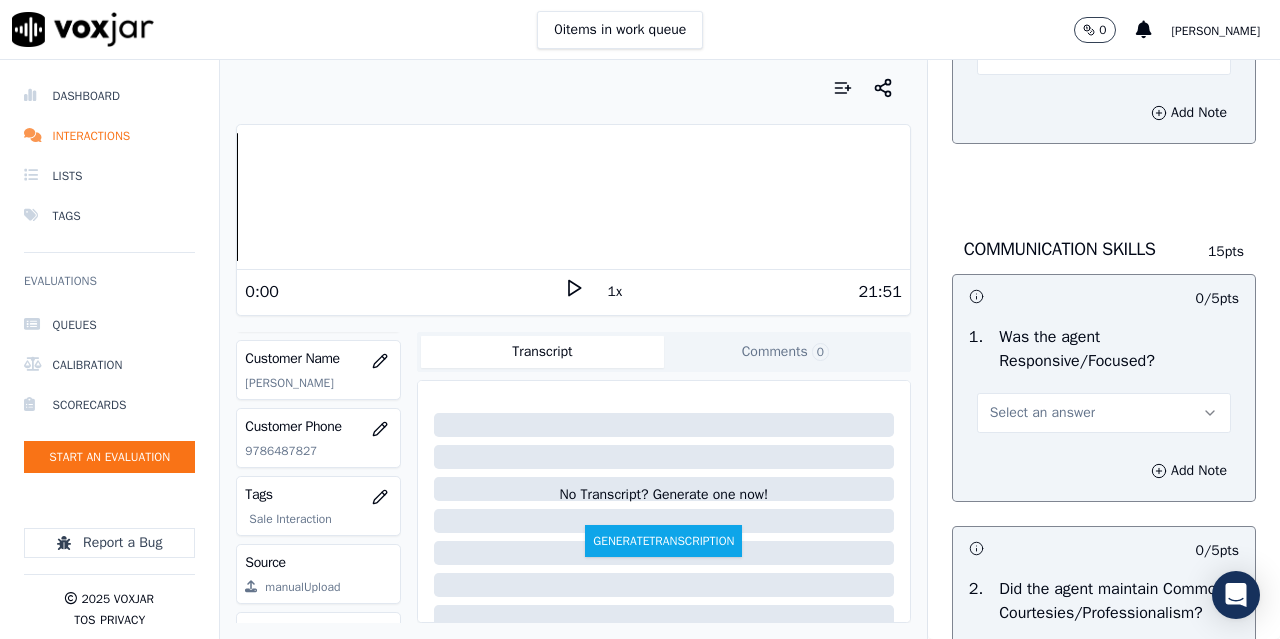 click on "Select an answer" at bounding box center [1042, 55] 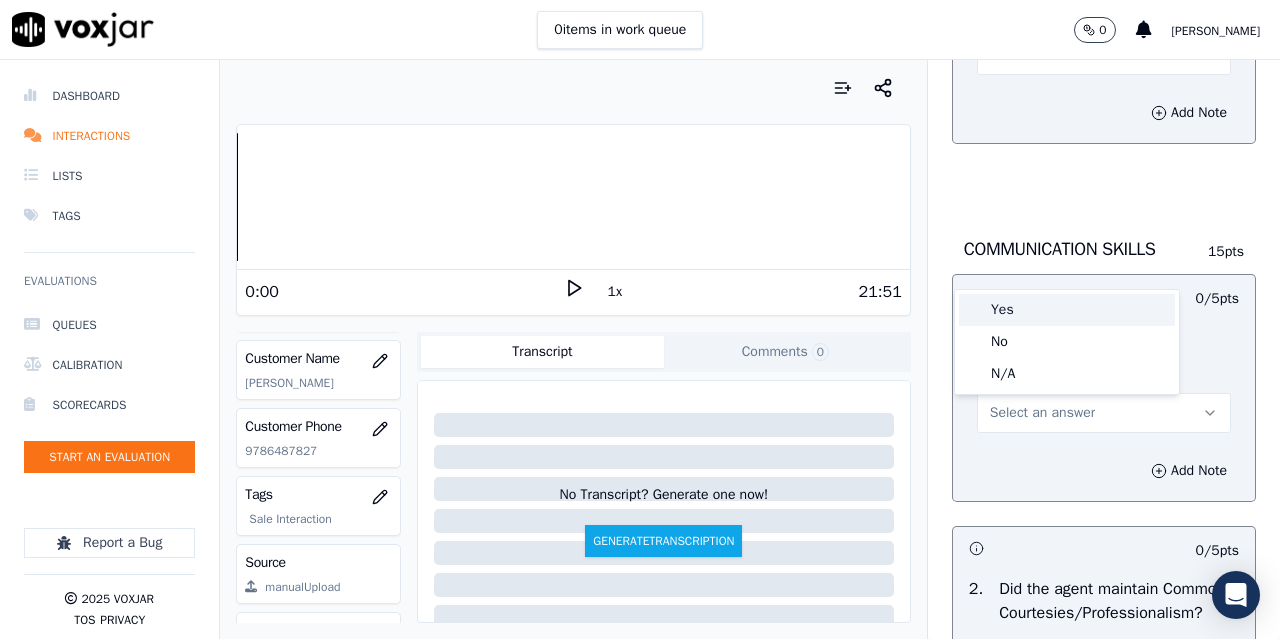 click on "Yes" at bounding box center (1067, 310) 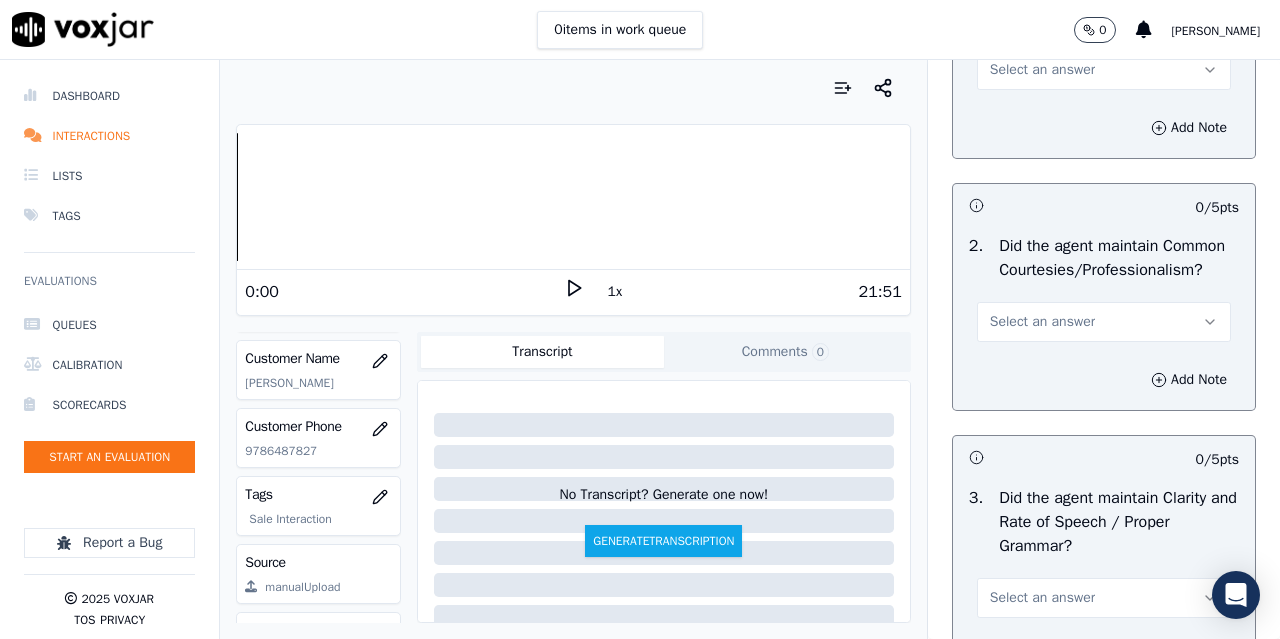 scroll, scrollTop: 5500, scrollLeft: 0, axis: vertical 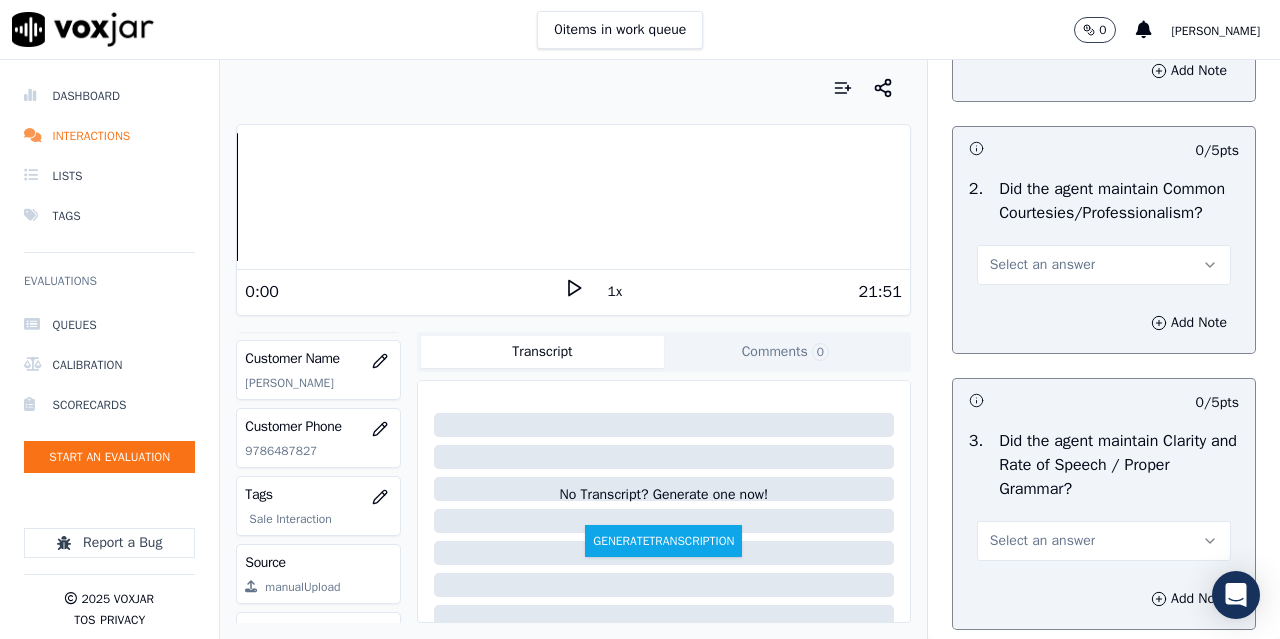 click on "Select an answer" at bounding box center [1042, 13] 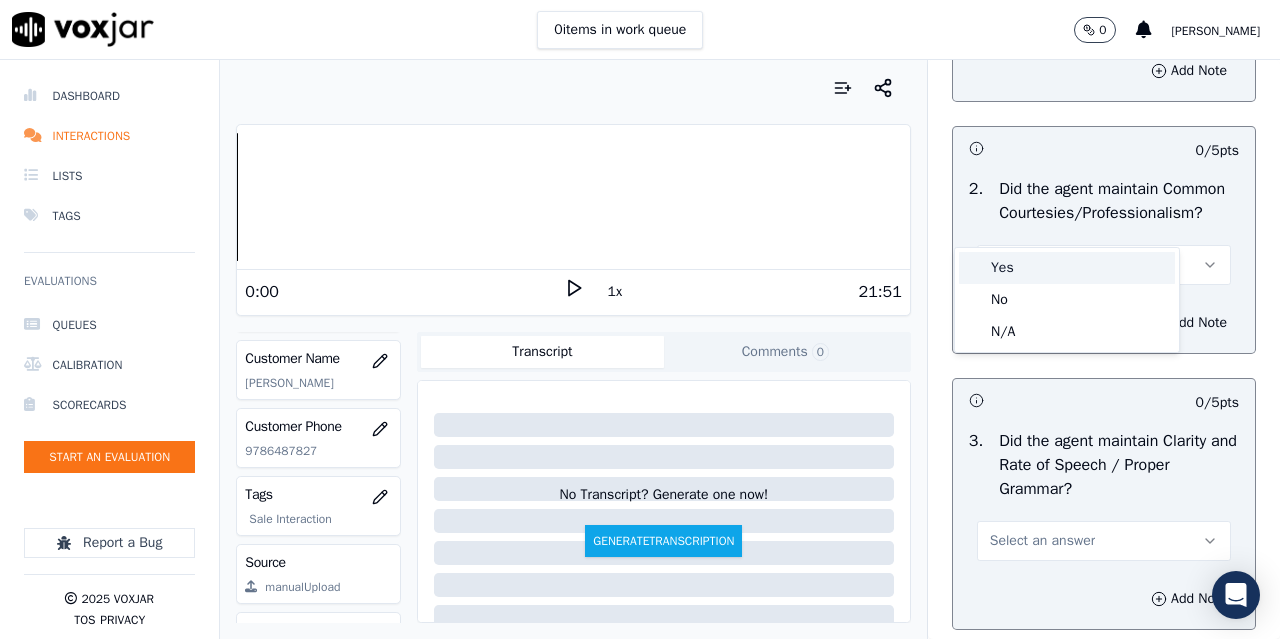 click on "Yes" at bounding box center (1067, 268) 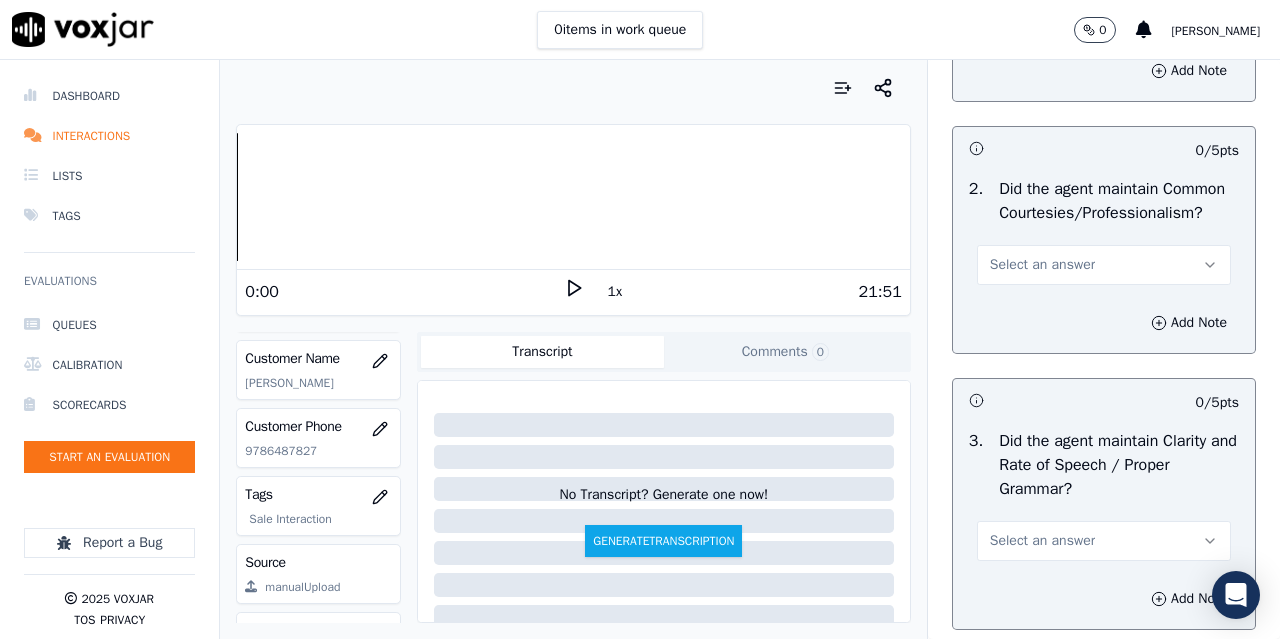 click on "Select an answer" at bounding box center [1042, 265] 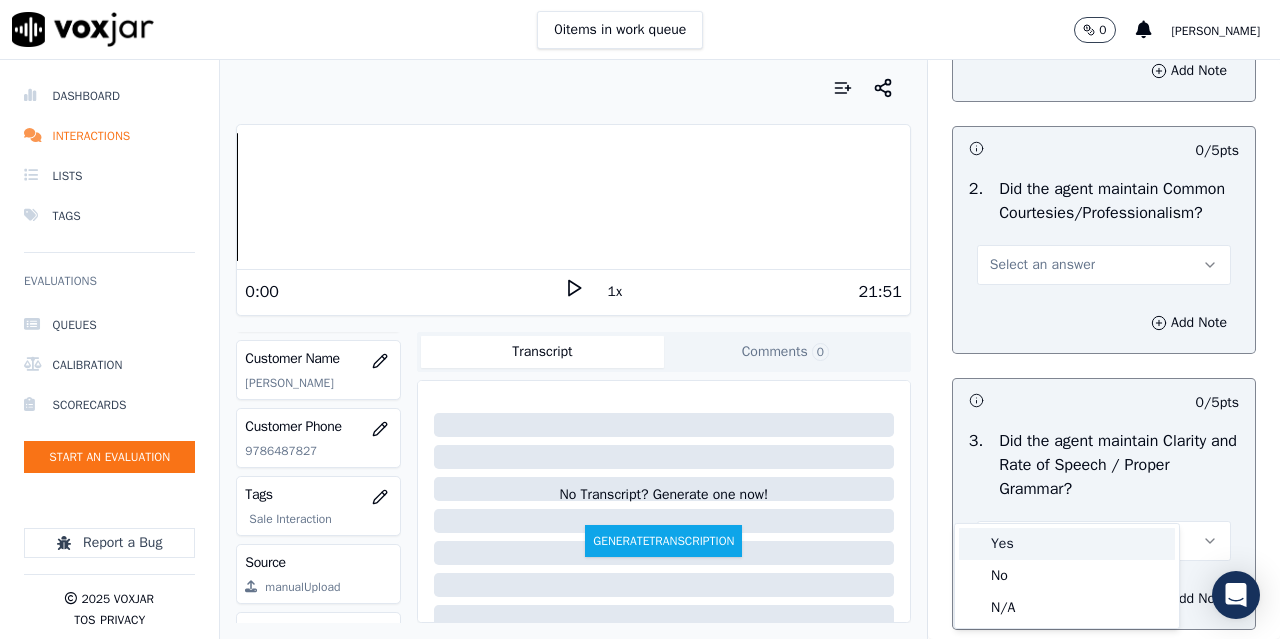 click on "Yes" at bounding box center [1067, 544] 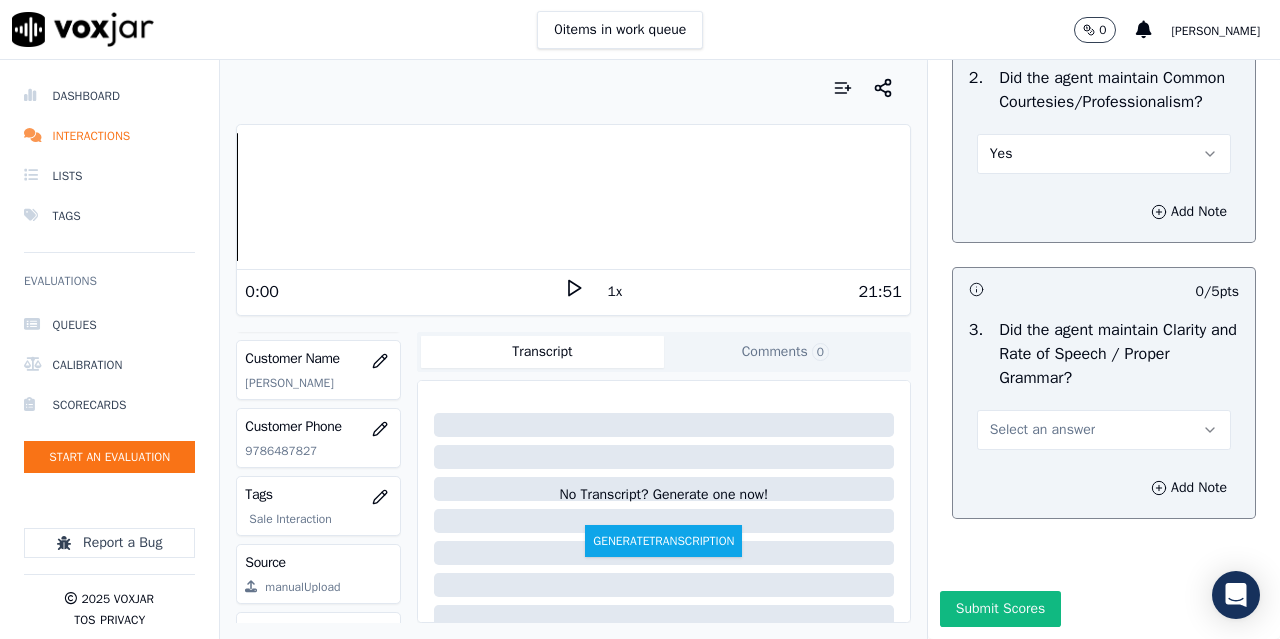 scroll, scrollTop: 5896, scrollLeft: 0, axis: vertical 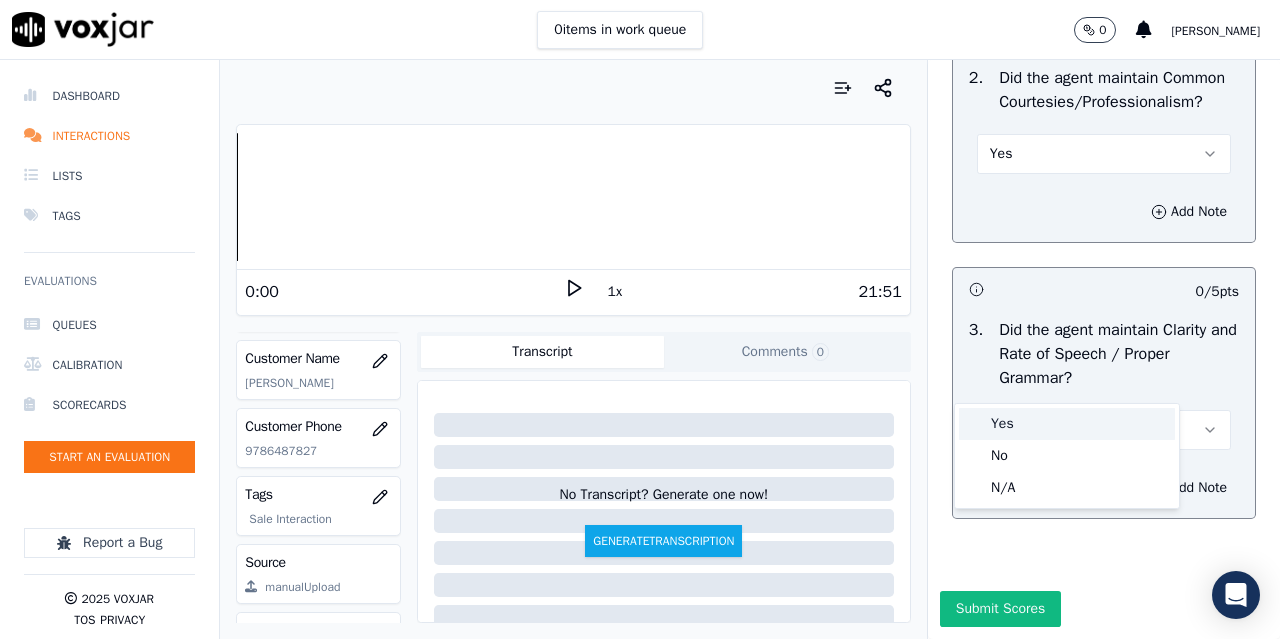 click on "Yes" at bounding box center (1067, 424) 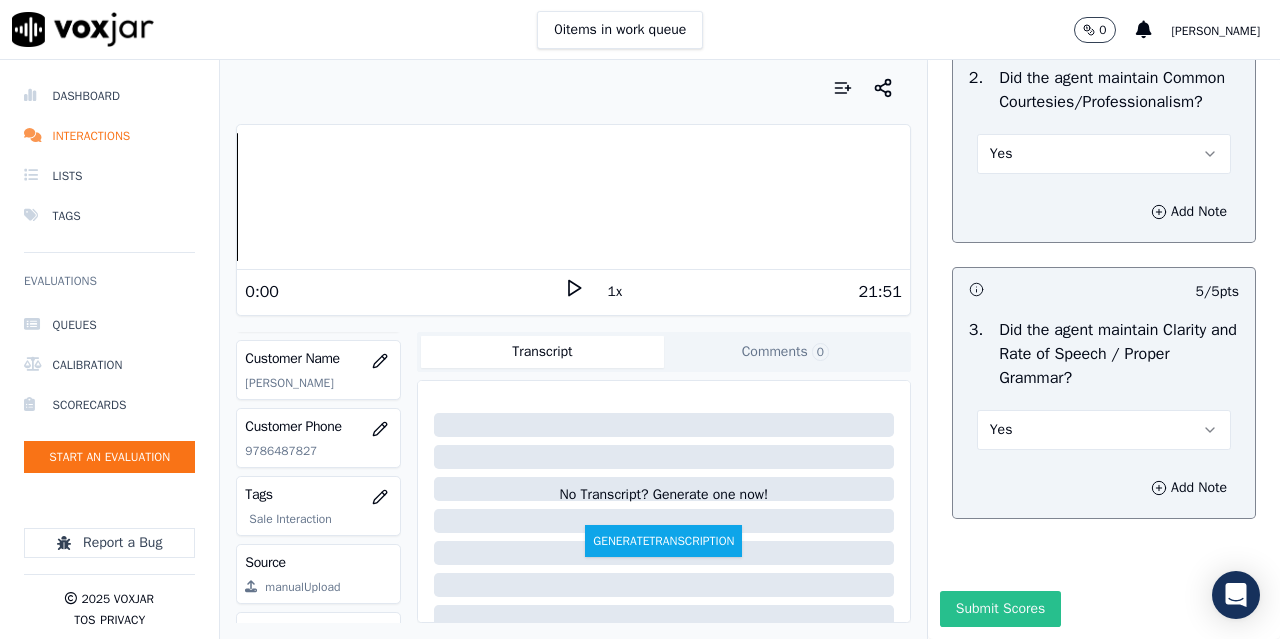 click on "Submit Scores" at bounding box center (1000, 609) 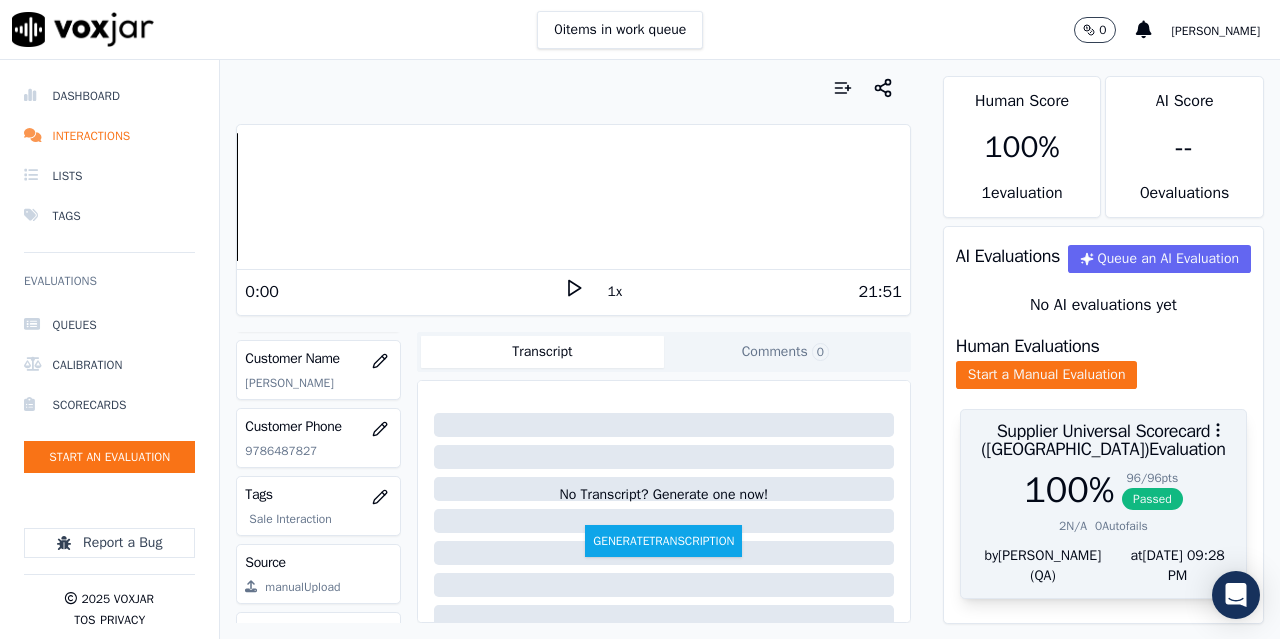 click on "Supplier Universal Scorecard ([GEOGRAPHIC_DATA])  Evaluation" at bounding box center (1103, 440) 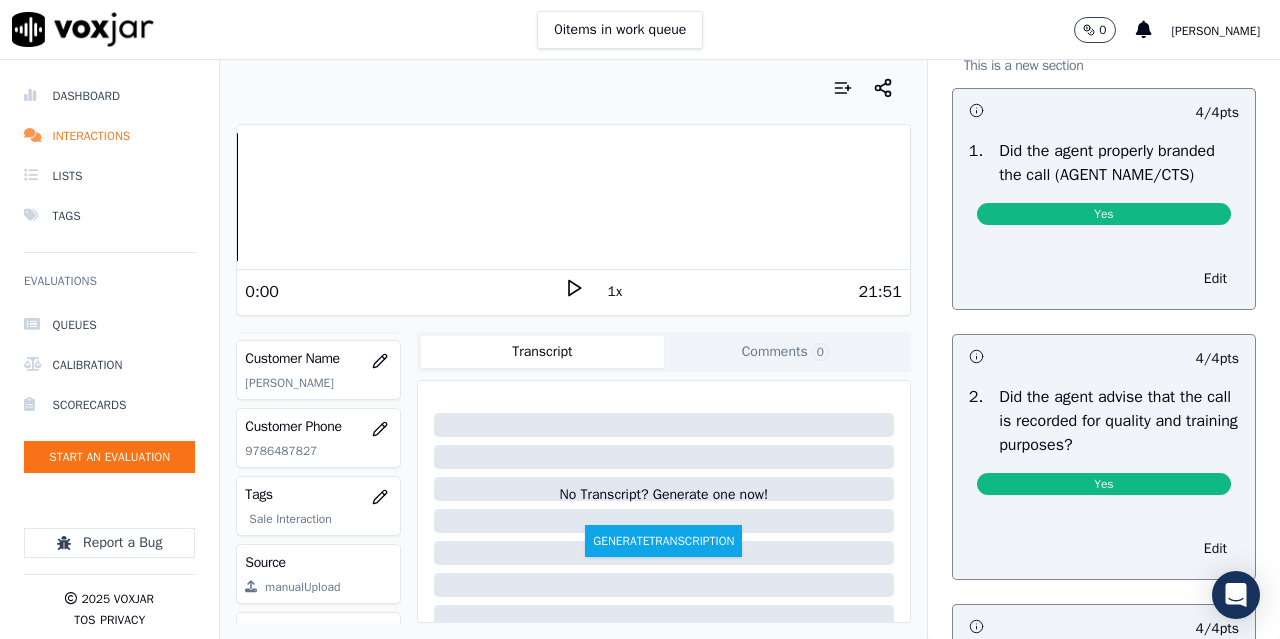 scroll, scrollTop: 600, scrollLeft: 0, axis: vertical 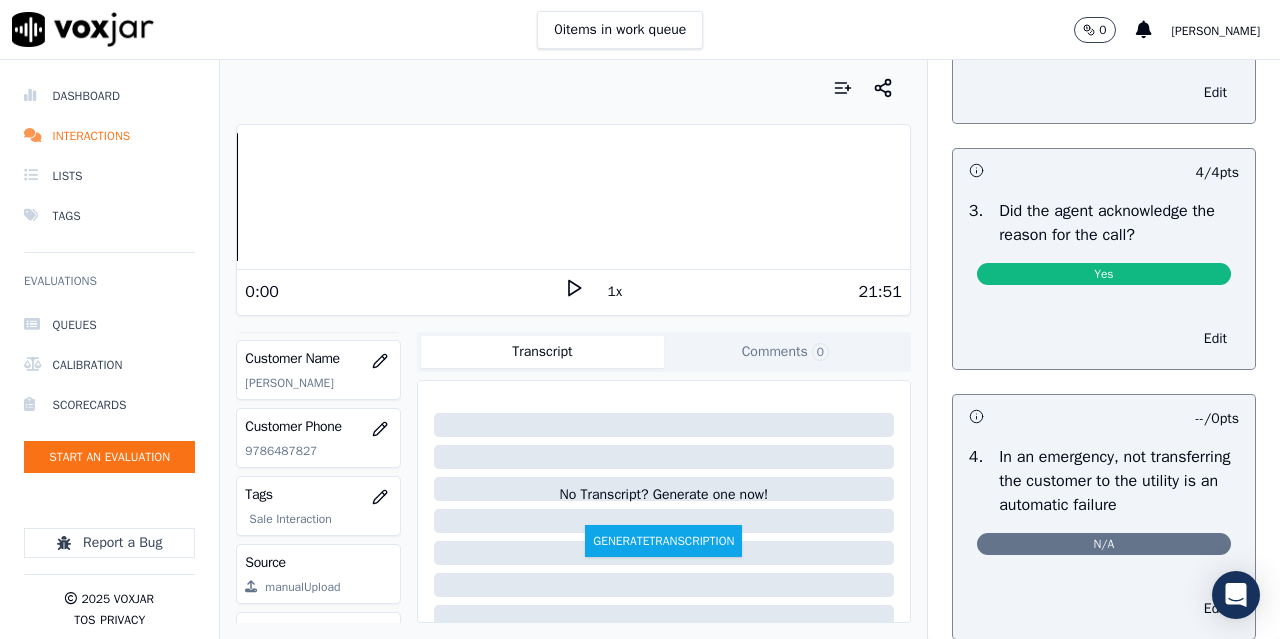 click on "4 .   In an emergency, not transferring the customer to the utility is an automatic failure   N/A" at bounding box center [1104, 504] 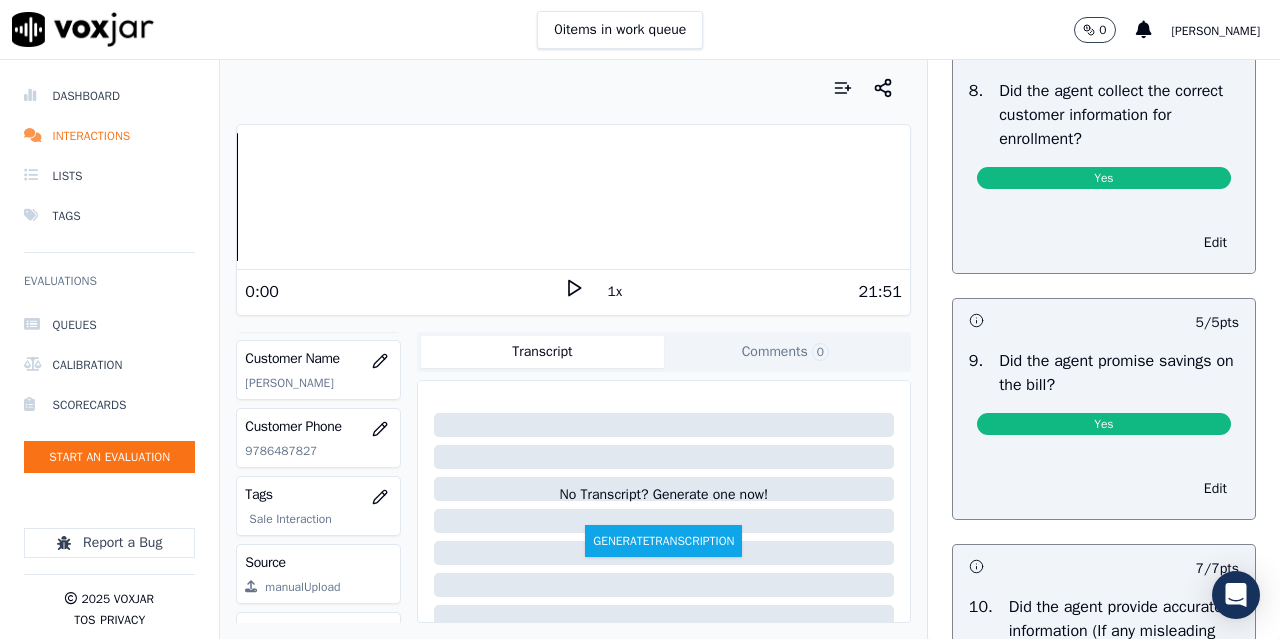 scroll, scrollTop: 2100, scrollLeft: 0, axis: vertical 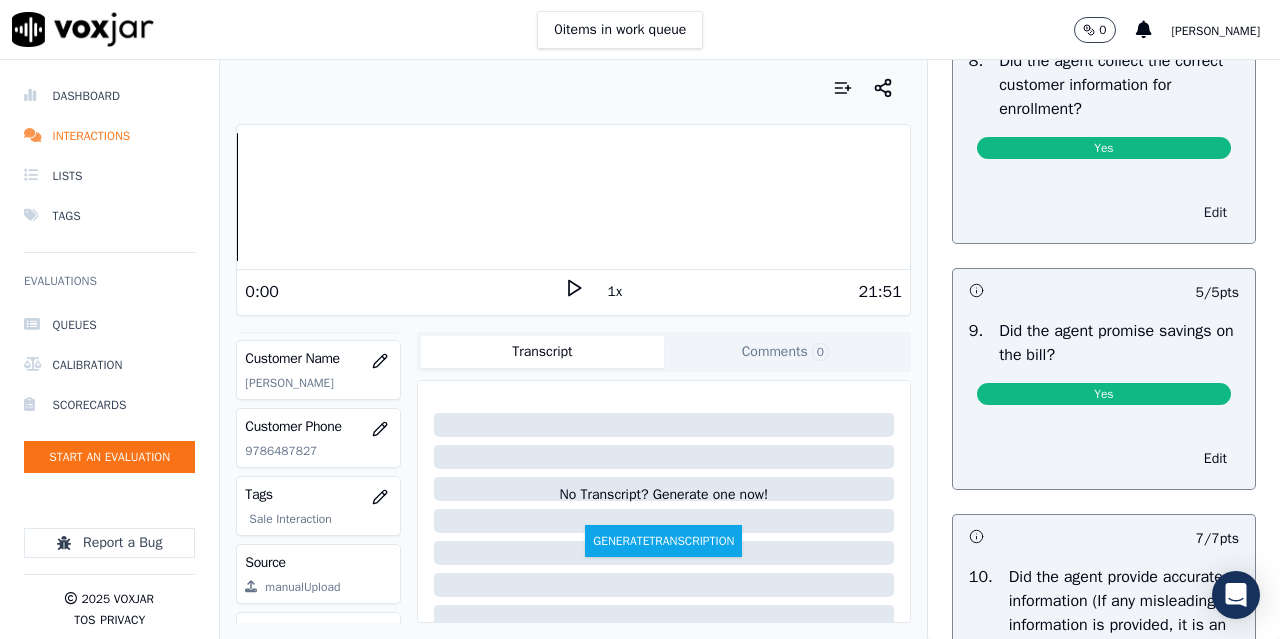click on "Edit" at bounding box center [1215, 213] 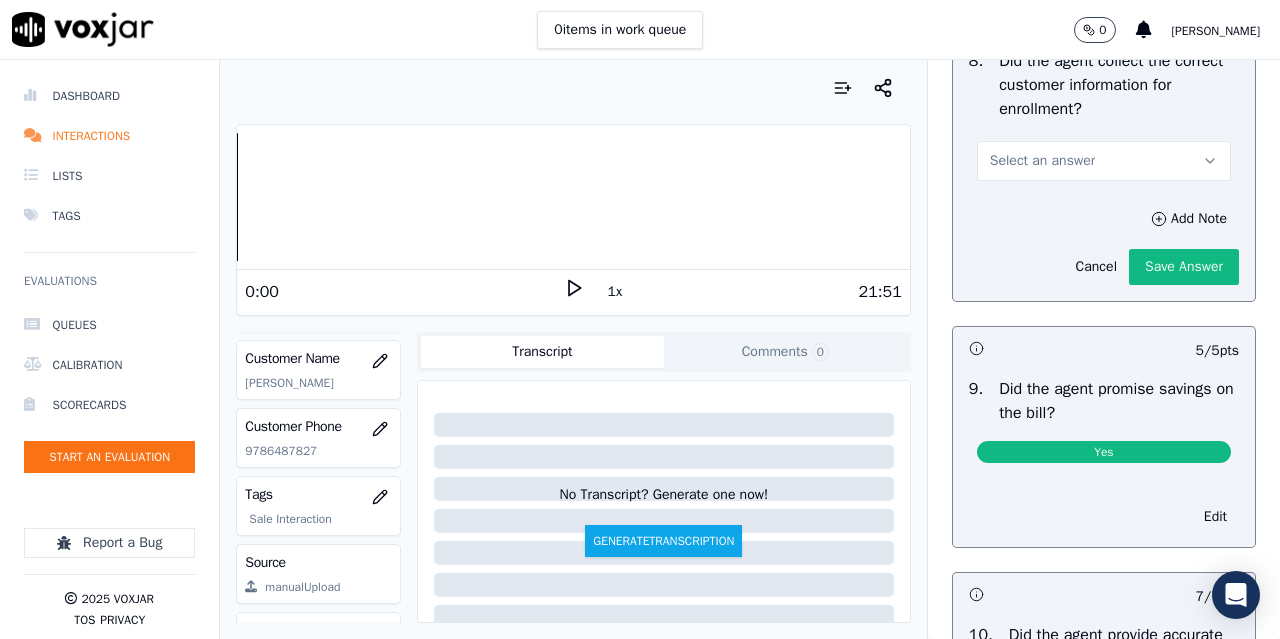 click on "Select an answer" at bounding box center (1042, 161) 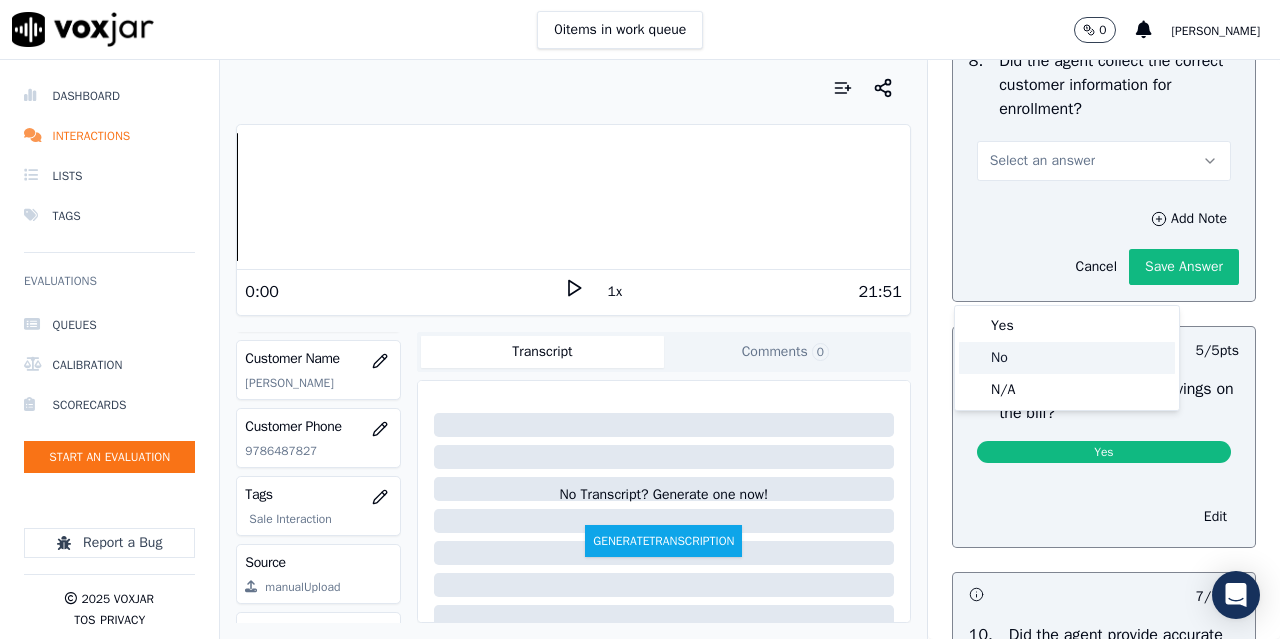 click on "No" 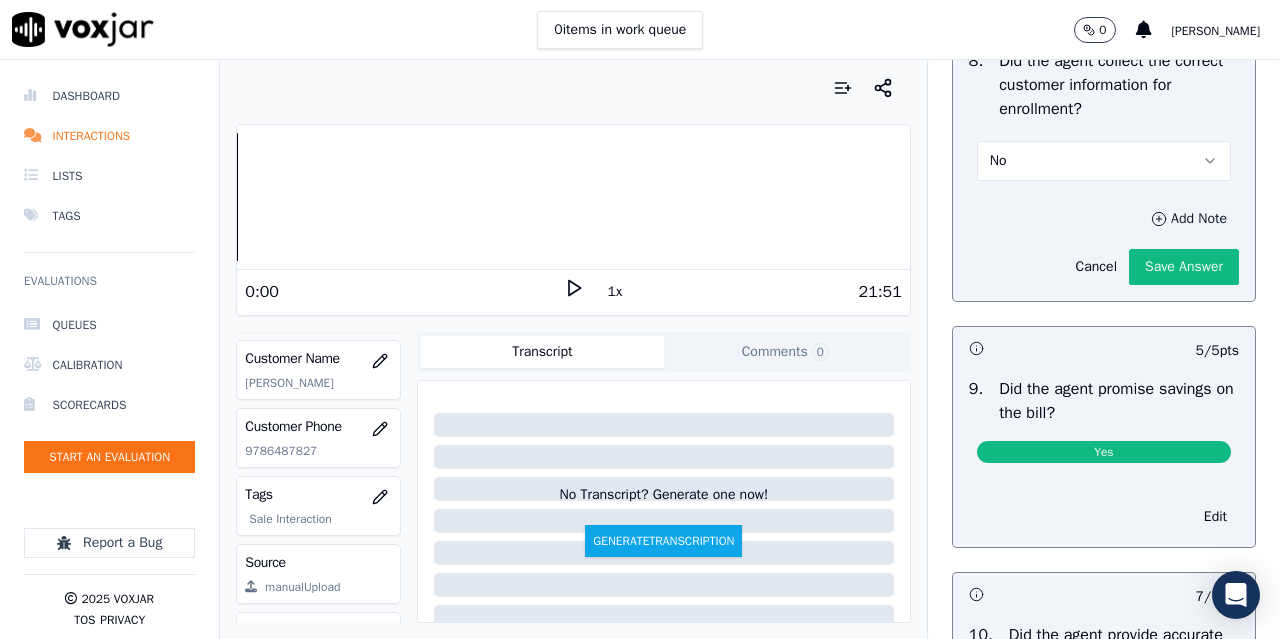 click on "Add Note" at bounding box center [1189, 219] 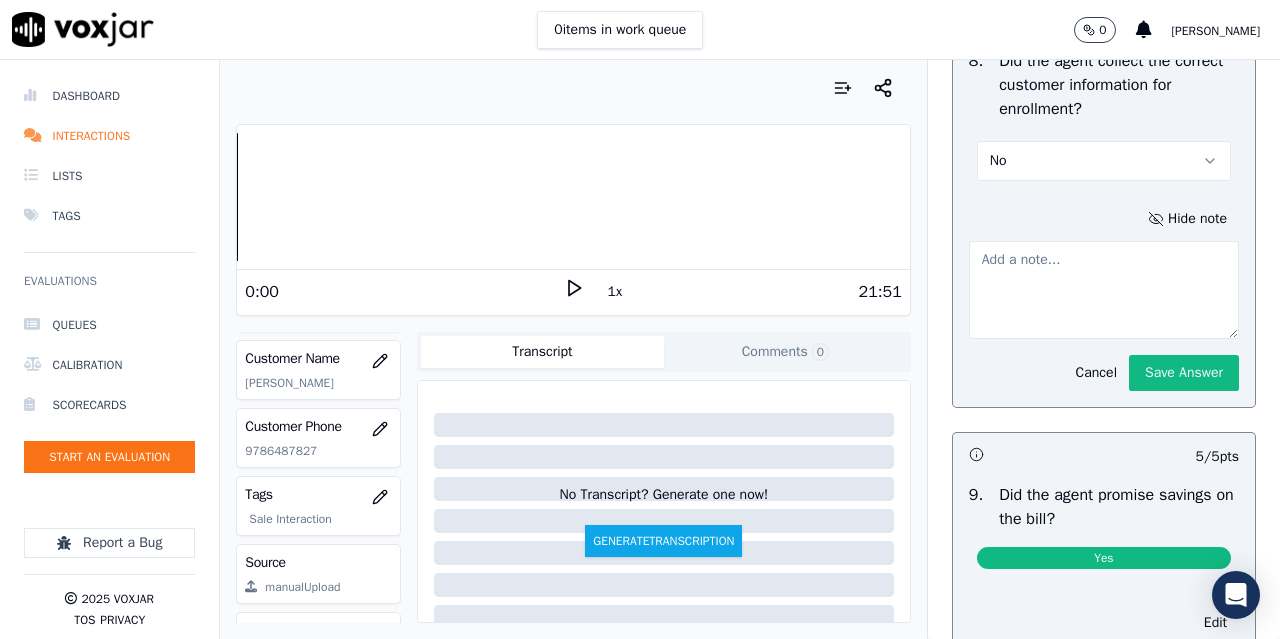 click at bounding box center (1104, 290) 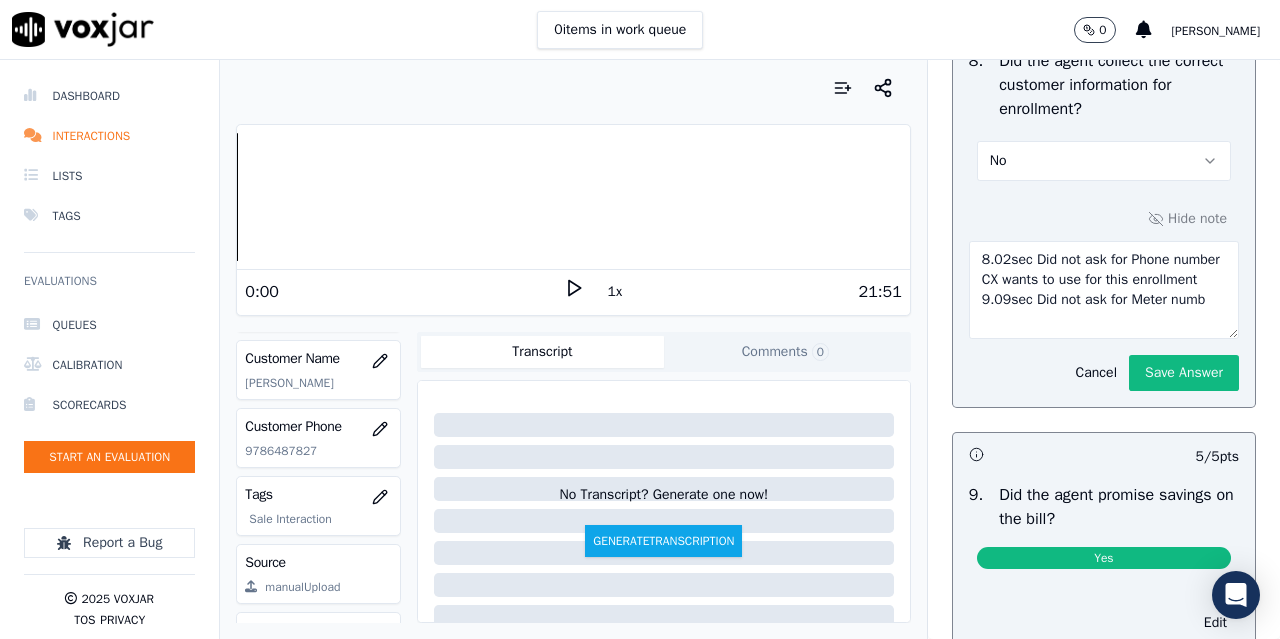 scroll, scrollTop: 11, scrollLeft: 0, axis: vertical 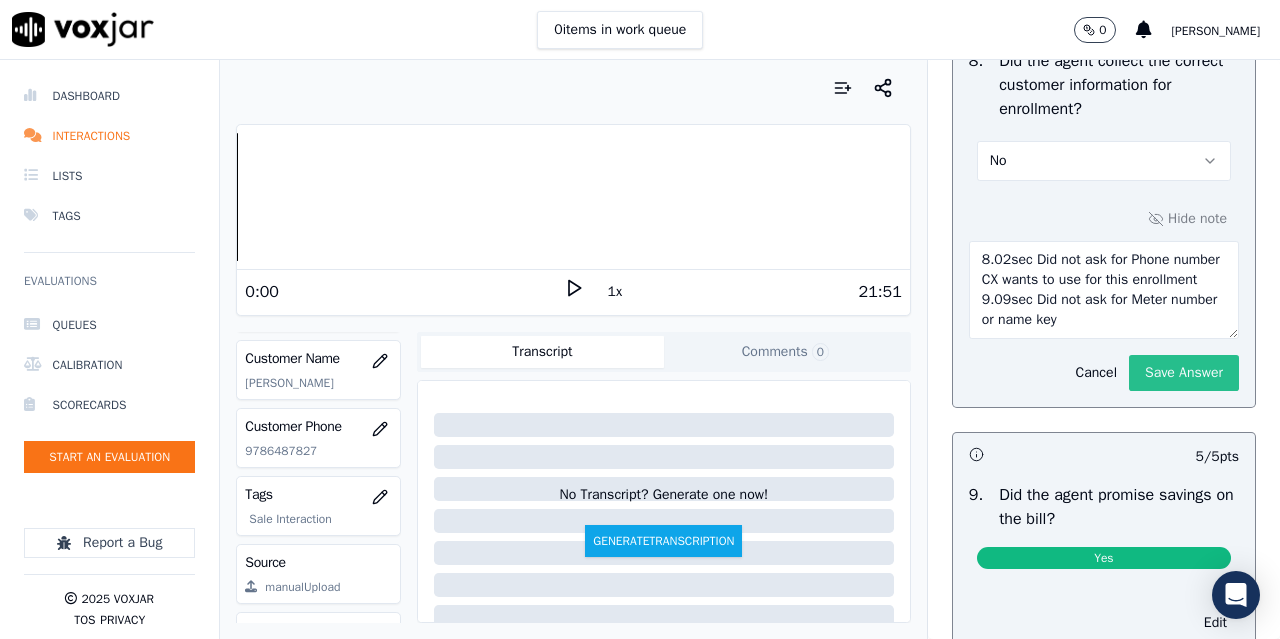 type on "8.02sec Did not ask for Phone number CX wants to use for this enrollment
9.09sec Did not ask for Meter number or name key" 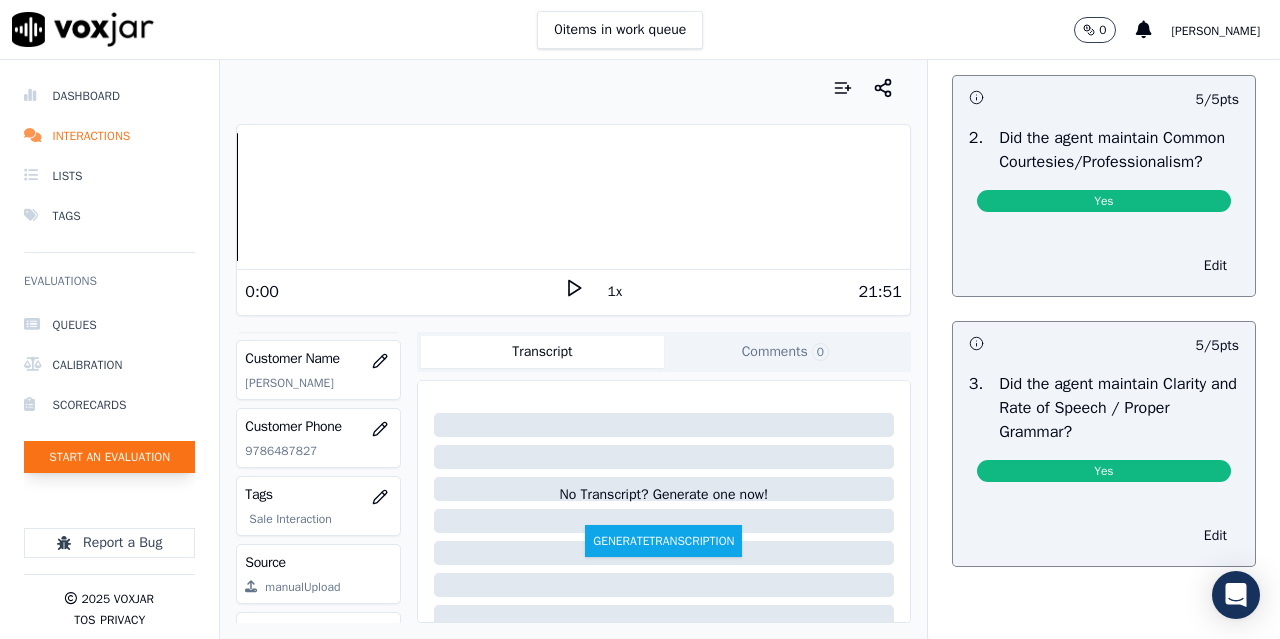 scroll, scrollTop: 5868, scrollLeft: 0, axis: vertical 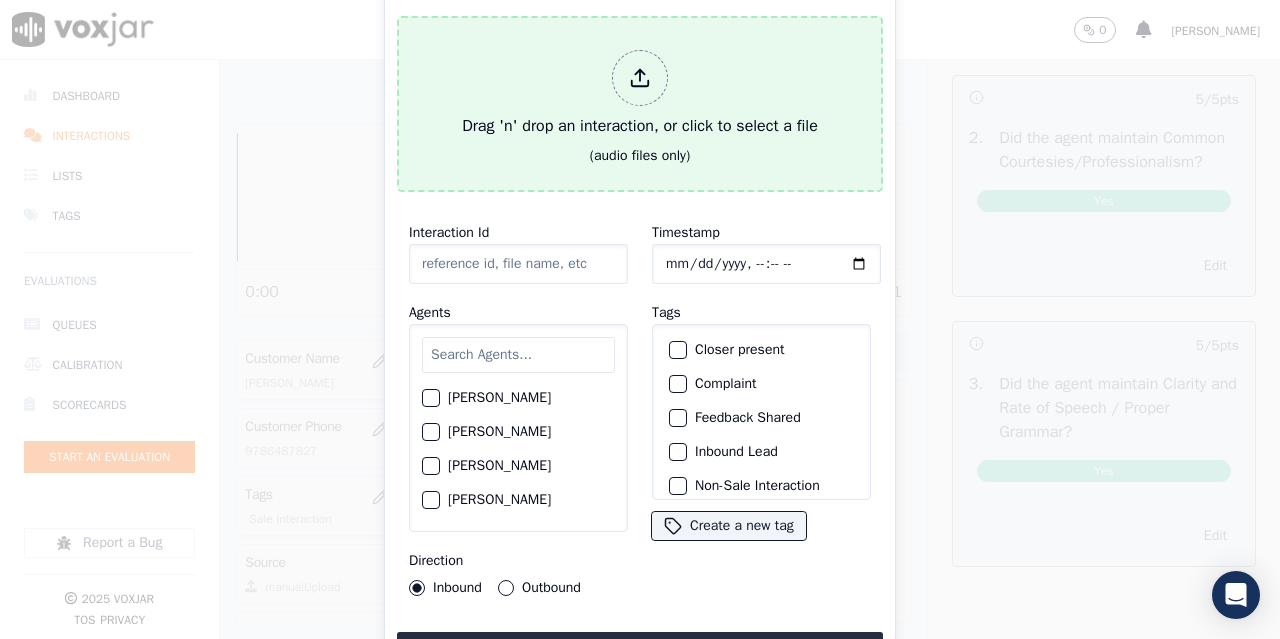 click on "Drag 'n' drop an interaction, or click to select a file" at bounding box center [640, 94] 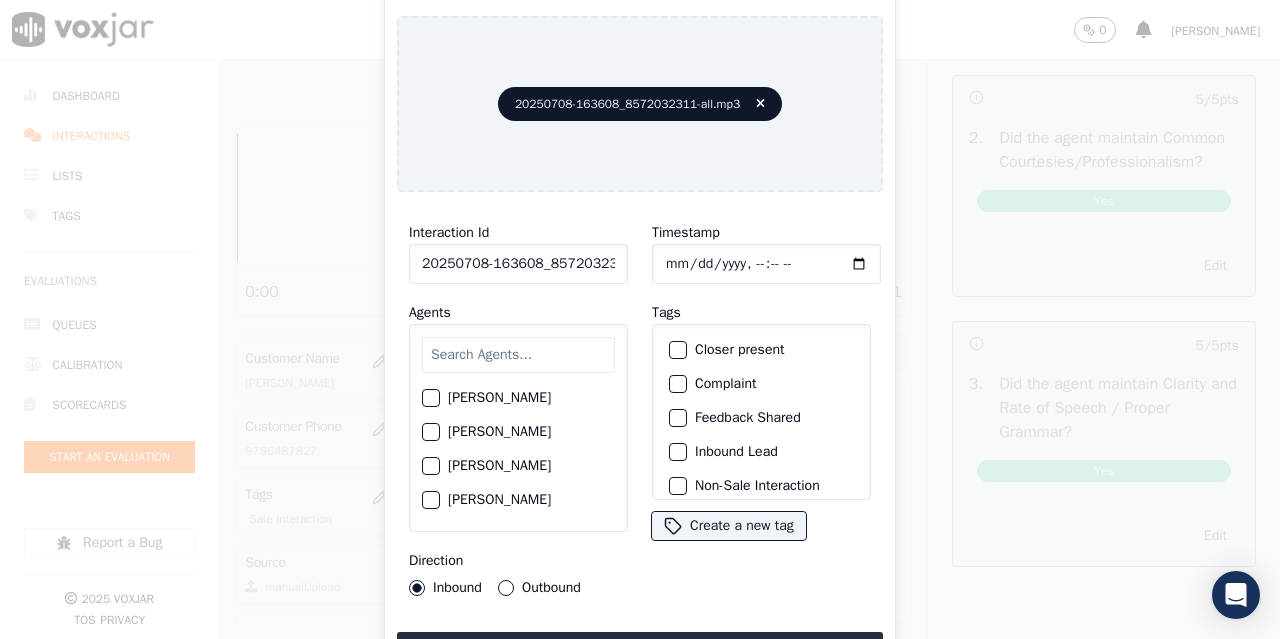 click at bounding box center [518, 355] 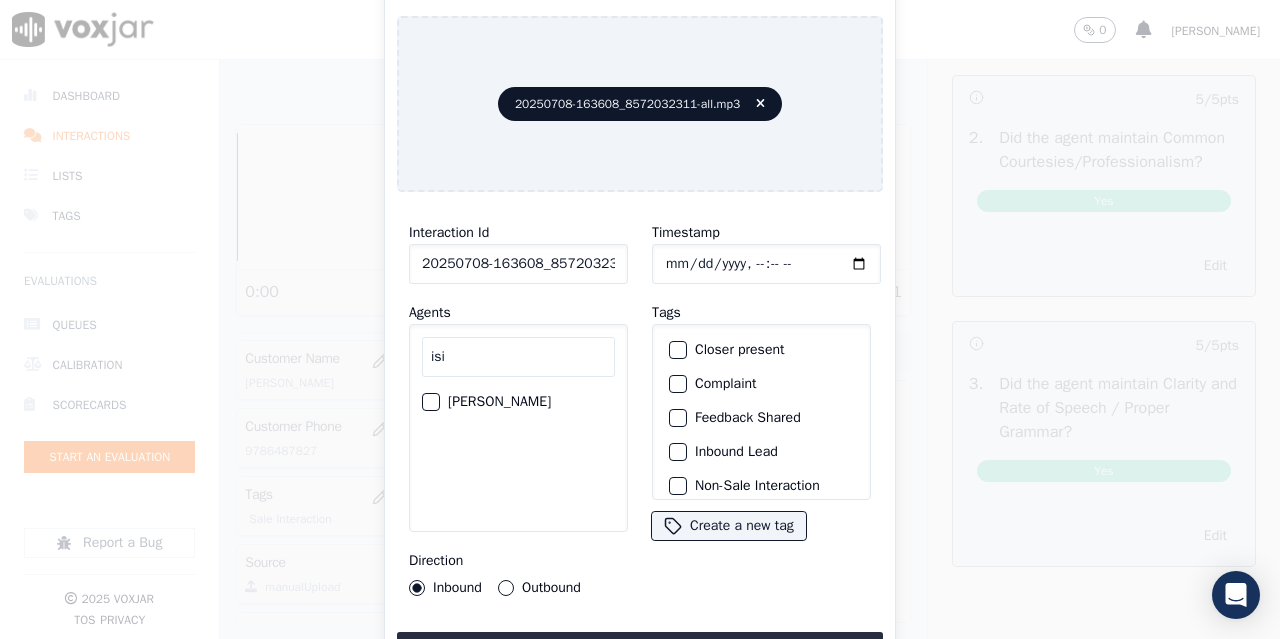 type on "isi" 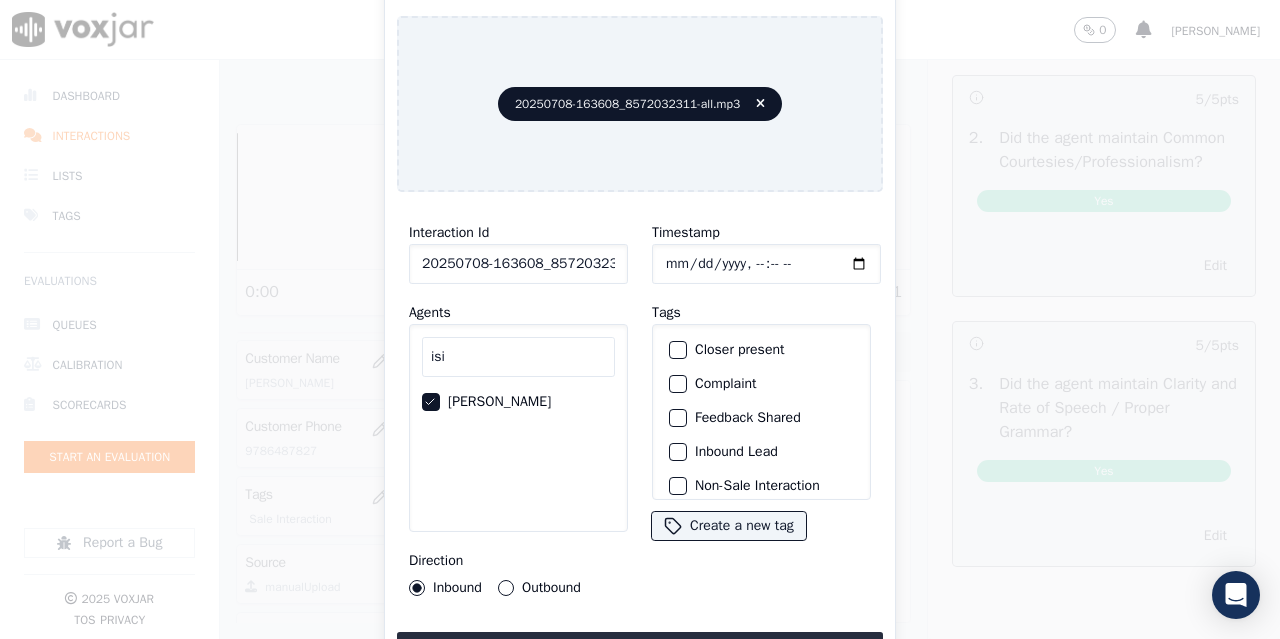 click on "Timestamp" 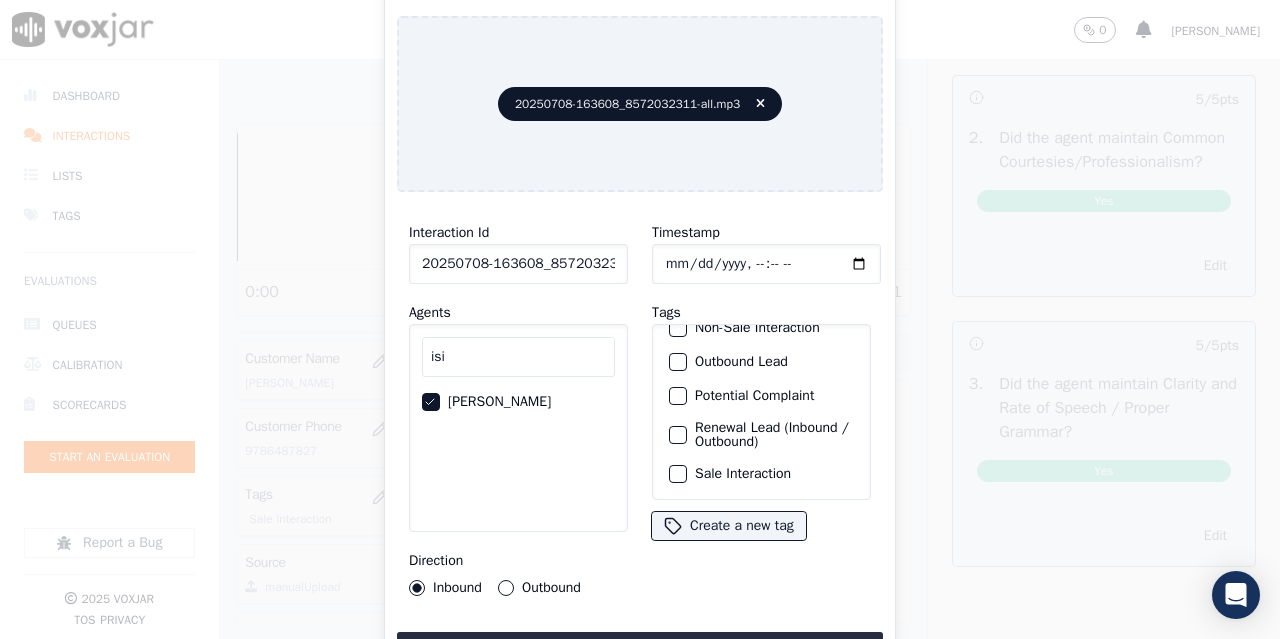 click on "Sale Interaction" 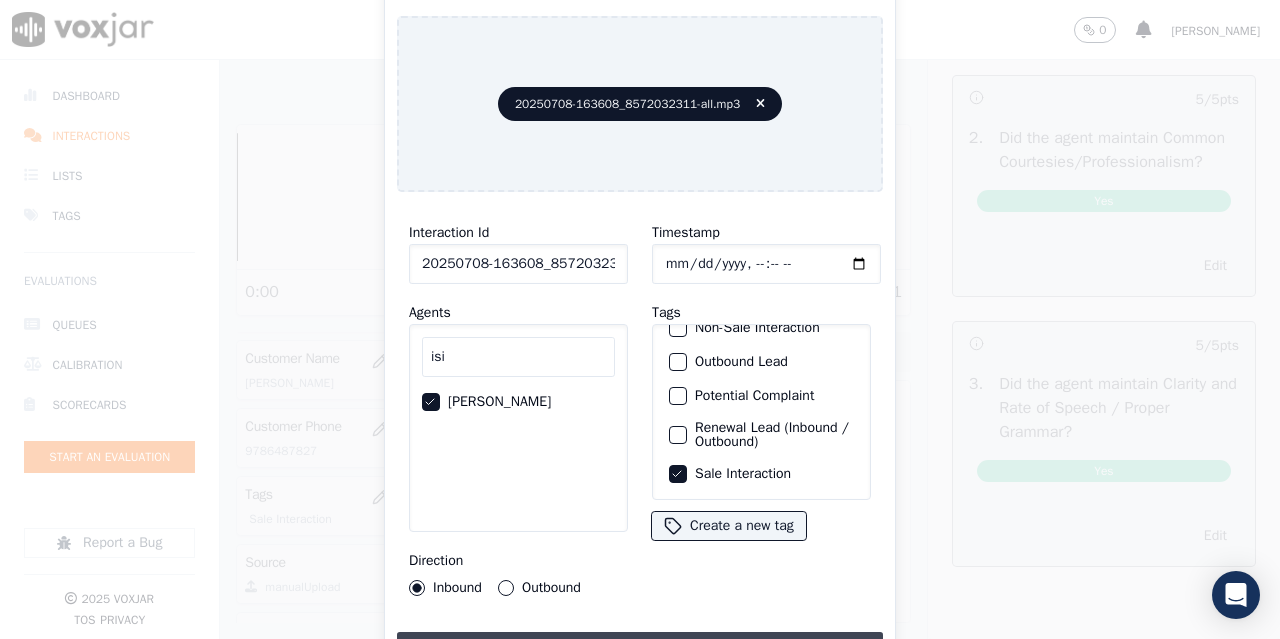 click on "Upload interaction to start evaluation" at bounding box center [640, 650] 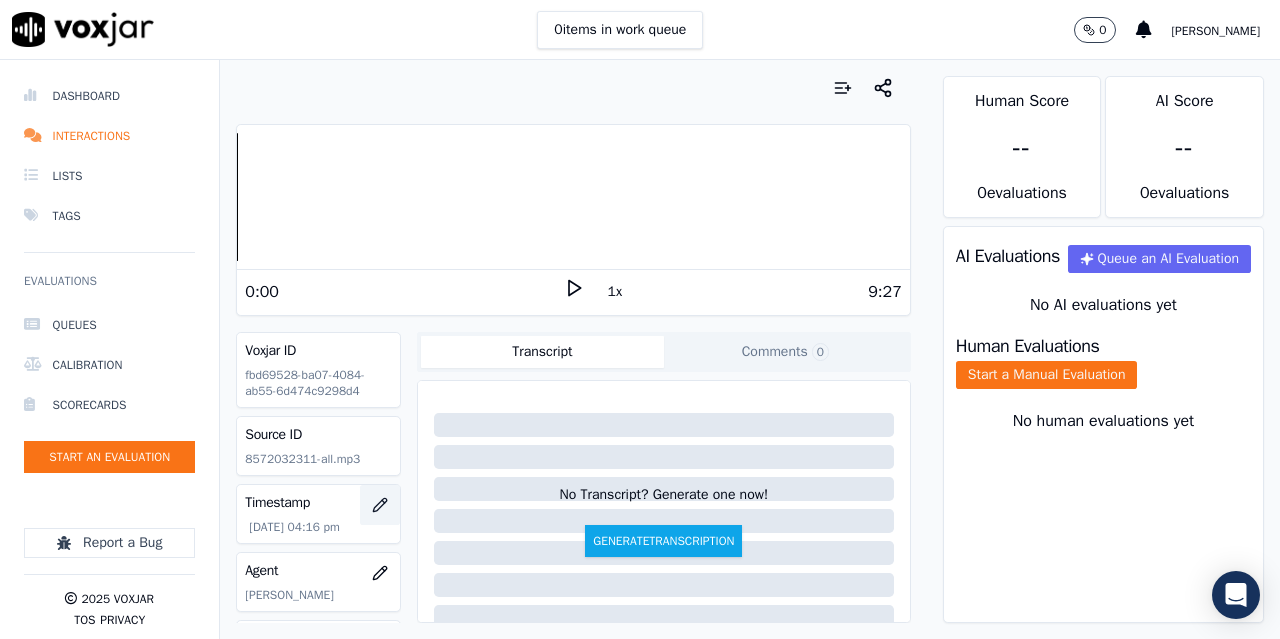 scroll, scrollTop: 100, scrollLeft: 0, axis: vertical 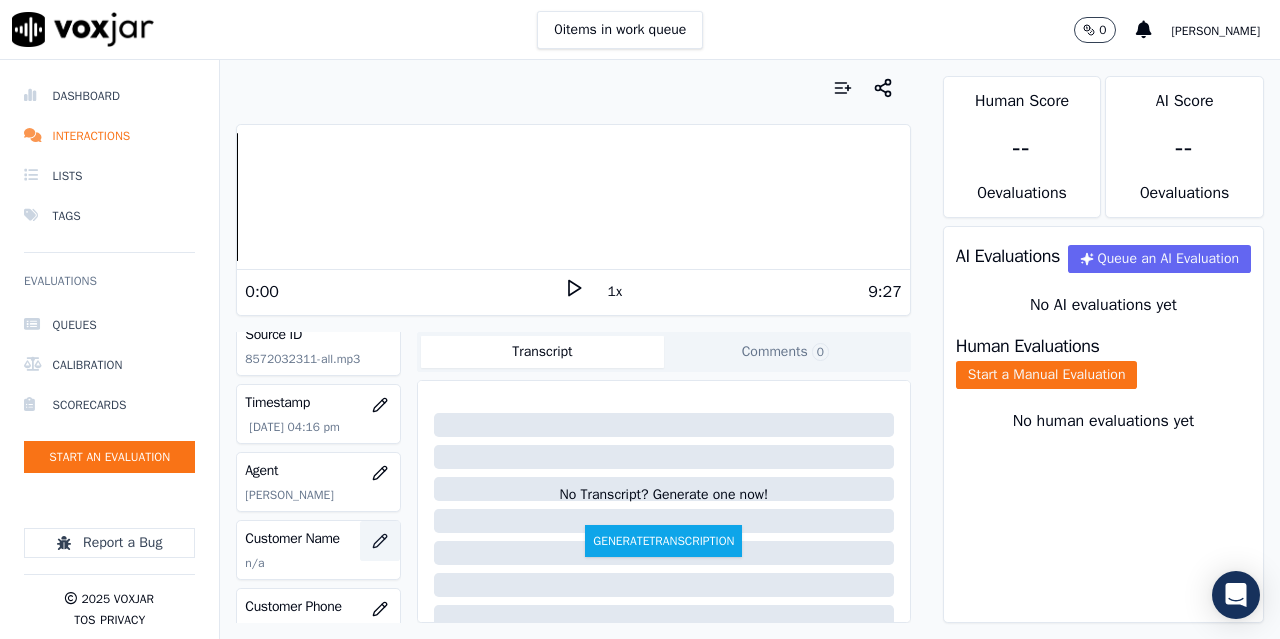 click 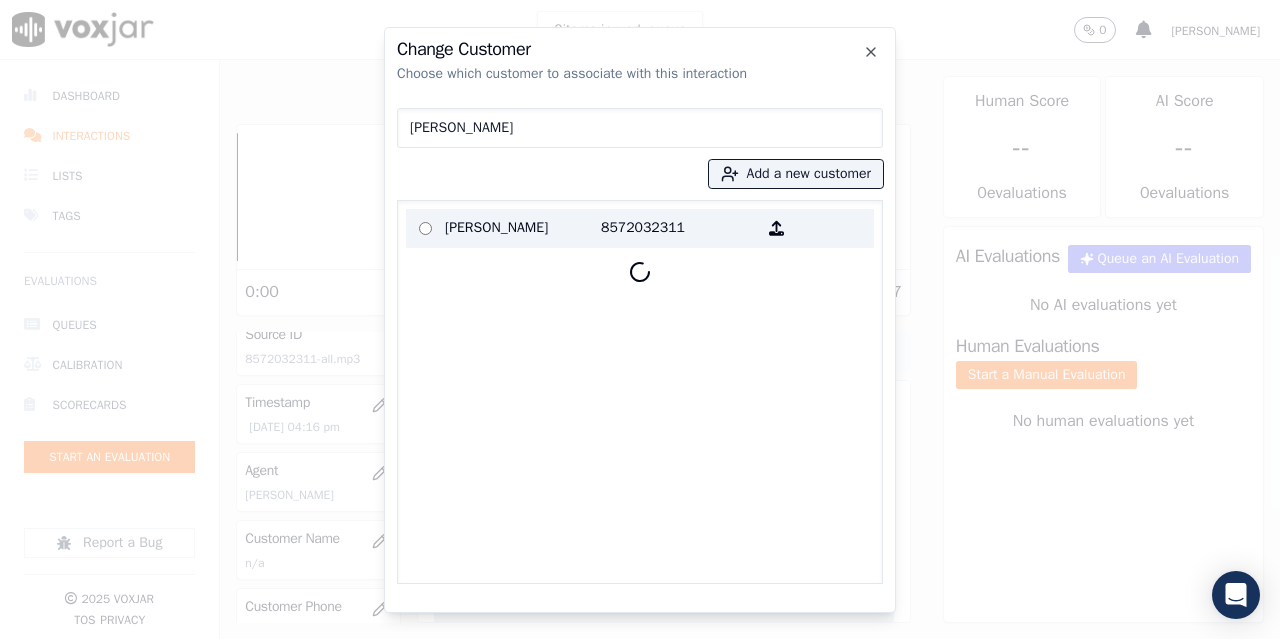 type on "[PERSON_NAME]" 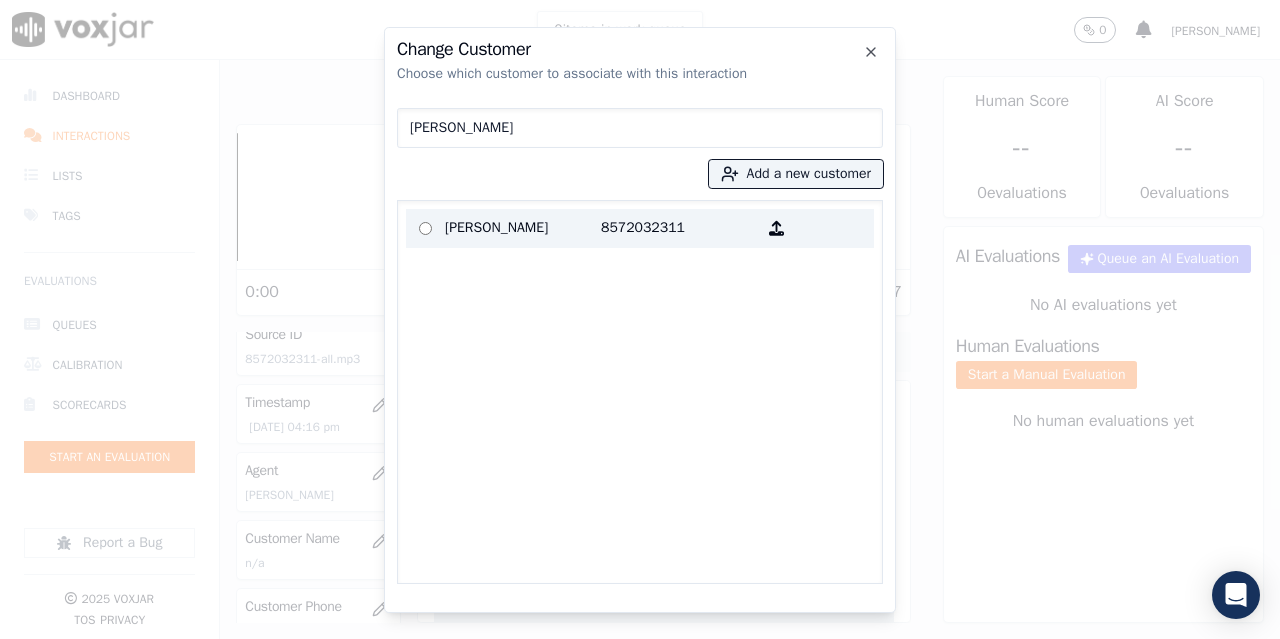 click on "[PERSON_NAME]" at bounding box center (523, 228) 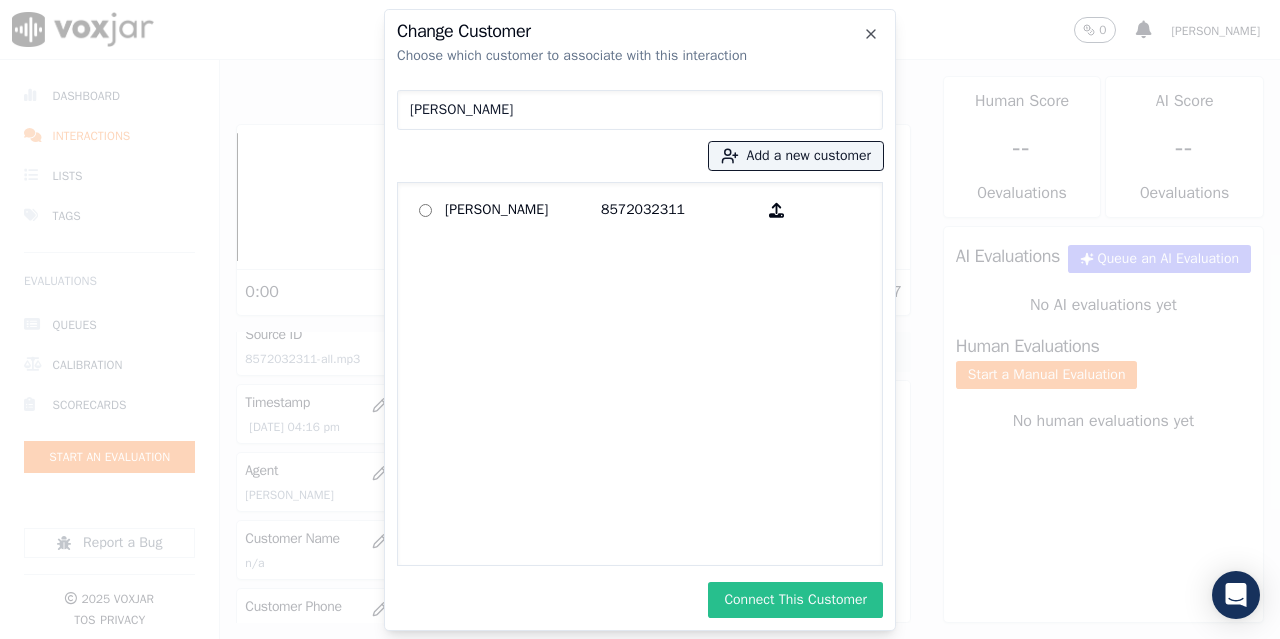 click on "Connect This Customer" at bounding box center [795, 600] 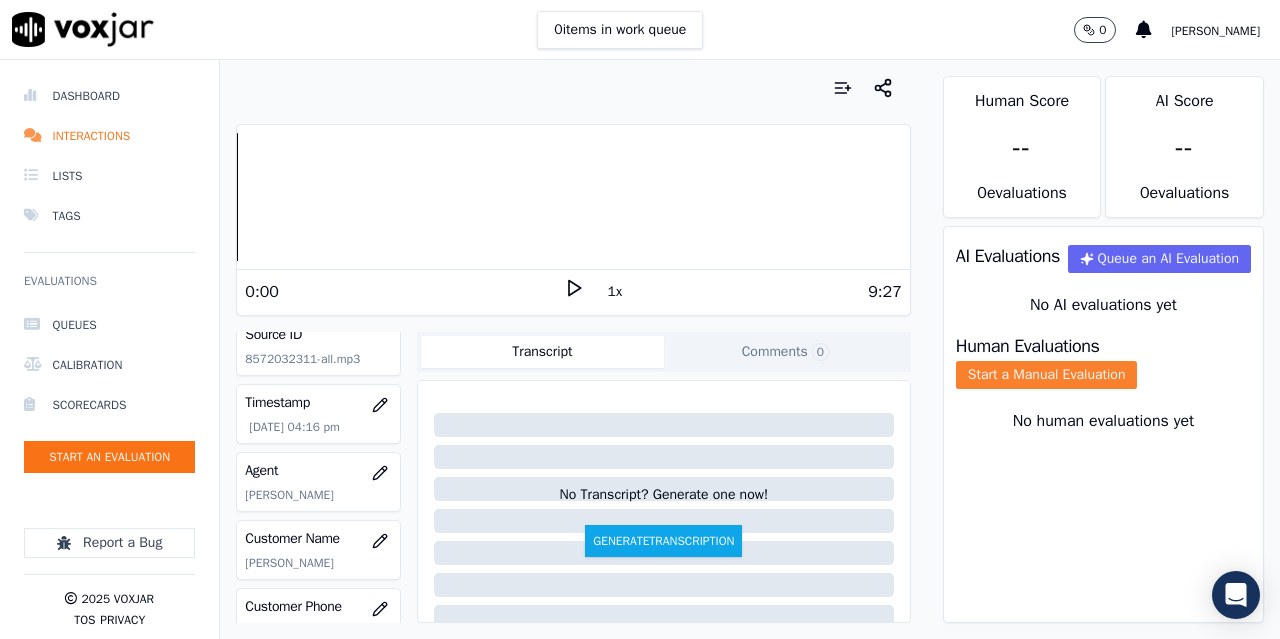 drag, startPoint x: 1047, startPoint y: 389, endPoint x: 942, endPoint y: 432, distance: 113.46365 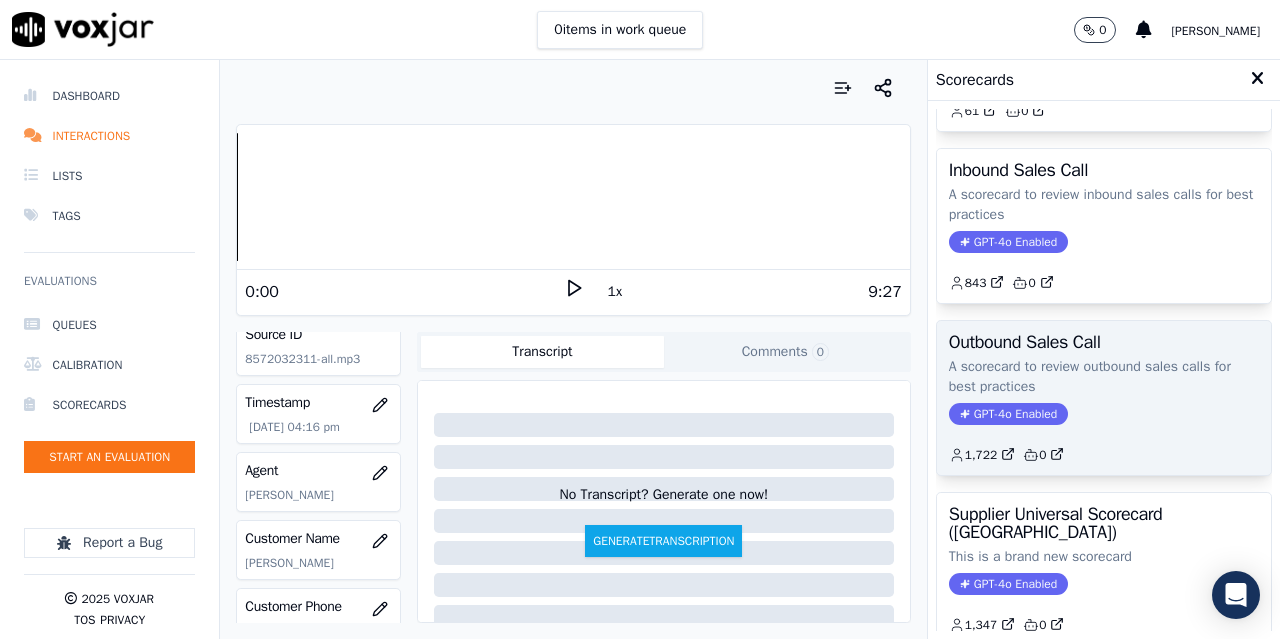 scroll, scrollTop: 400, scrollLeft: 0, axis: vertical 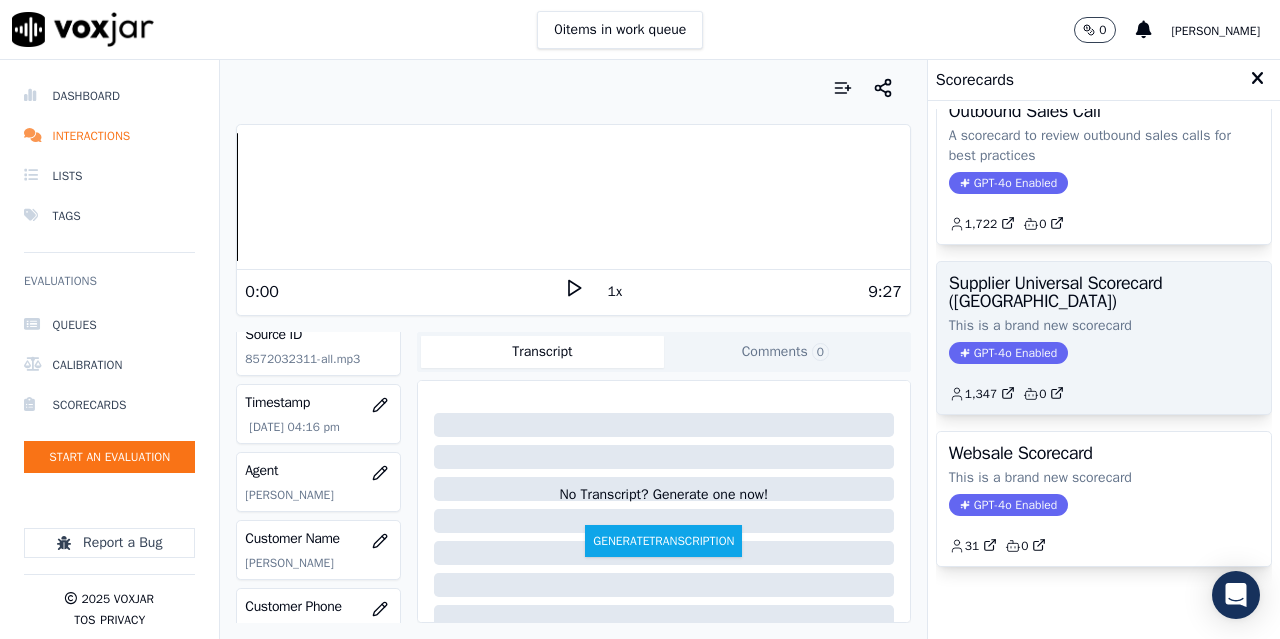 click on "Supplier Universal Scorecard ([GEOGRAPHIC_DATA])" at bounding box center [1104, 292] 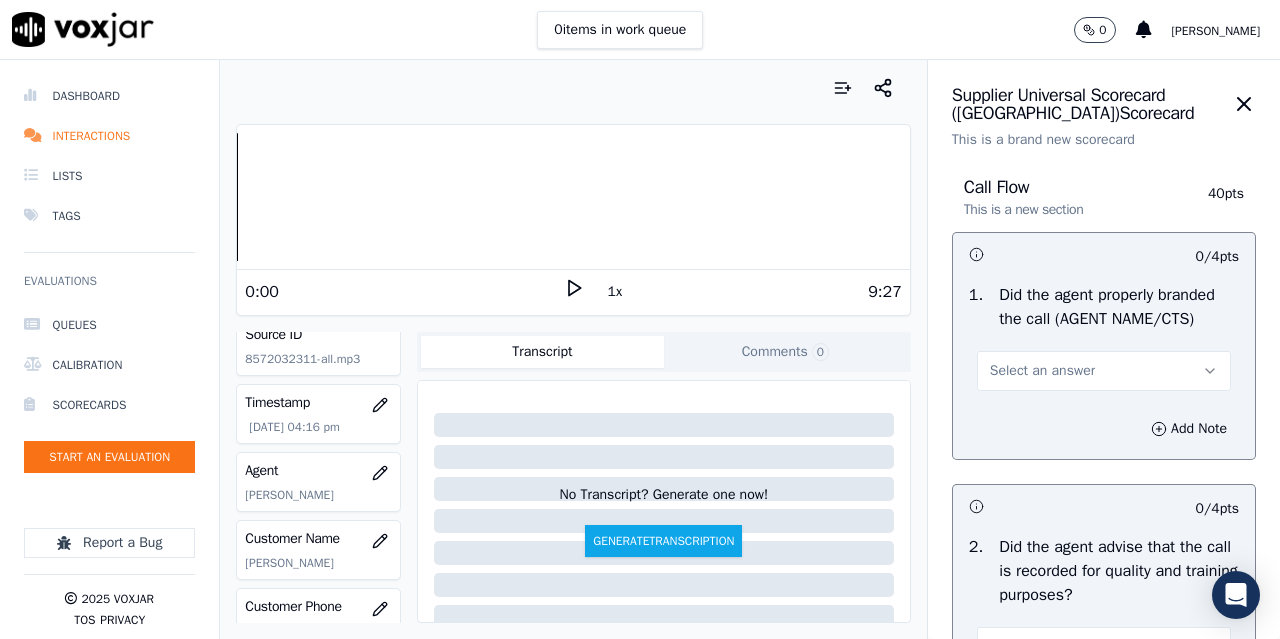 click on "Select an answer" at bounding box center (1042, 371) 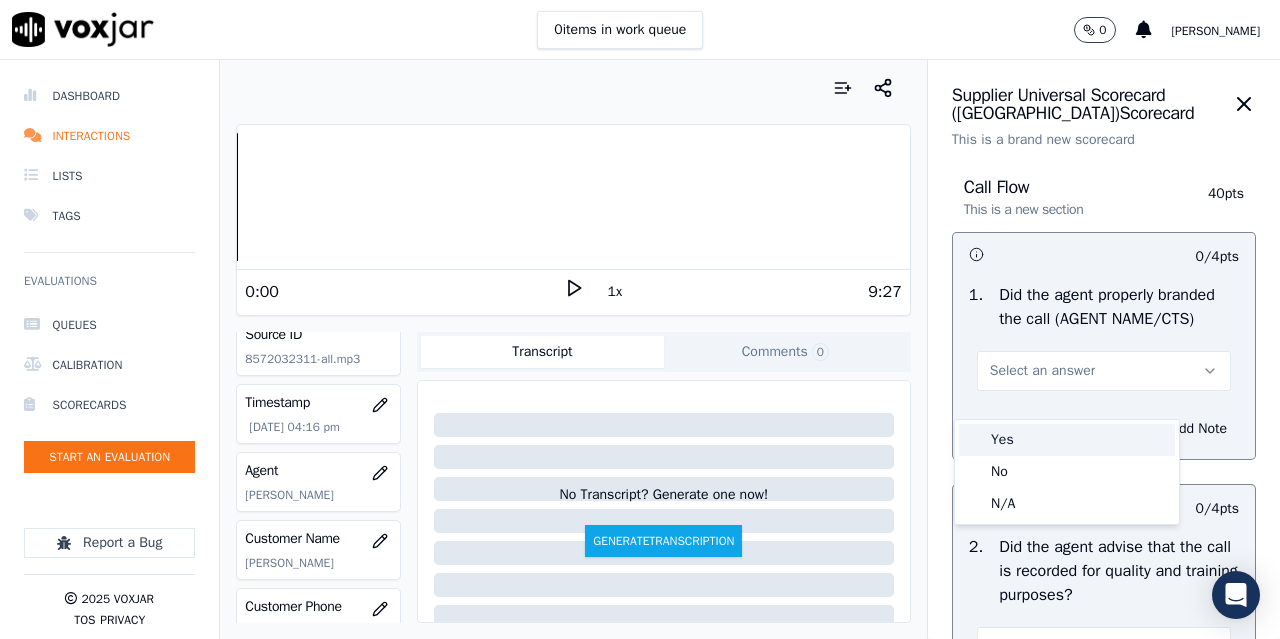 click on "Yes" at bounding box center [1067, 440] 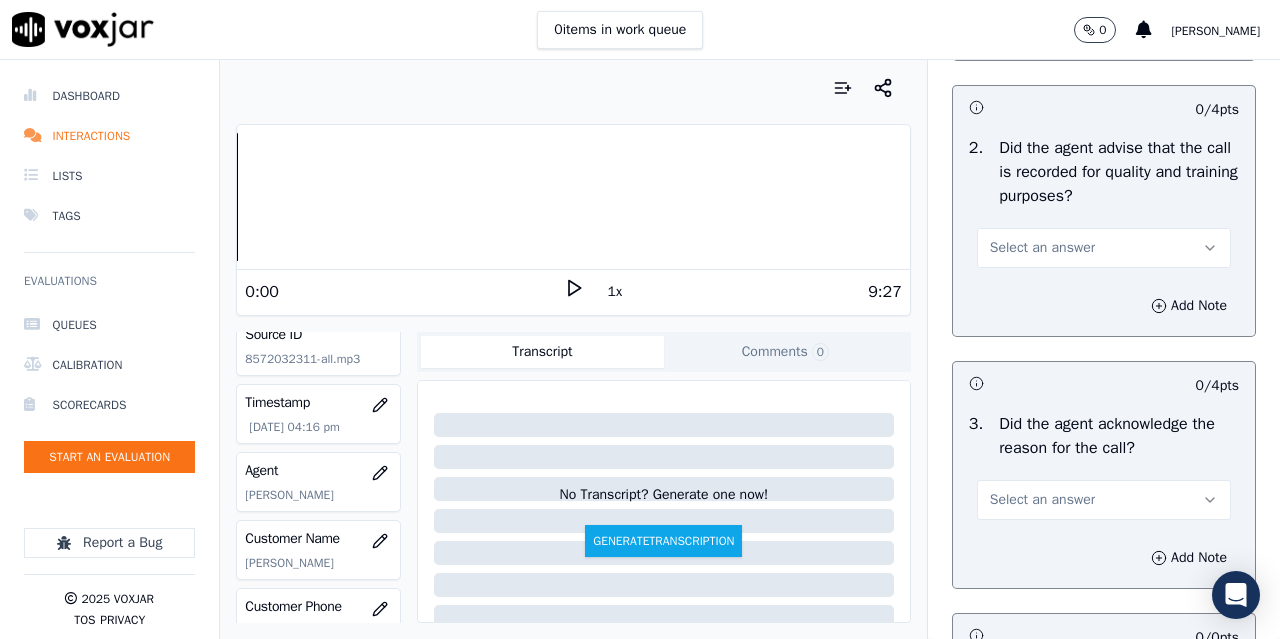 scroll, scrollTop: 400, scrollLeft: 0, axis: vertical 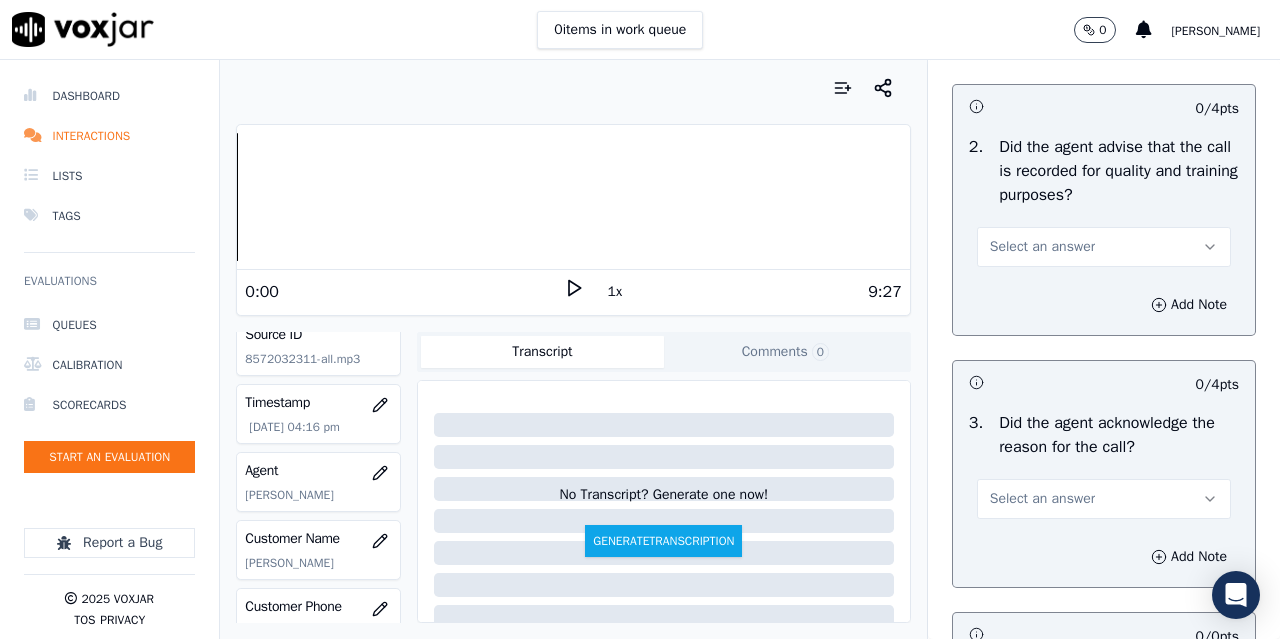 drag, startPoint x: 1037, startPoint y: 272, endPoint x: 1038, endPoint y: 284, distance: 12.0415945 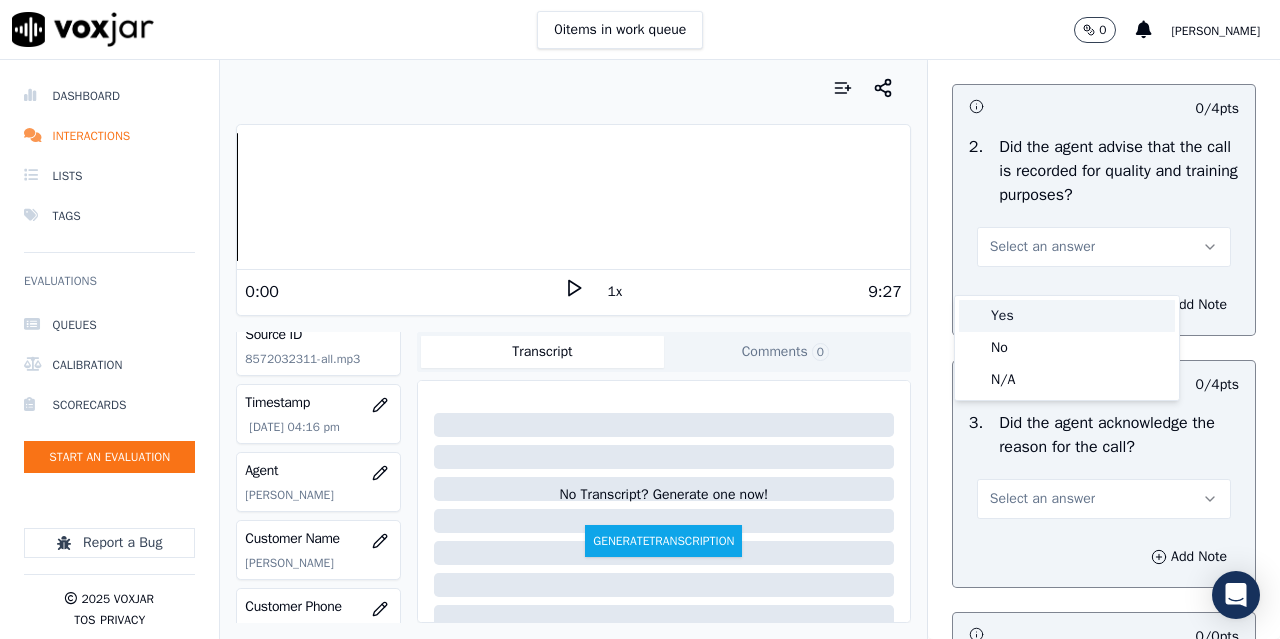 click on "Yes" at bounding box center [1067, 316] 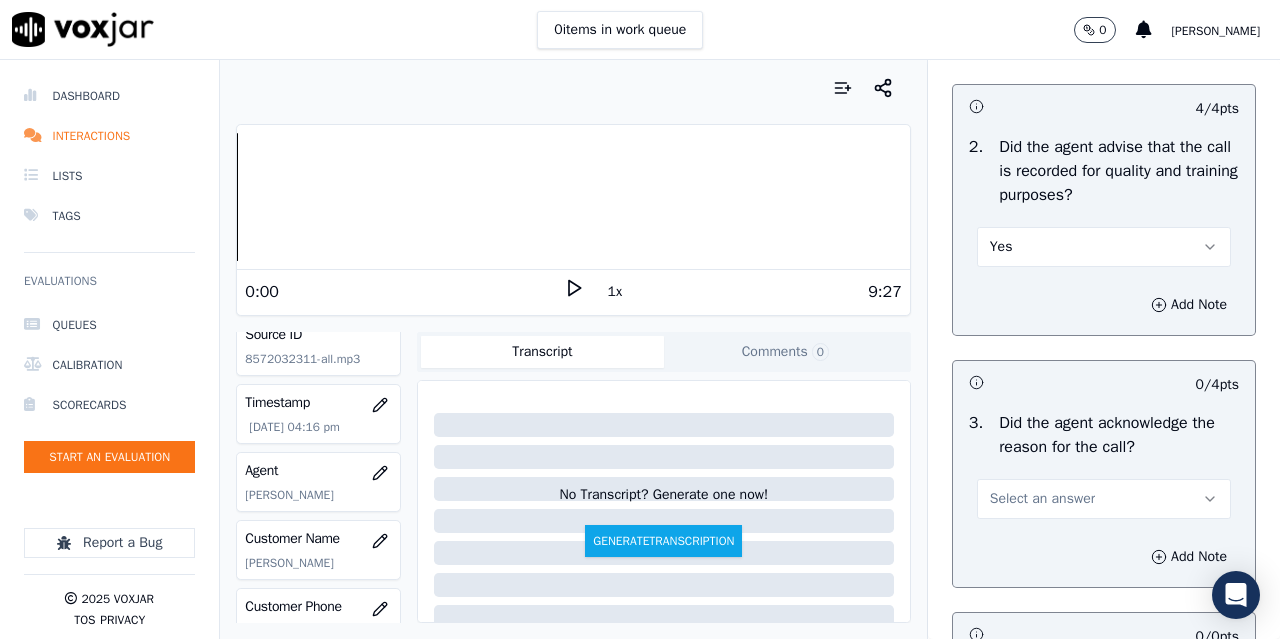 click on "Select an answer" at bounding box center [1042, 499] 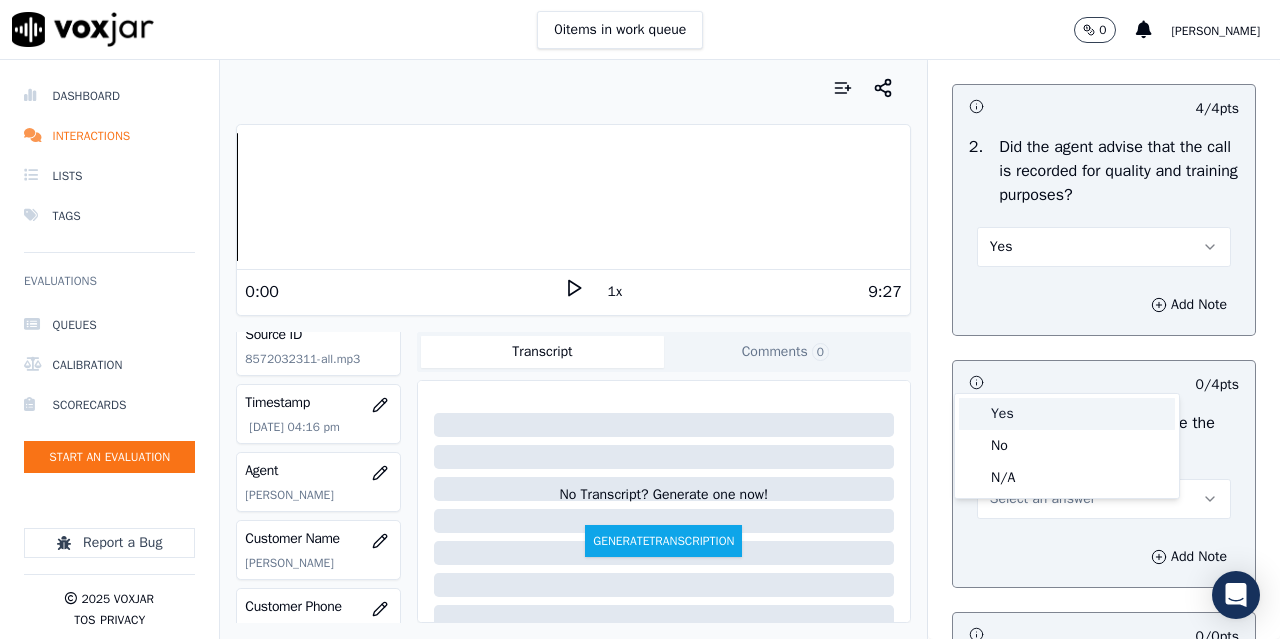 click on "Yes" at bounding box center (1067, 414) 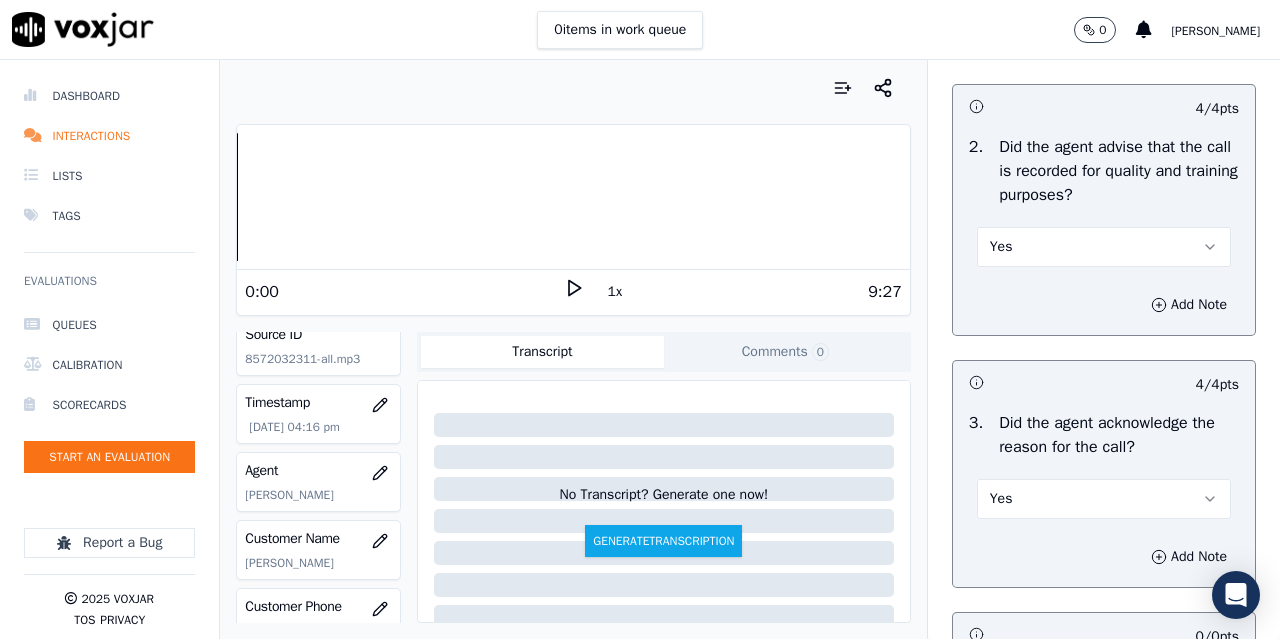 scroll, scrollTop: 800, scrollLeft: 0, axis: vertical 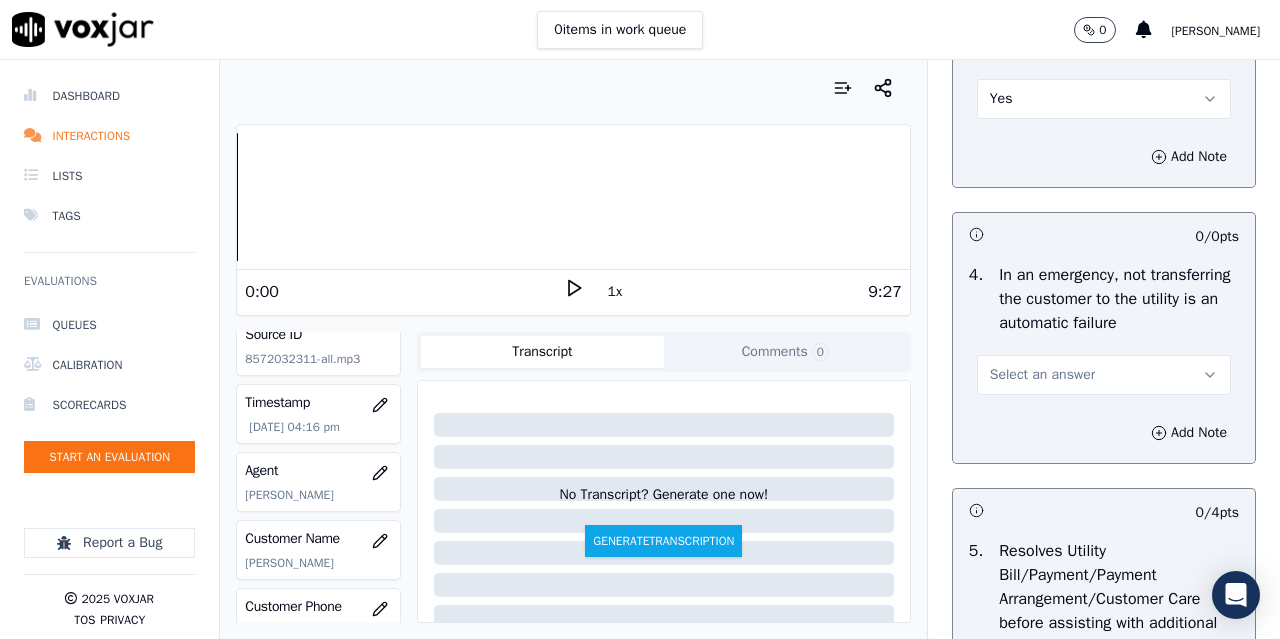 click on "Select an answer" at bounding box center (1042, 375) 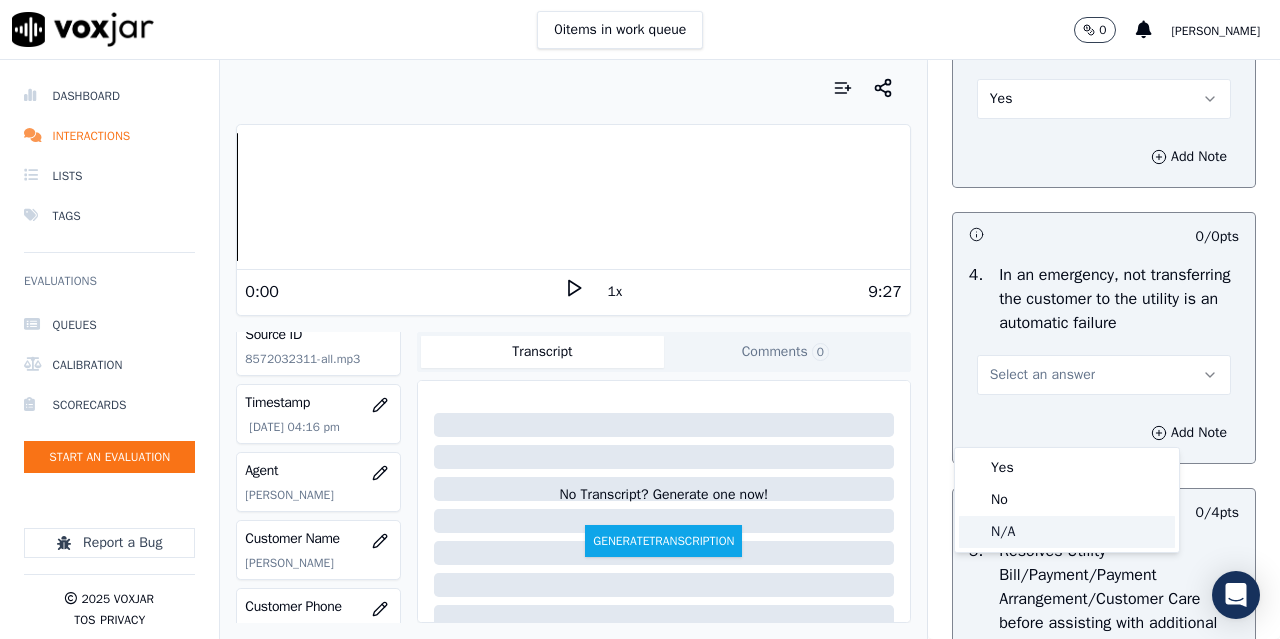 click on "N/A" 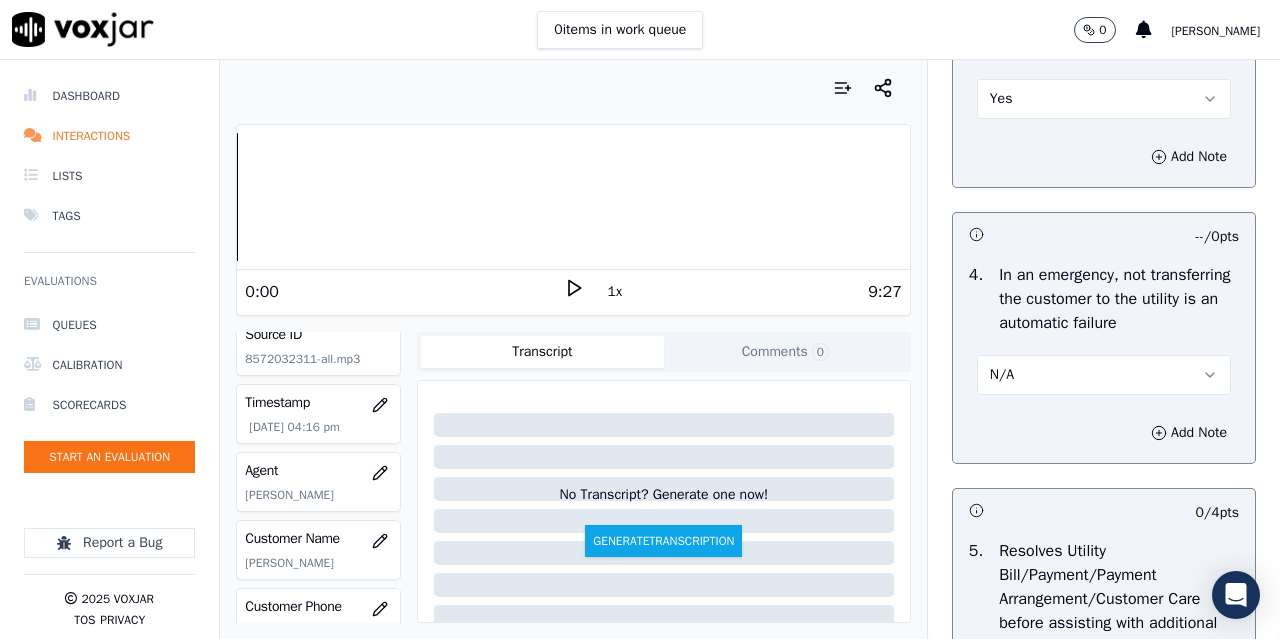 scroll, scrollTop: 1200, scrollLeft: 0, axis: vertical 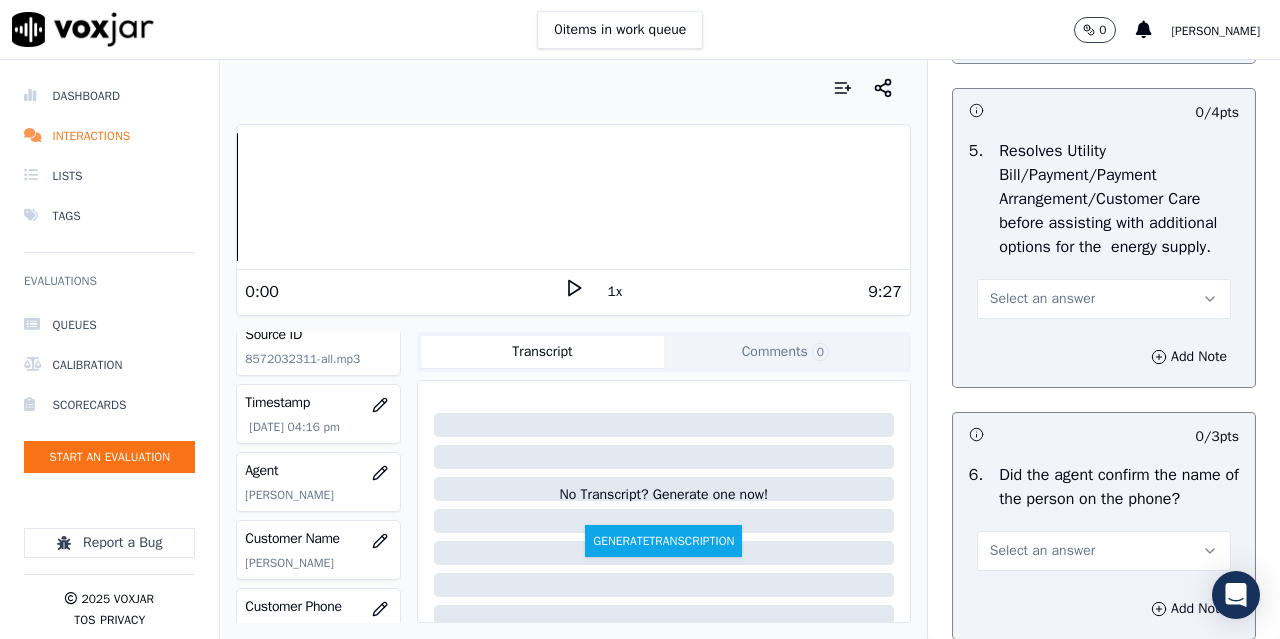 click on "Select an answer" at bounding box center (1042, 299) 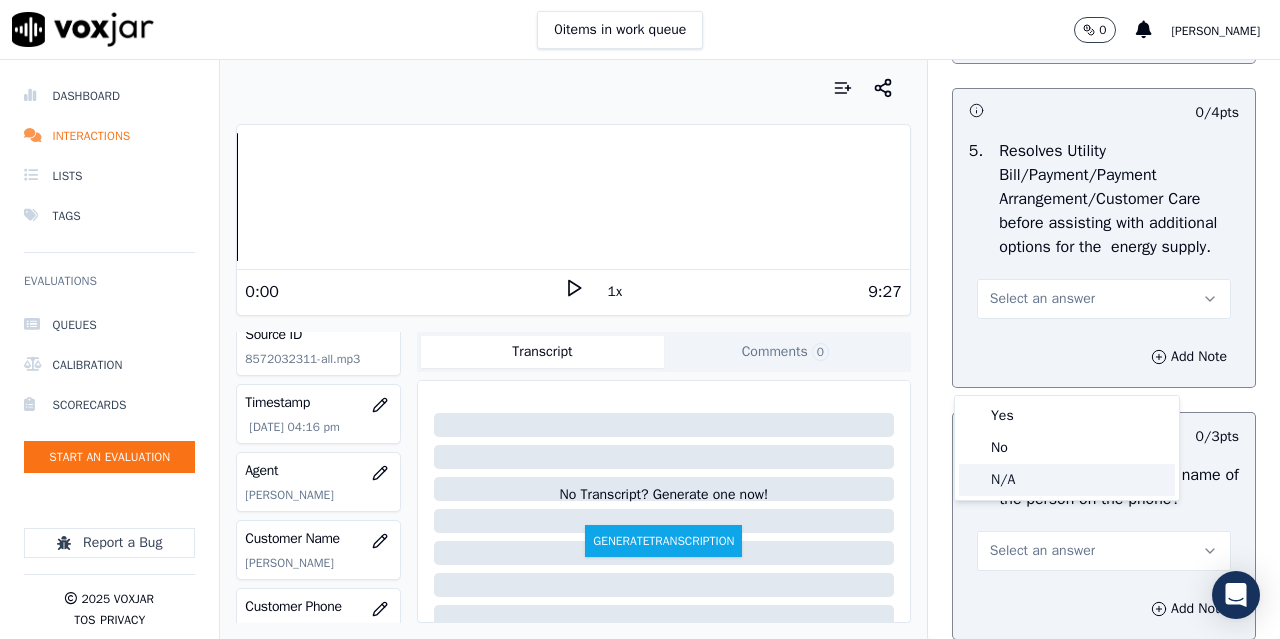 click on "N/A" 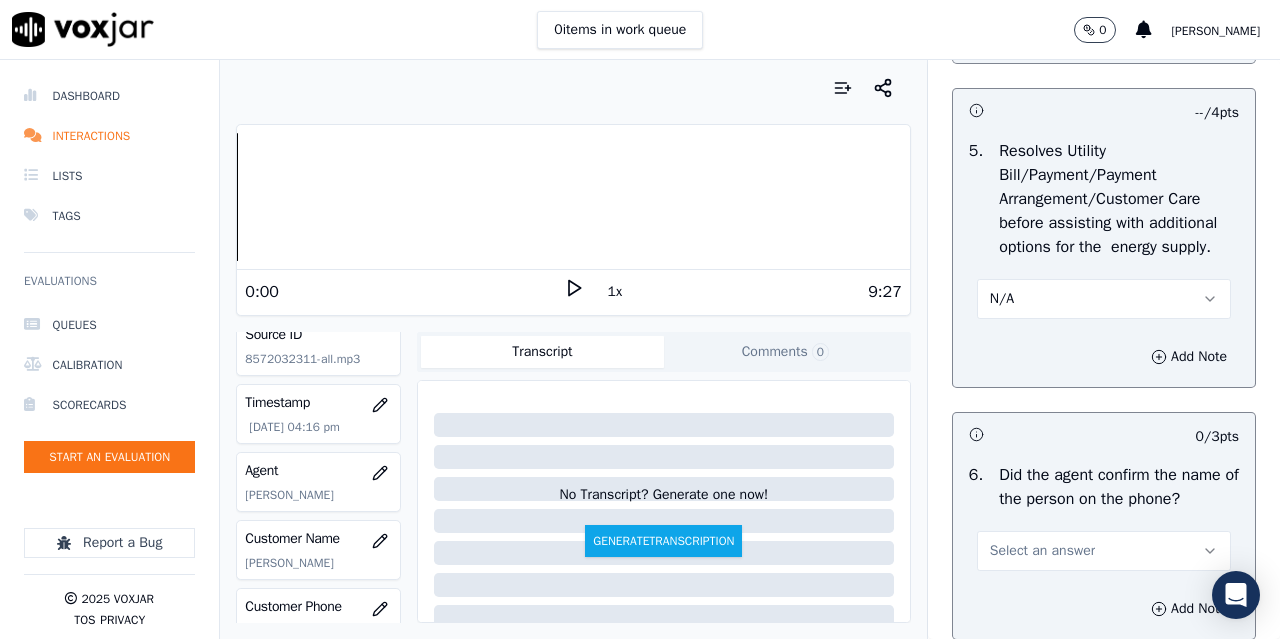 scroll, scrollTop: 1500, scrollLeft: 0, axis: vertical 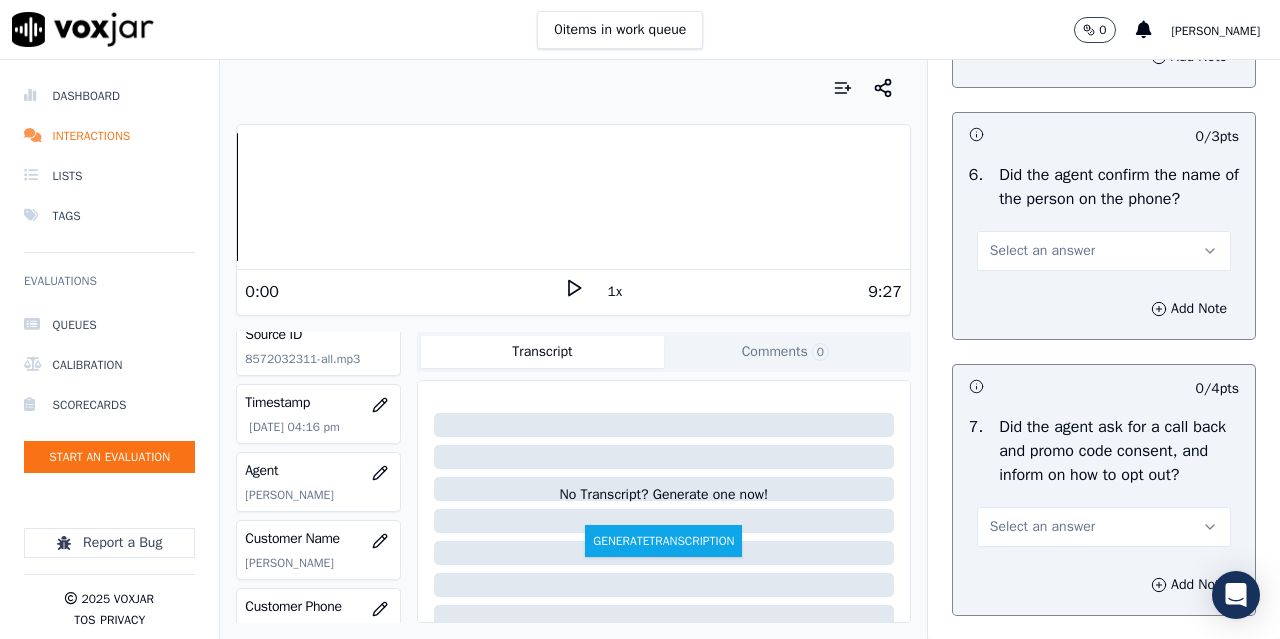 click on "Select an answer" at bounding box center [1042, 251] 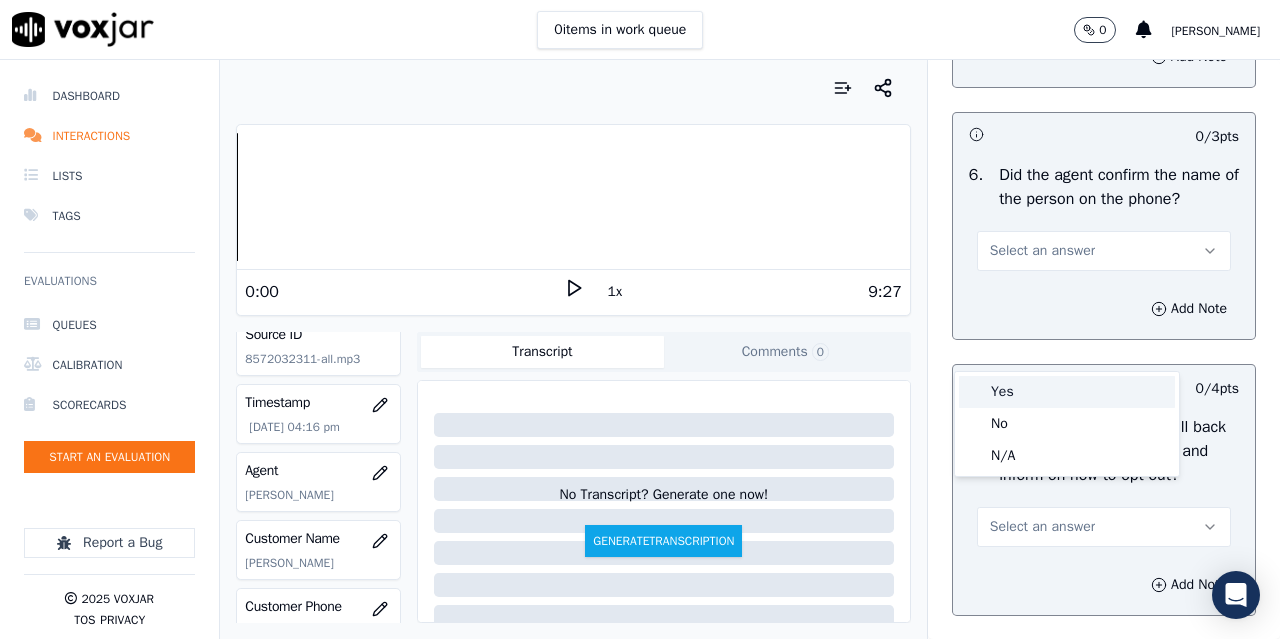 click on "Yes" at bounding box center [1067, 392] 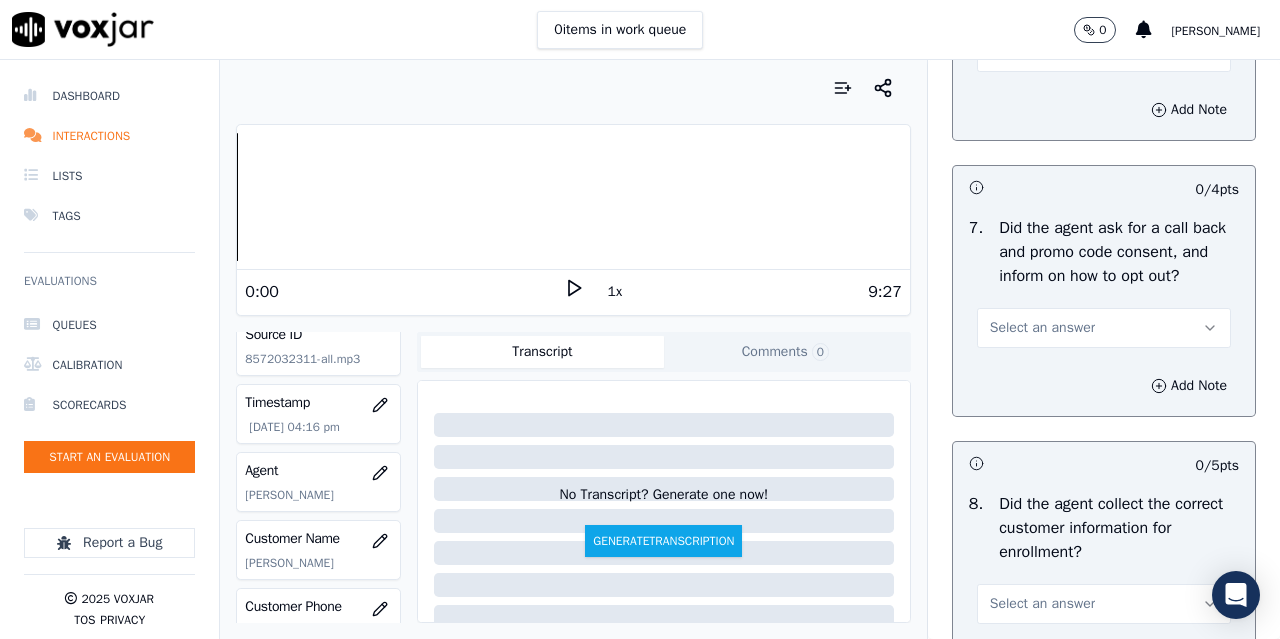 scroll, scrollTop: 1700, scrollLeft: 0, axis: vertical 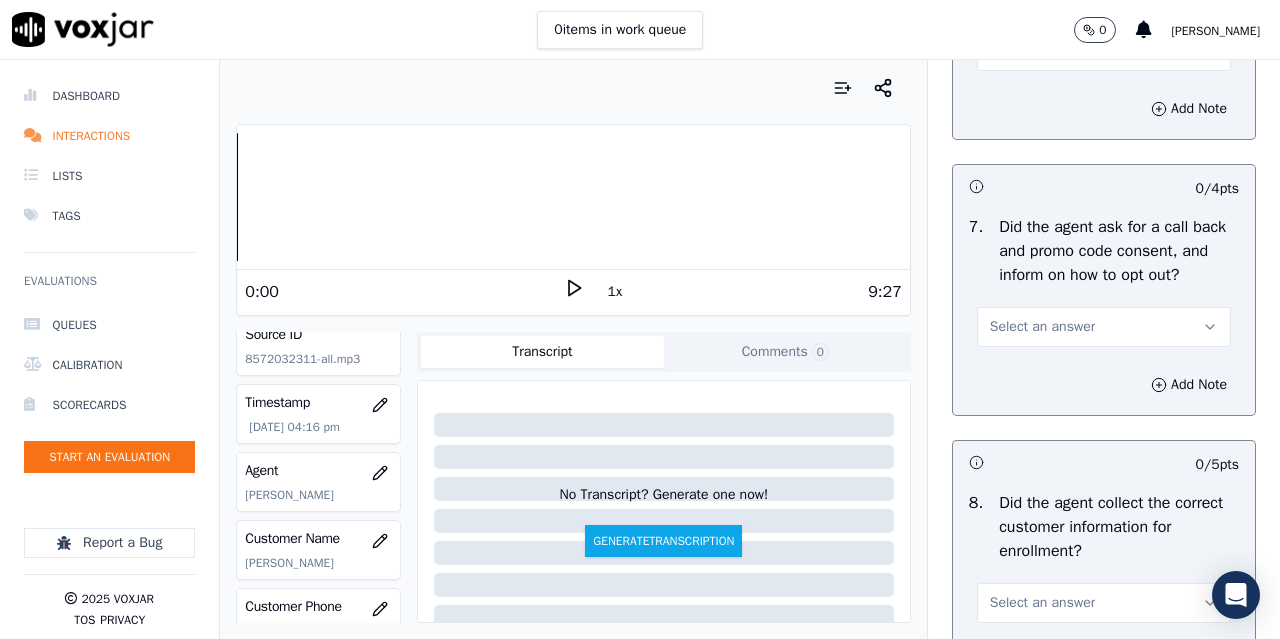 click on "Select an answer" at bounding box center [1042, 327] 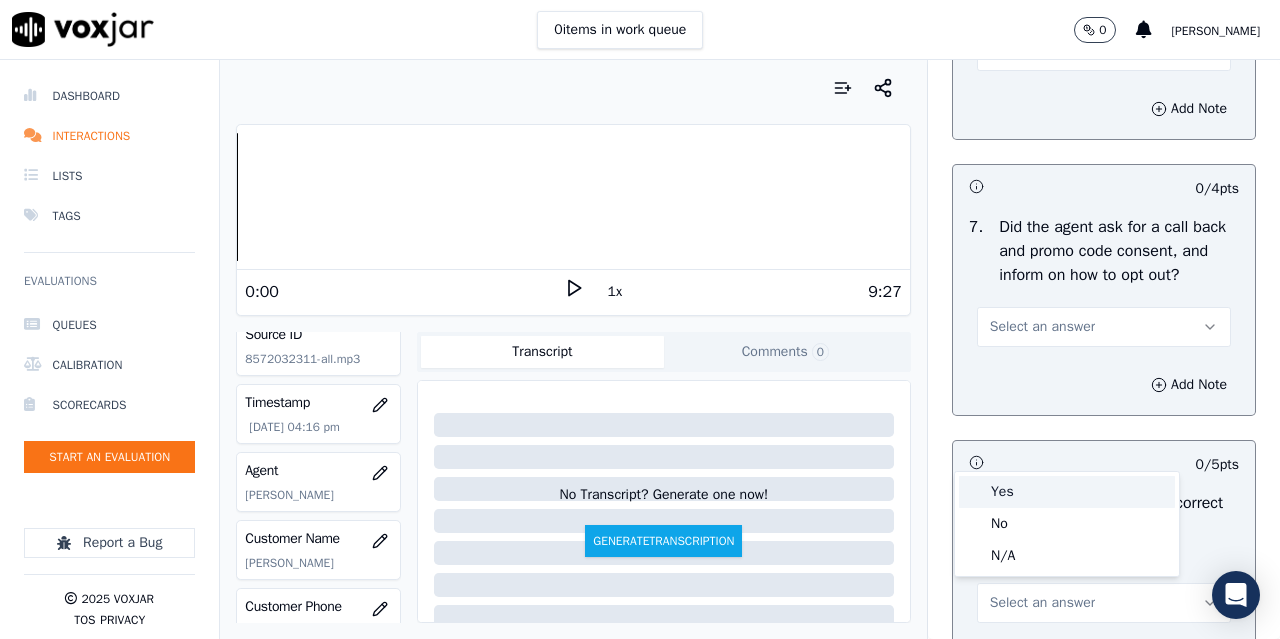 click on "Yes" at bounding box center (1067, 492) 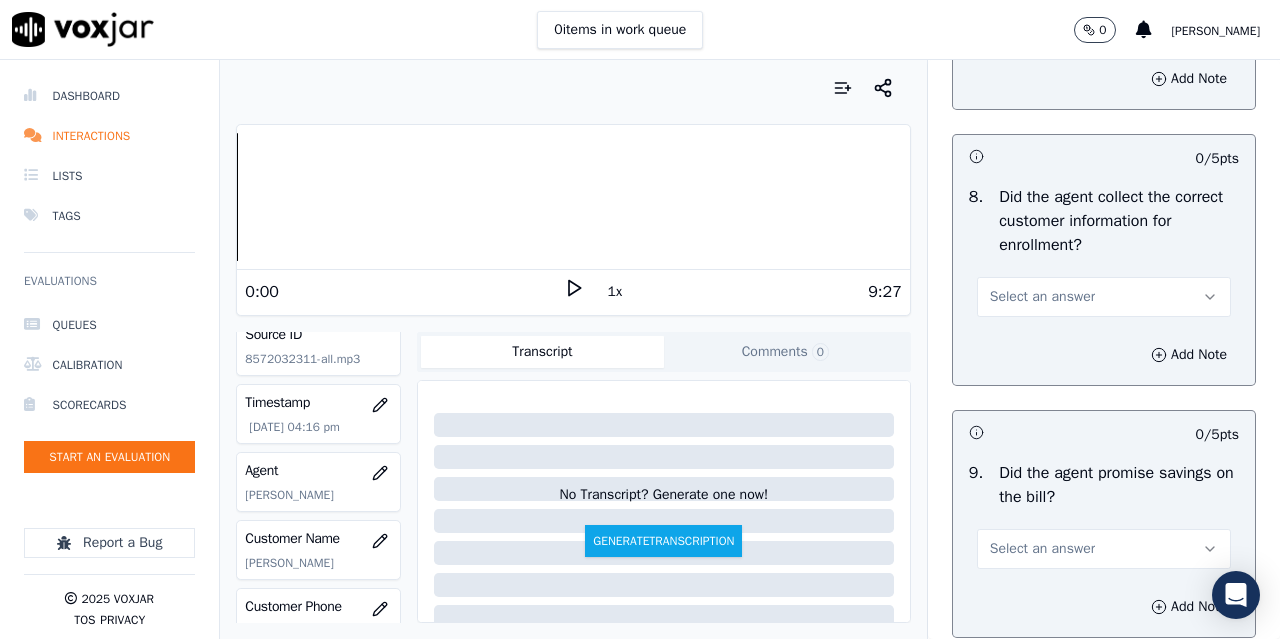 scroll, scrollTop: 2100, scrollLeft: 0, axis: vertical 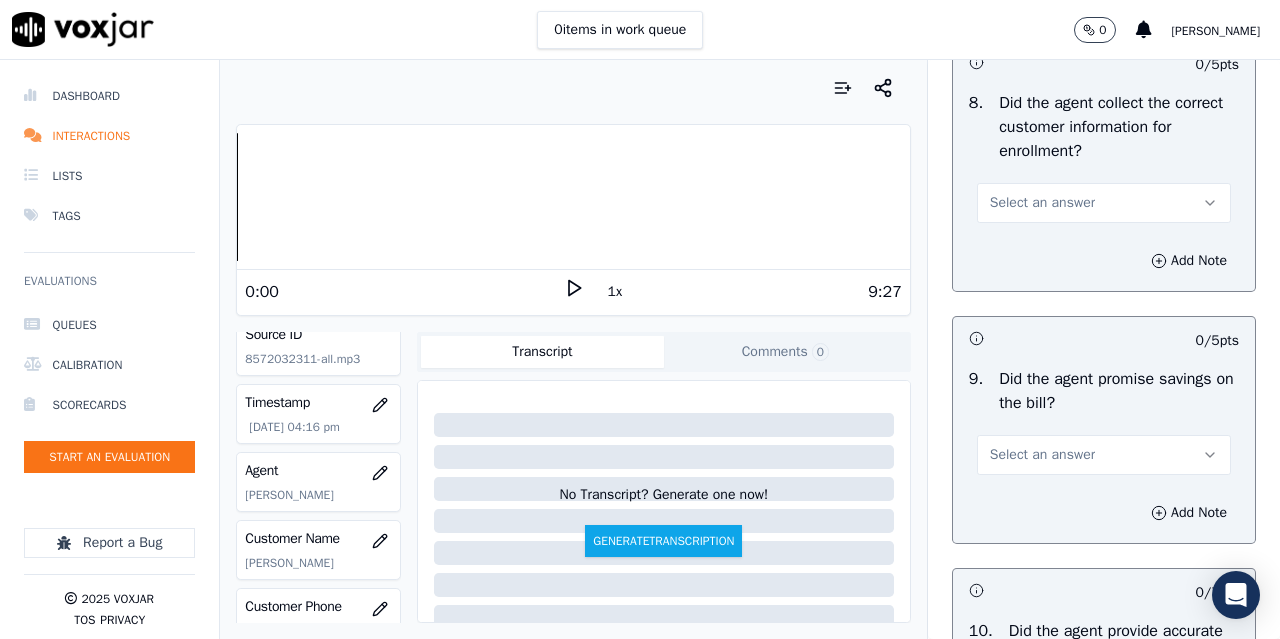 click on "Select an answer" at bounding box center (1042, 203) 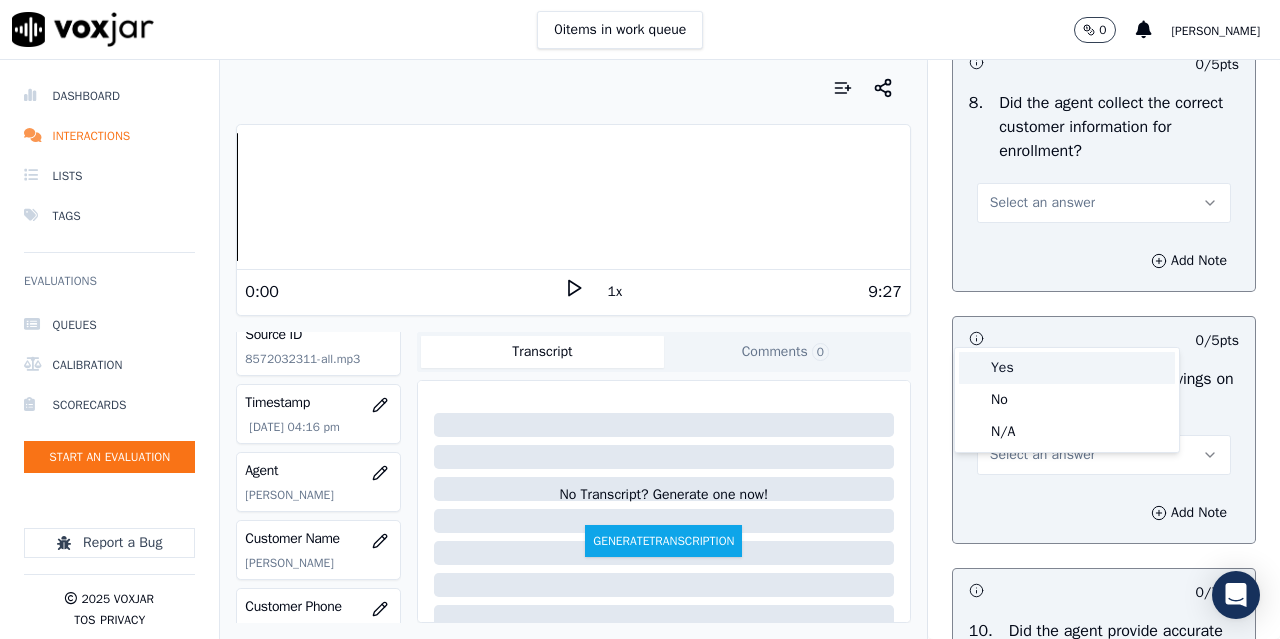 click on "Yes" at bounding box center (1067, 368) 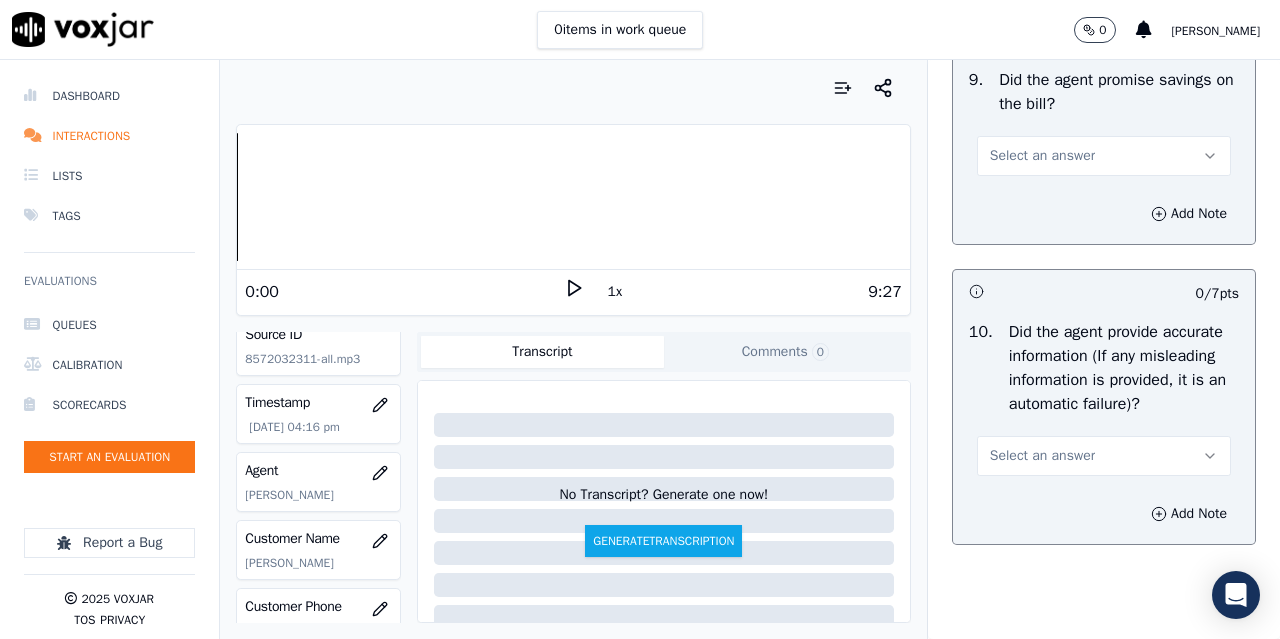 scroll, scrollTop: 2400, scrollLeft: 0, axis: vertical 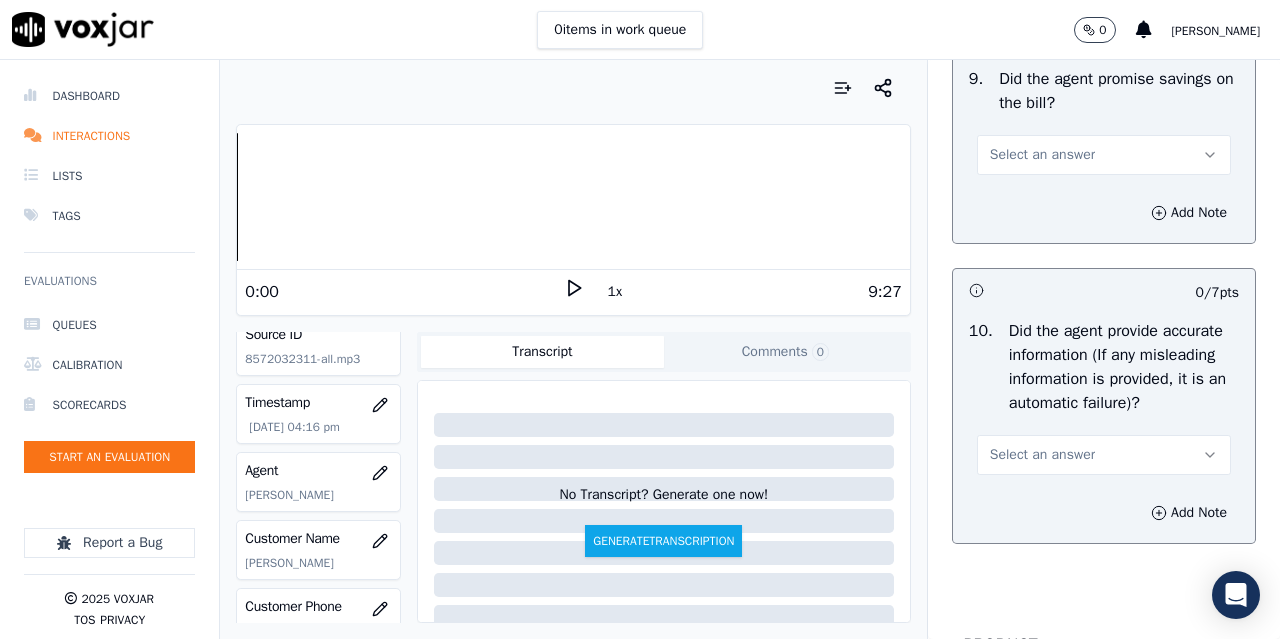 click on "Select an answer" at bounding box center (1042, 155) 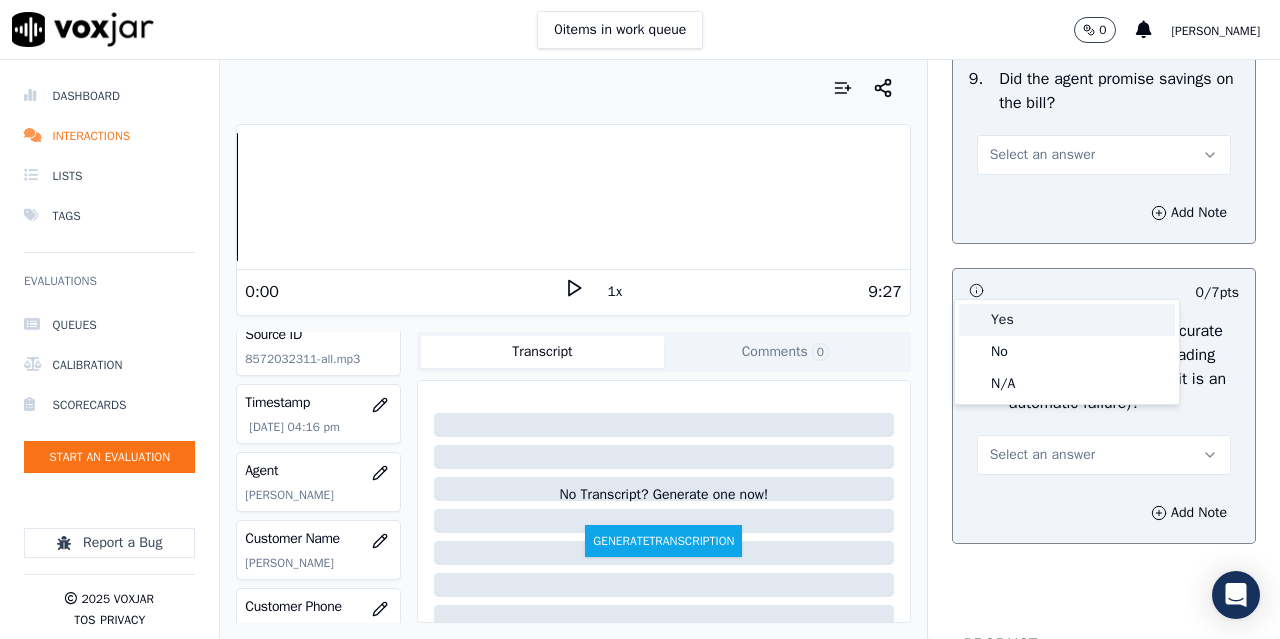 click on "Yes" at bounding box center (1067, 320) 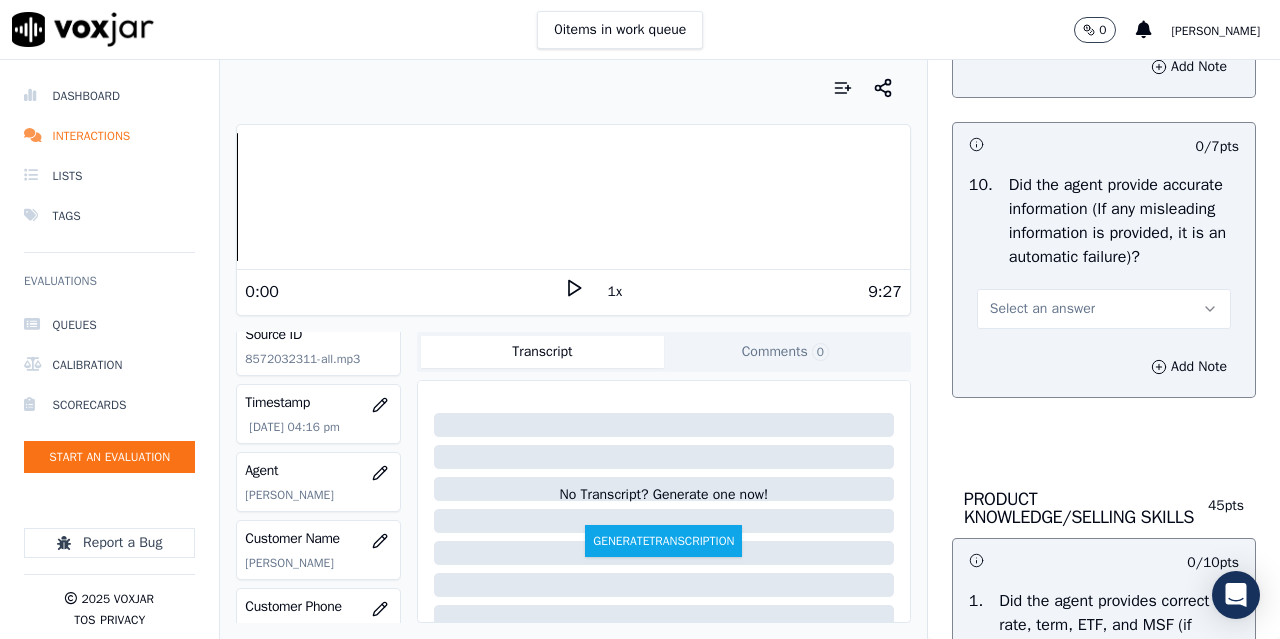 scroll, scrollTop: 2700, scrollLeft: 0, axis: vertical 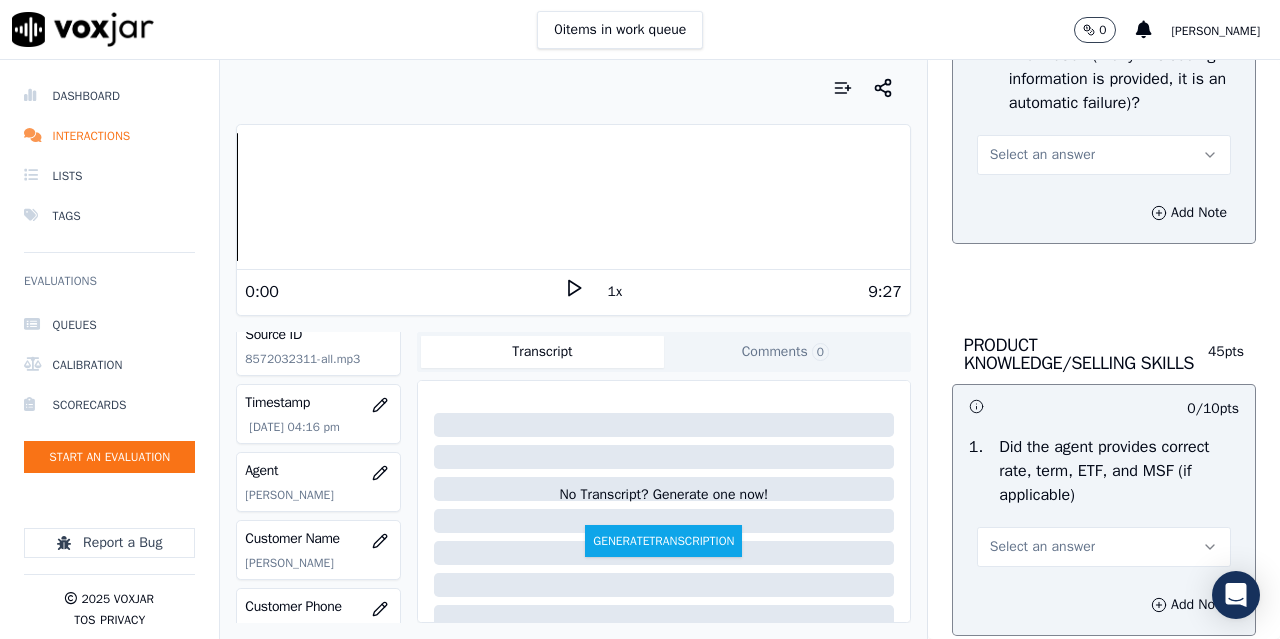 click on "Select an answer" at bounding box center [1042, 155] 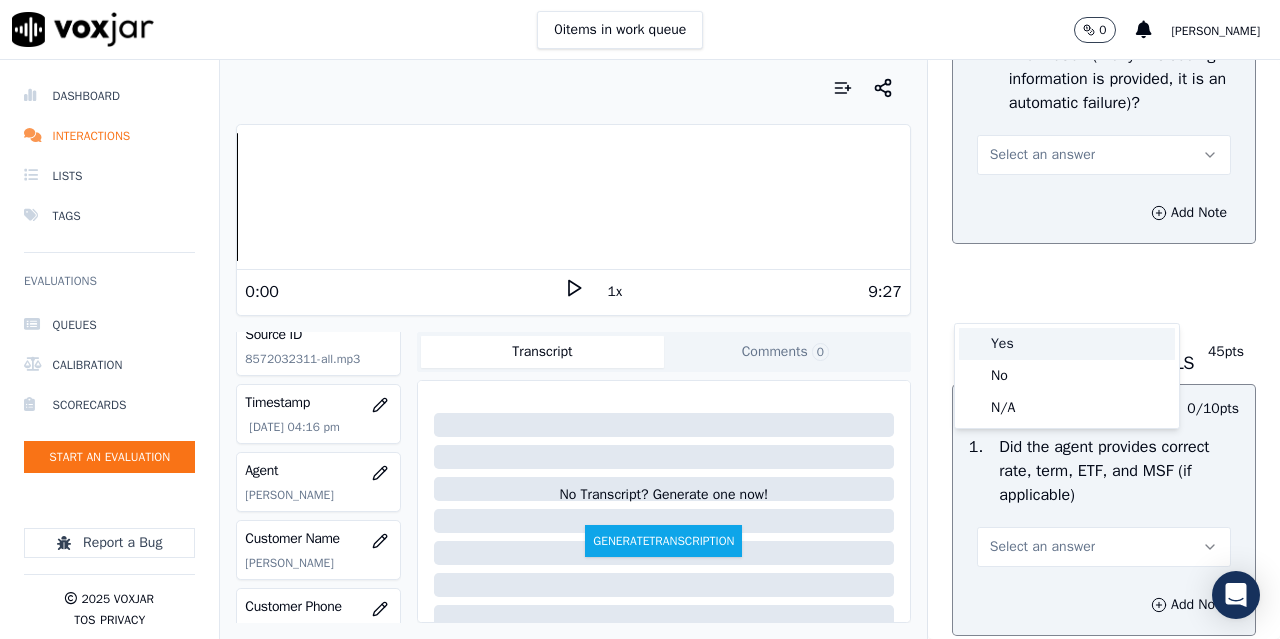 click on "Yes" at bounding box center [1067, 344] 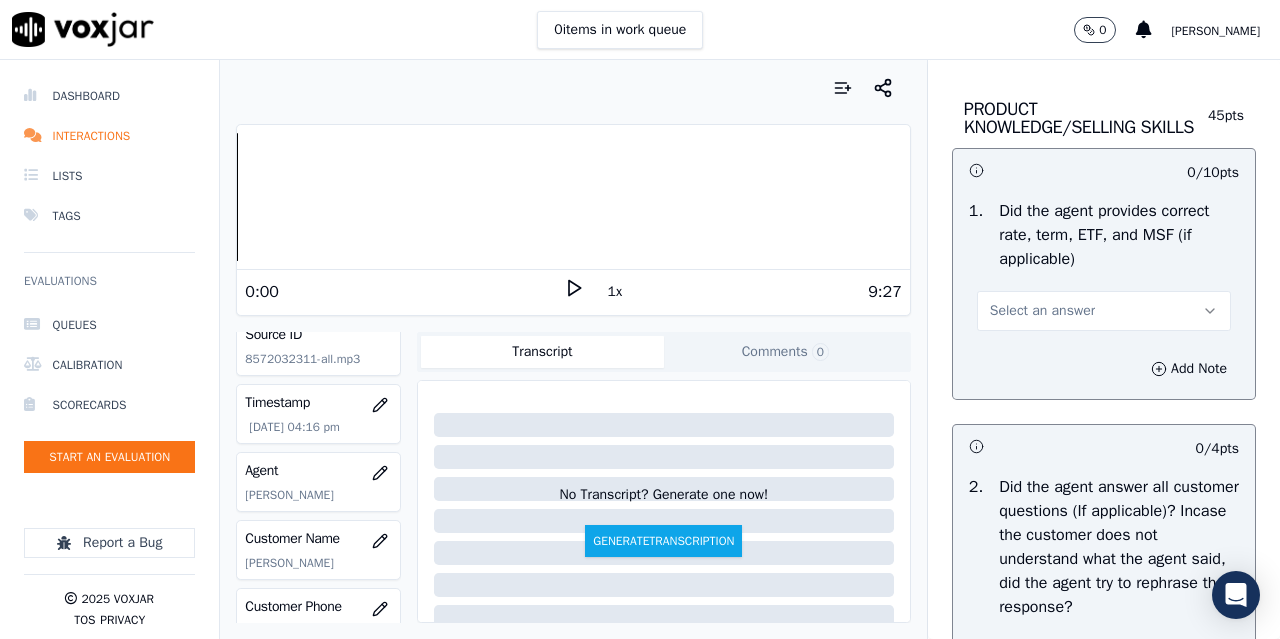 scroll, scrollTop: 3000, scrollLeft: 0, axis: vertical 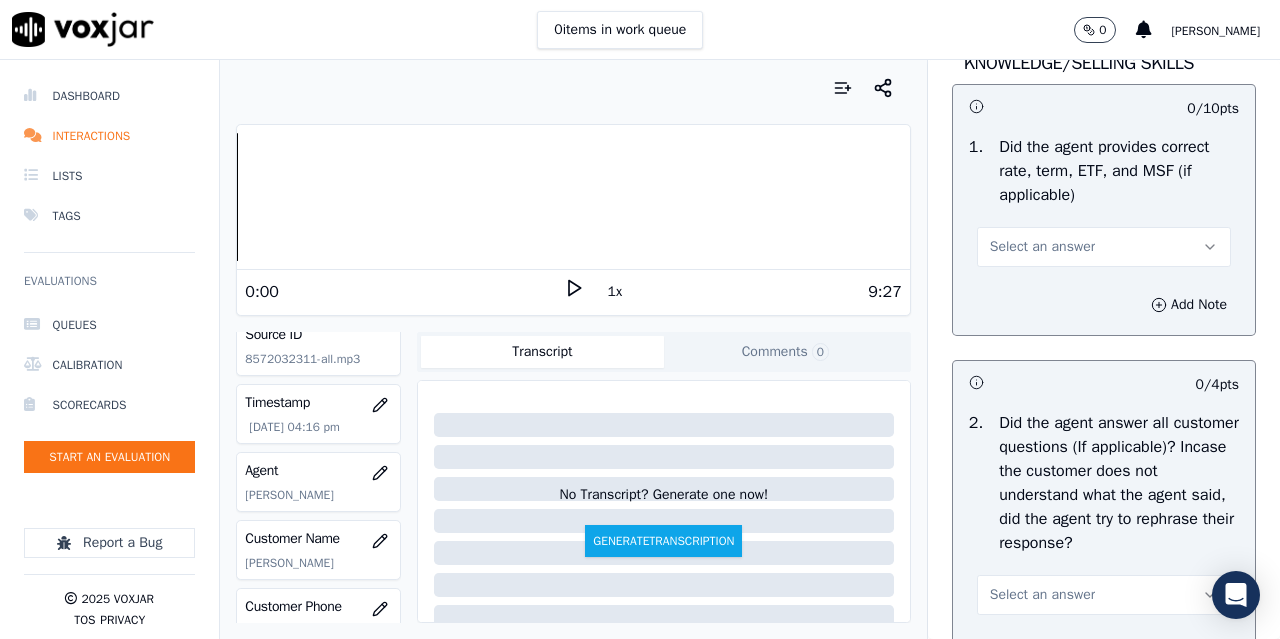 click on "Select an answer" at bounding box center (1042, 247) 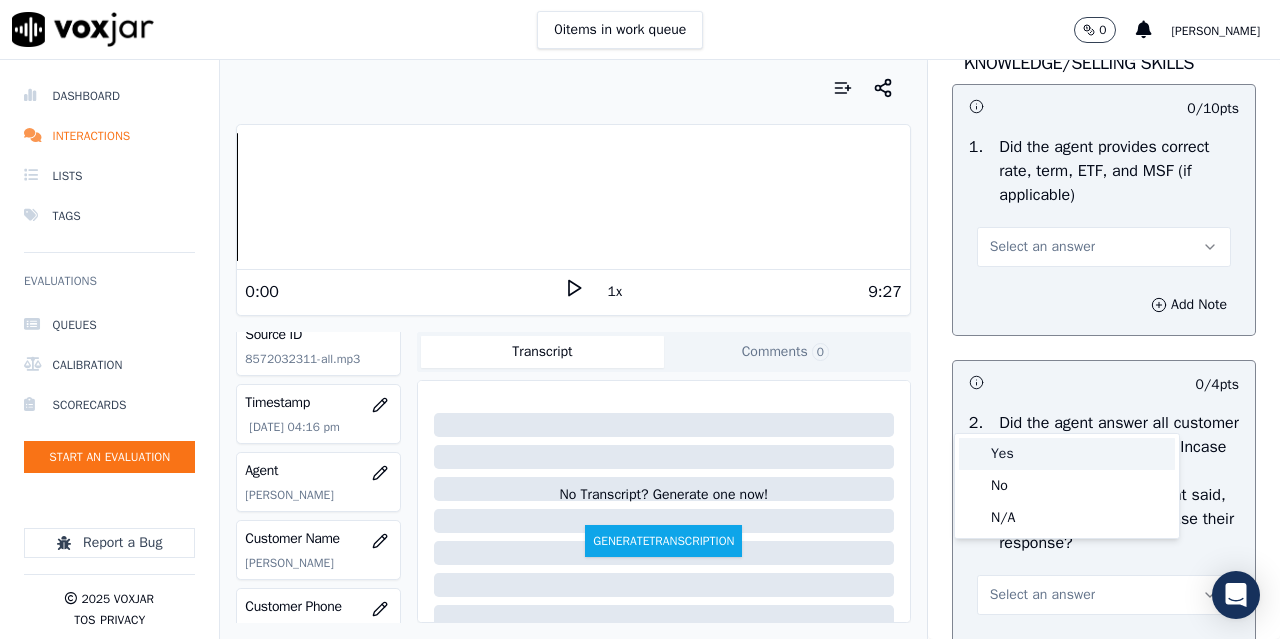 click on "Yes" at bounding box center (1067, 454) 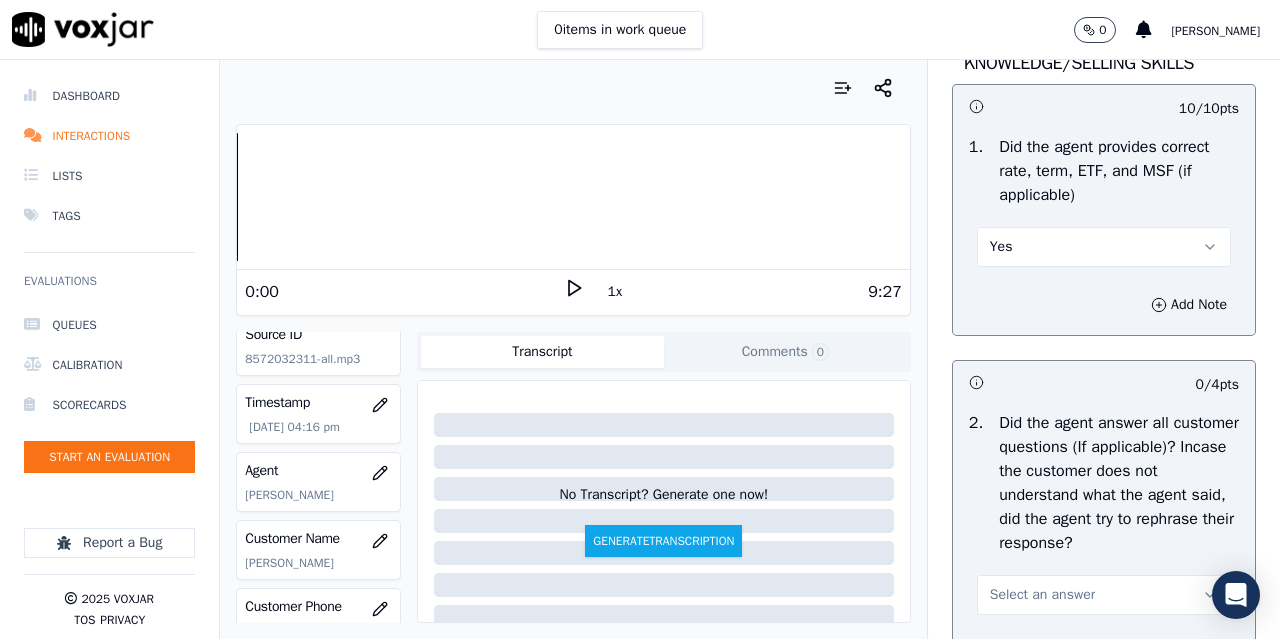 scroll, scrollTop: 3400, scrollLeft: 0, axis: vertical 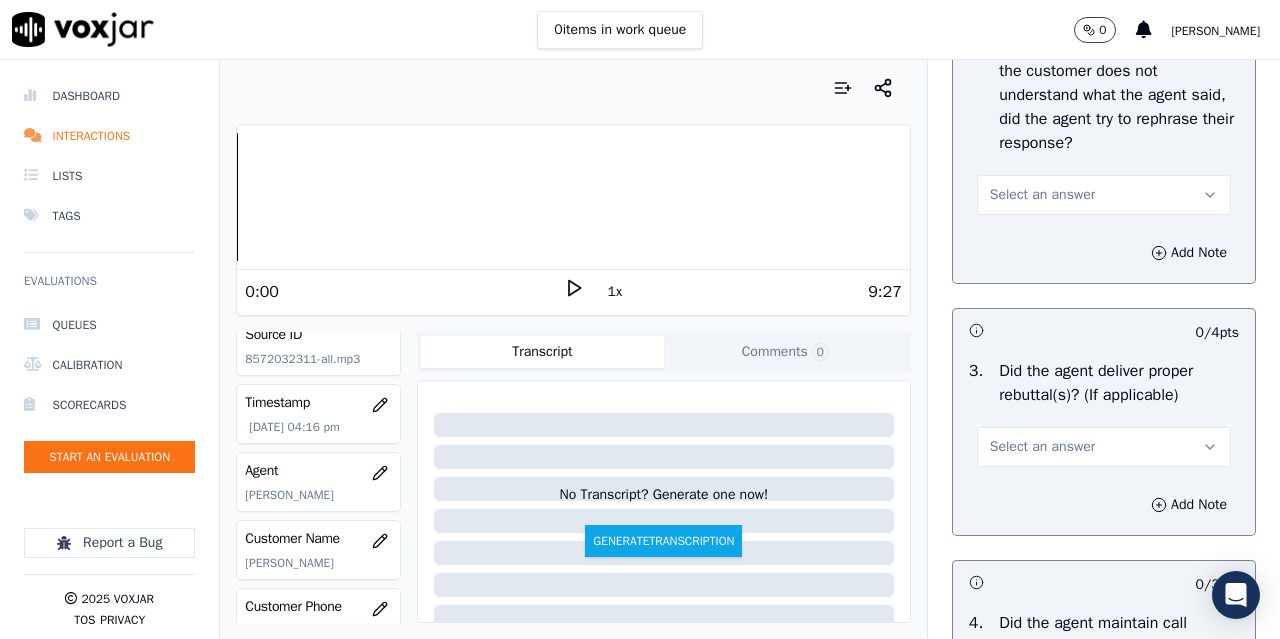 click on "Select an answer" at bounding box center [1042, 195] 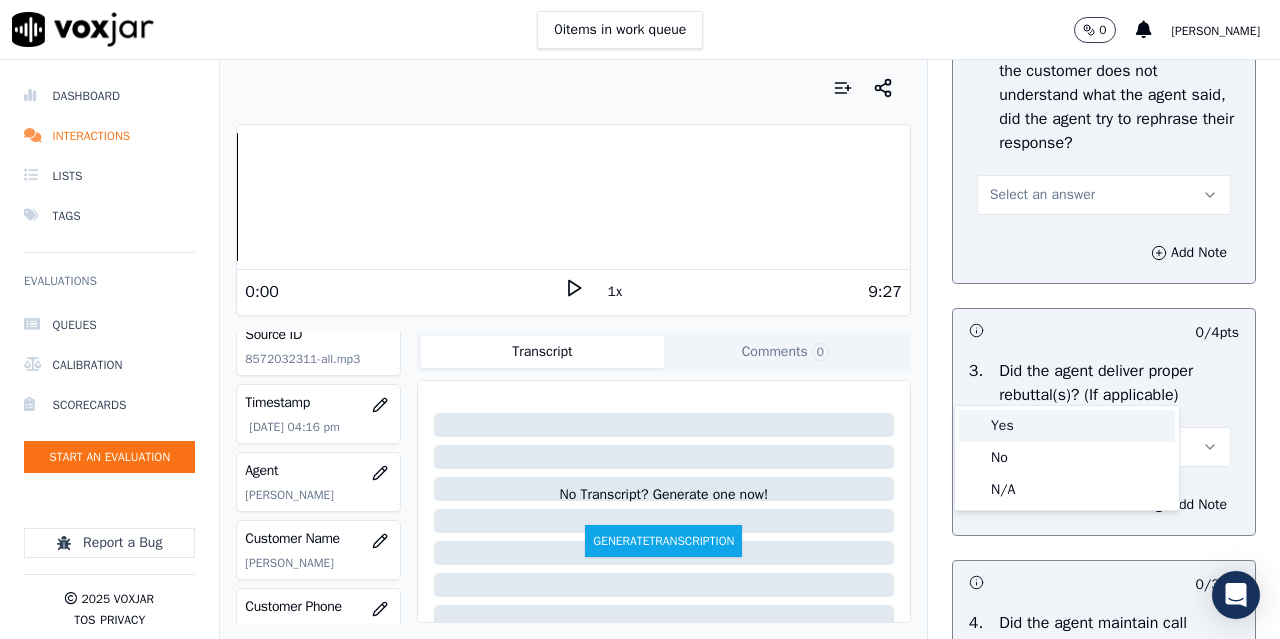 click on "Yes" at bounding box center (1067, 426) 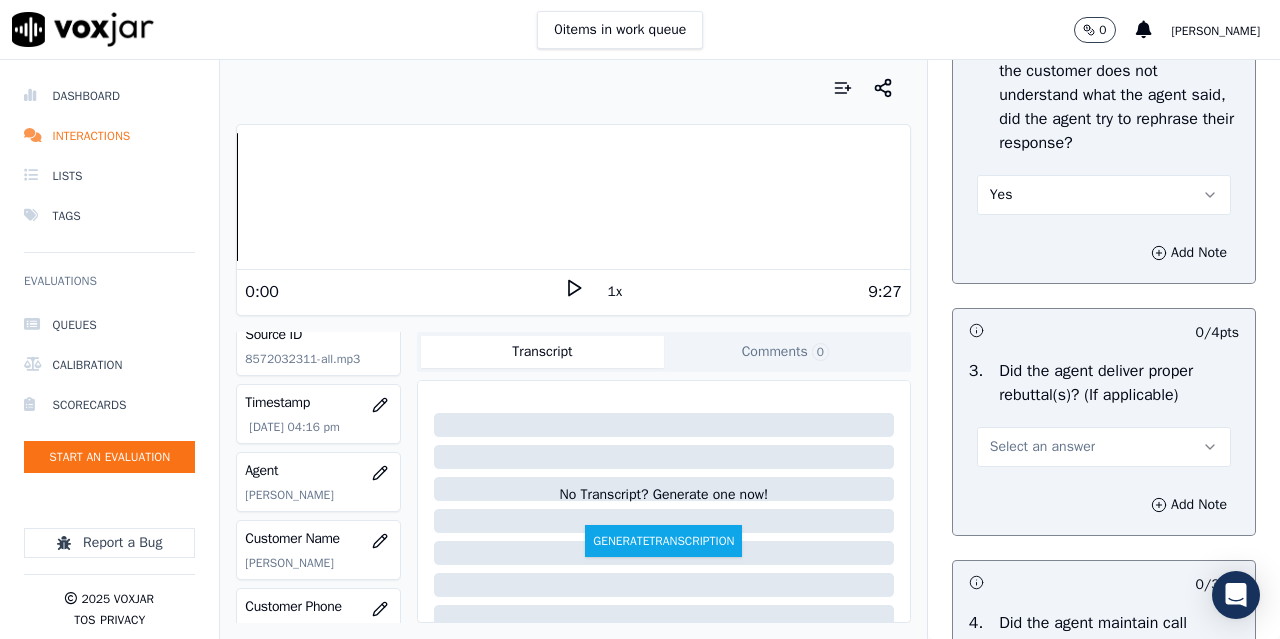 scroll, scrollTop: 3700, scrollLeft: 0, axis: vertical 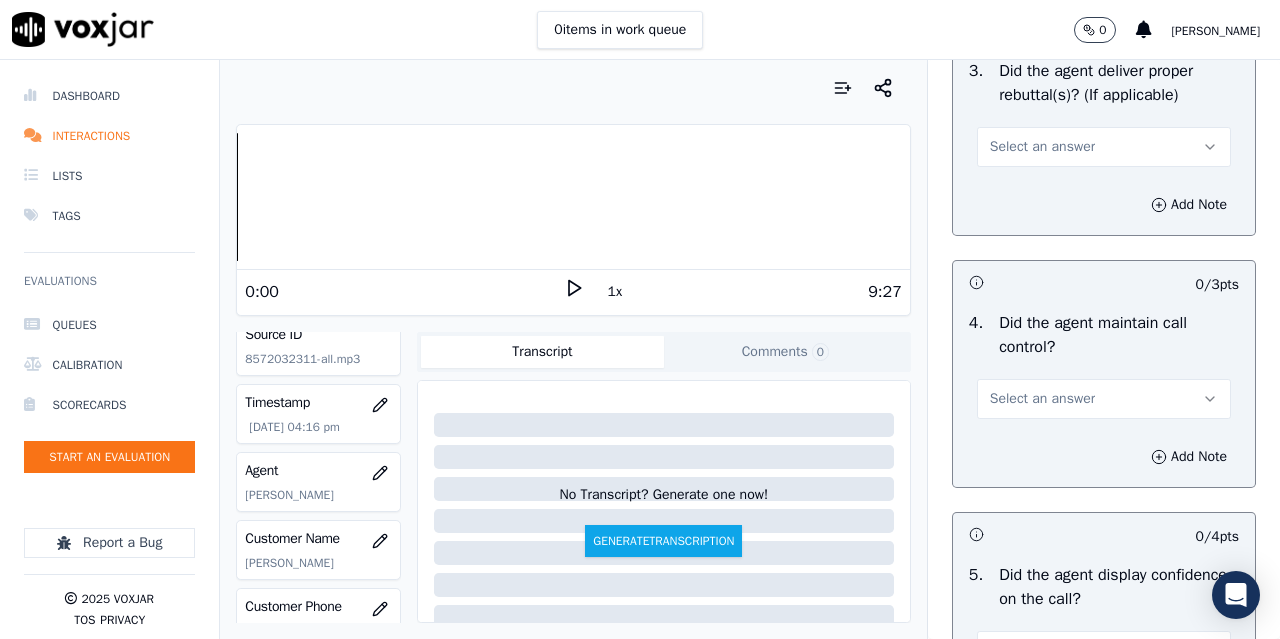 click on "Select an answer" at bounding box center (1042, 147) 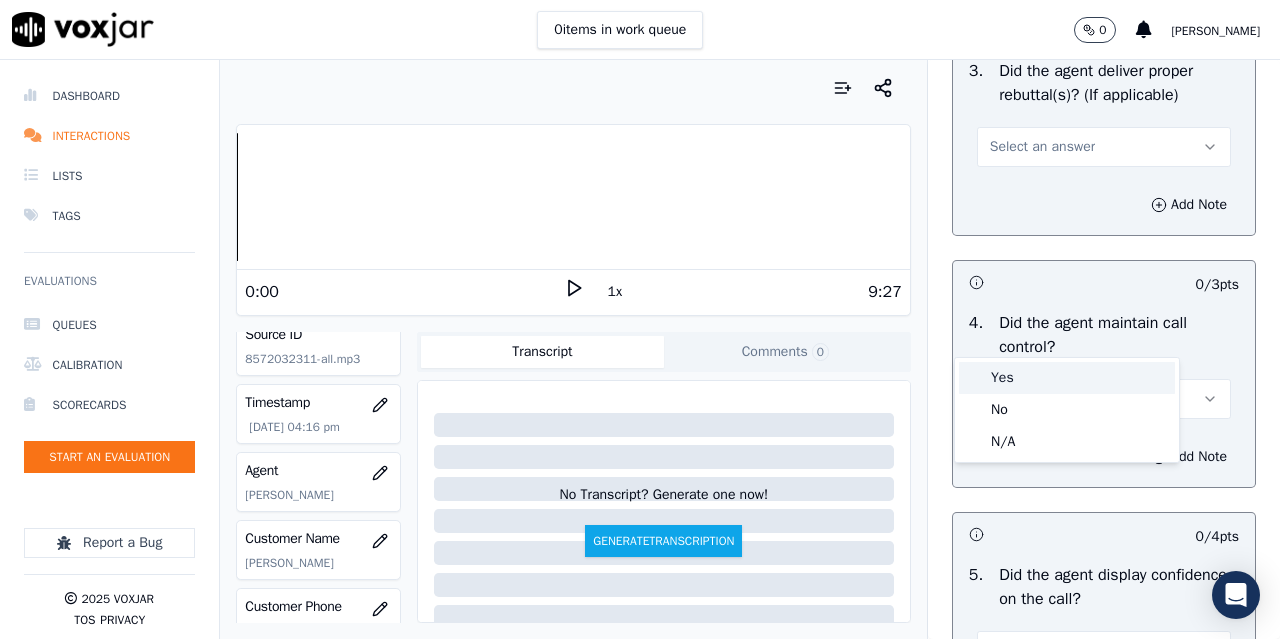 click on "Yes" at bounding box center (1067, 378) 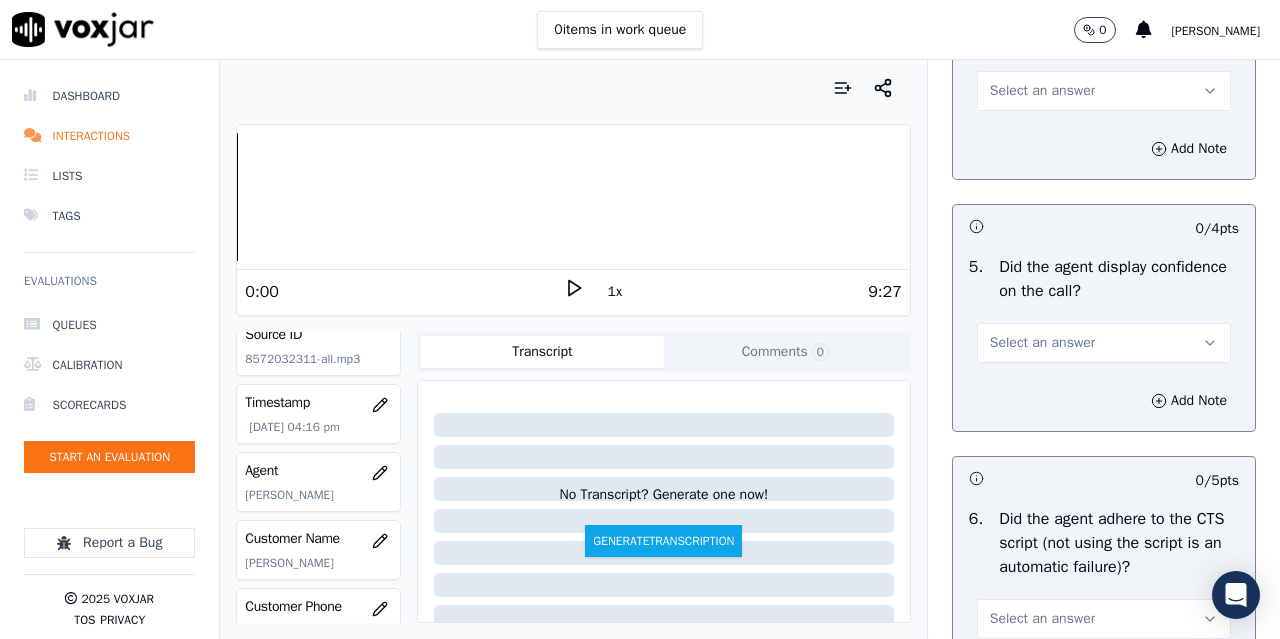 scroll, scrollTop: 4100, scrollLeft: 0, axis: vertical 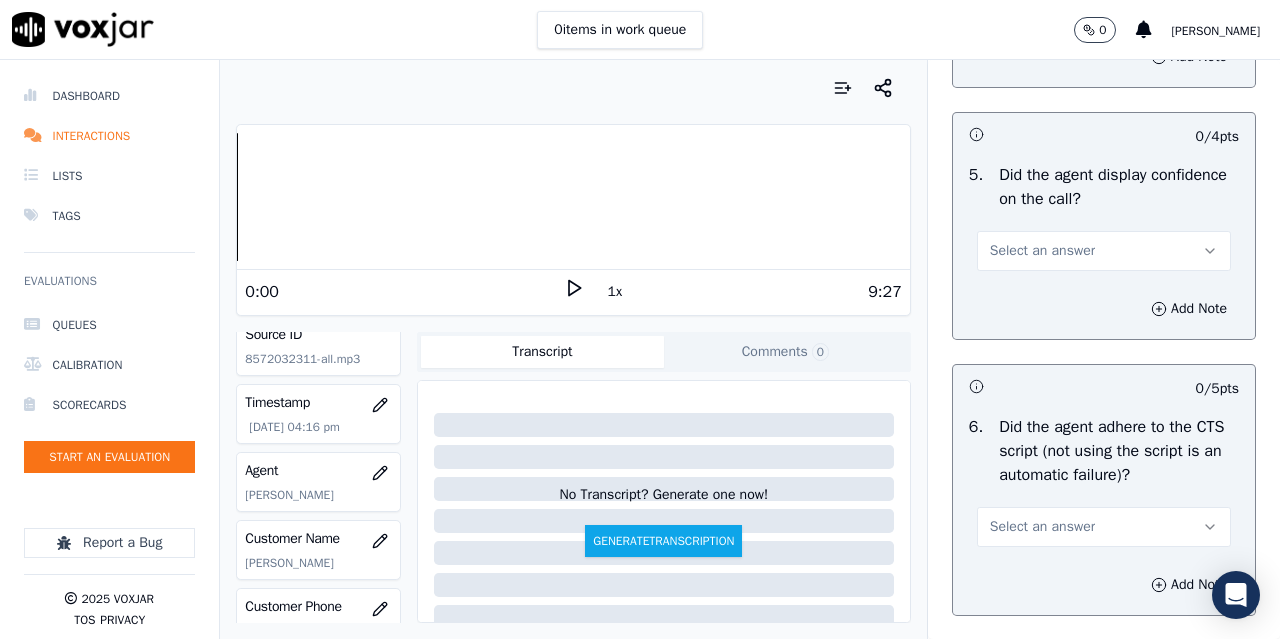click on "Select an answer" at bounding box center (1042, 251) 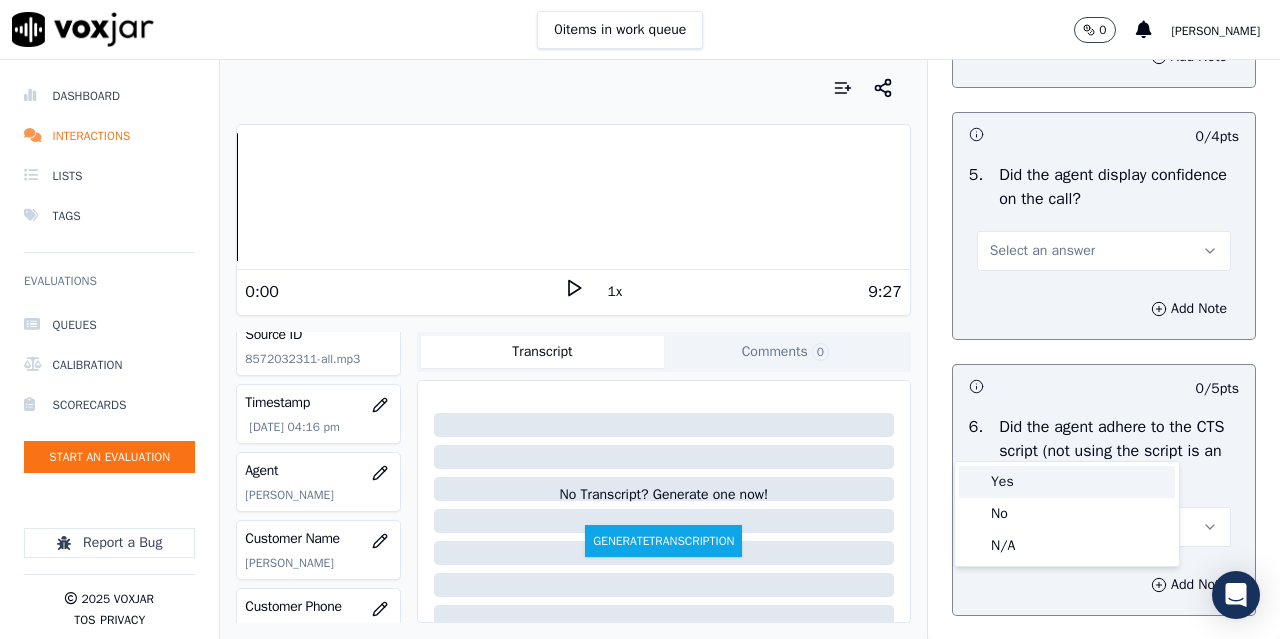 click on "Yes" at bounding box center (1067, 482) 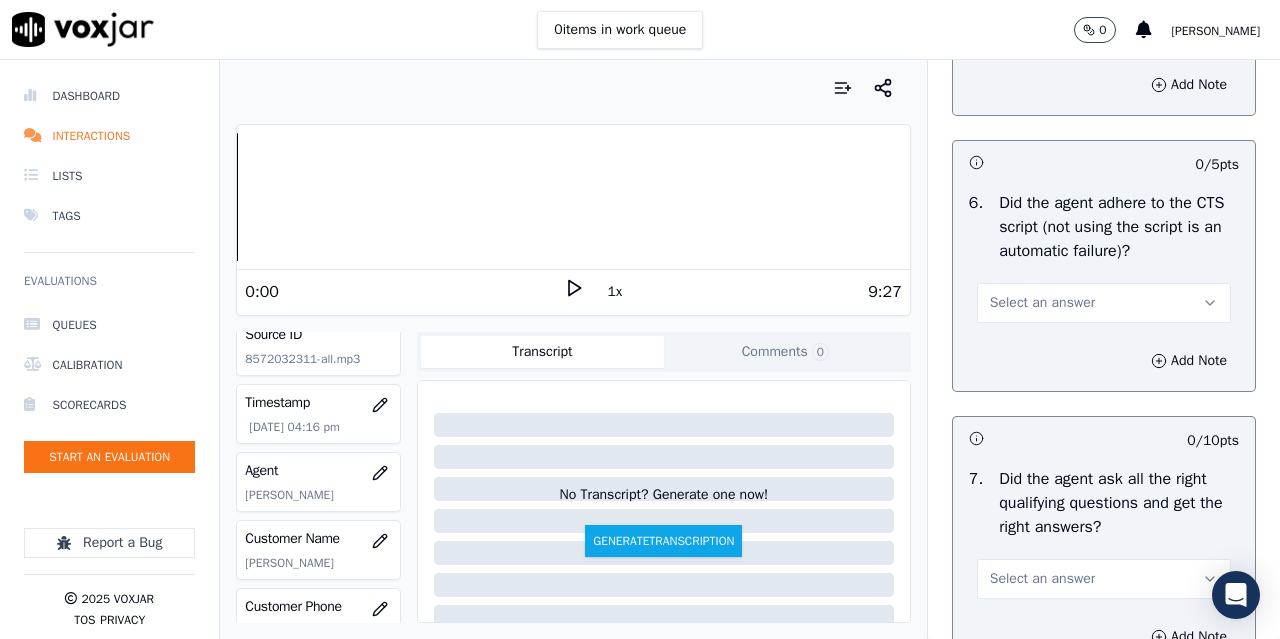 scroll, scrollTop: 4400, scrollLeft: 0, axis: vertical 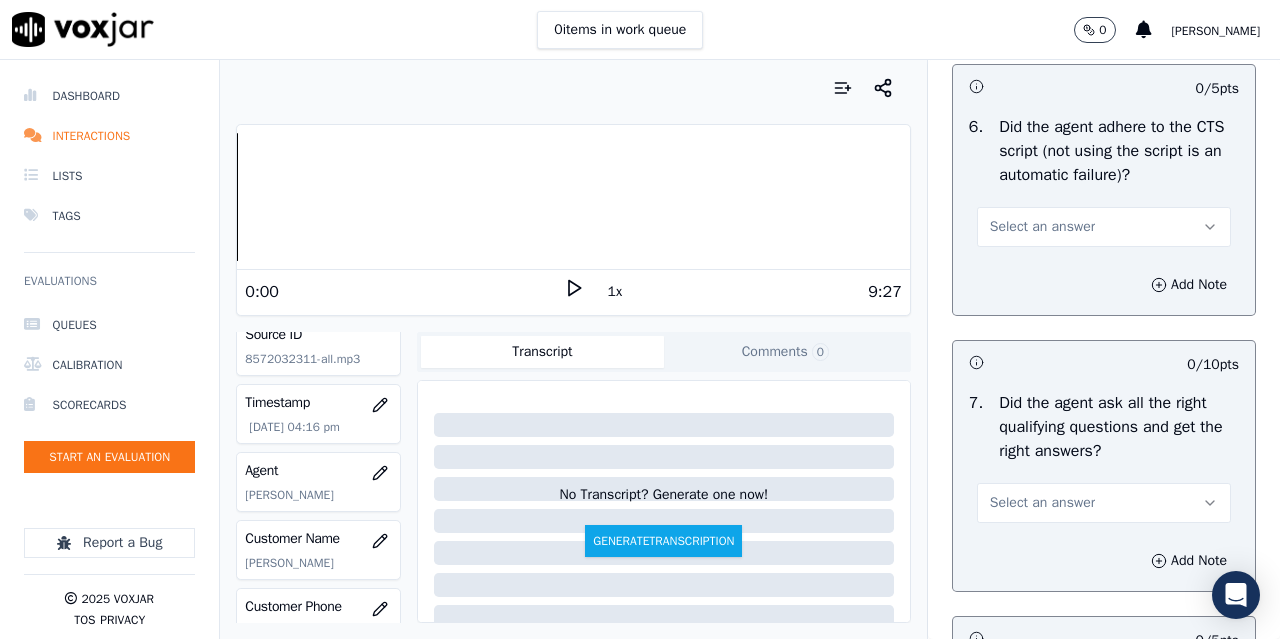 click on "Select an answer" at bounding box center [1042, 227] 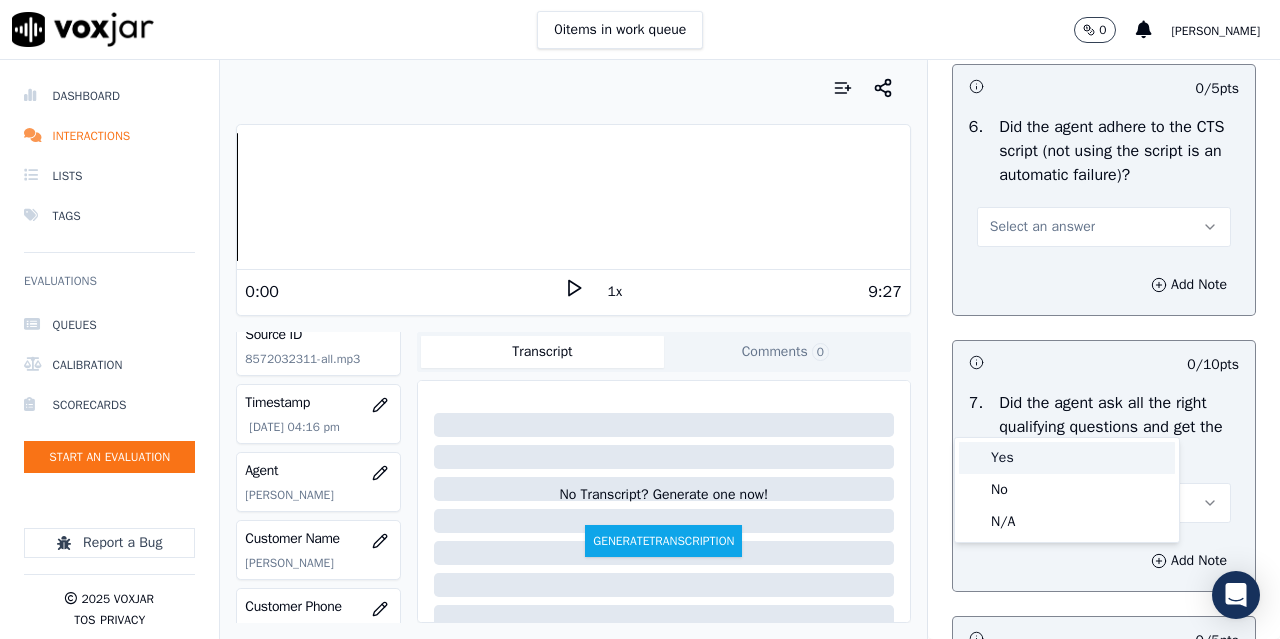 click on "Yes" at bounding box center (1067, 458) 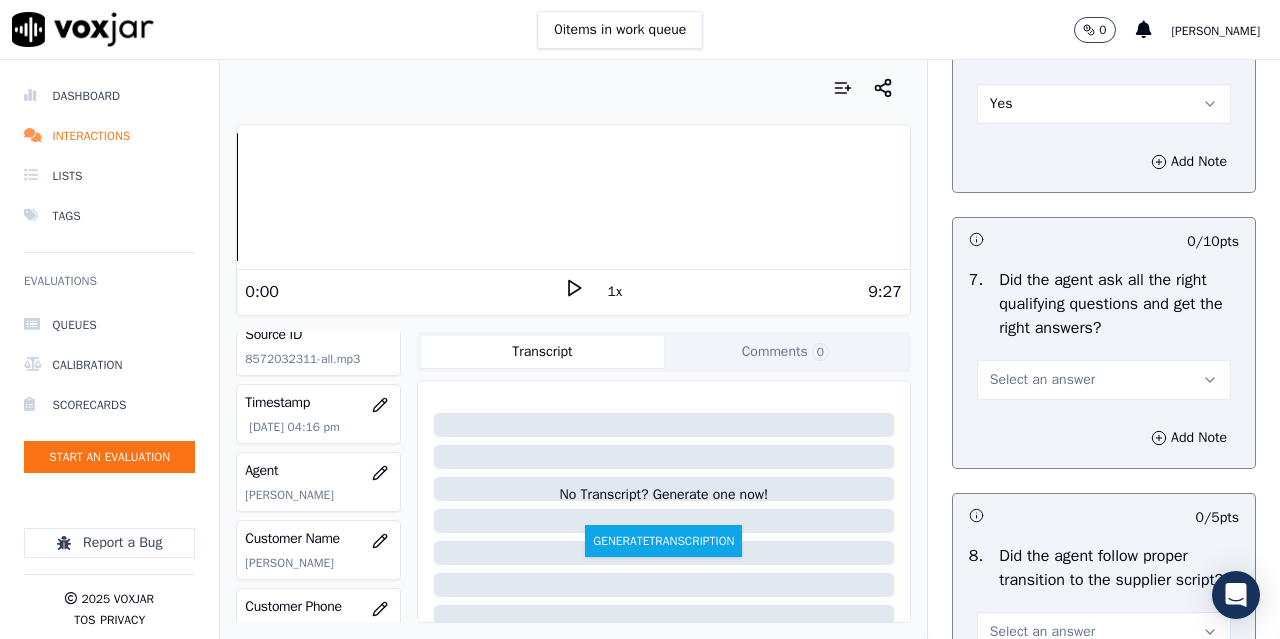 scroll, scrollTop: 4700, scrollLeft: 0, axis: vertical 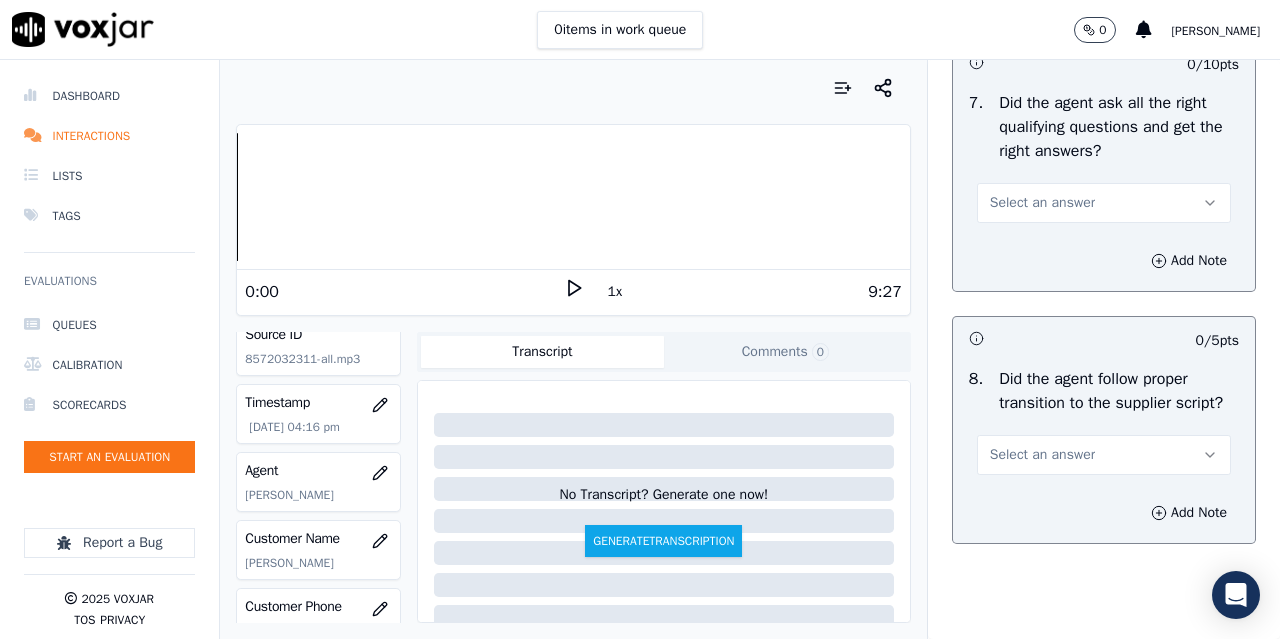 click on "Select an answer" at bounding box center (1042, 203) 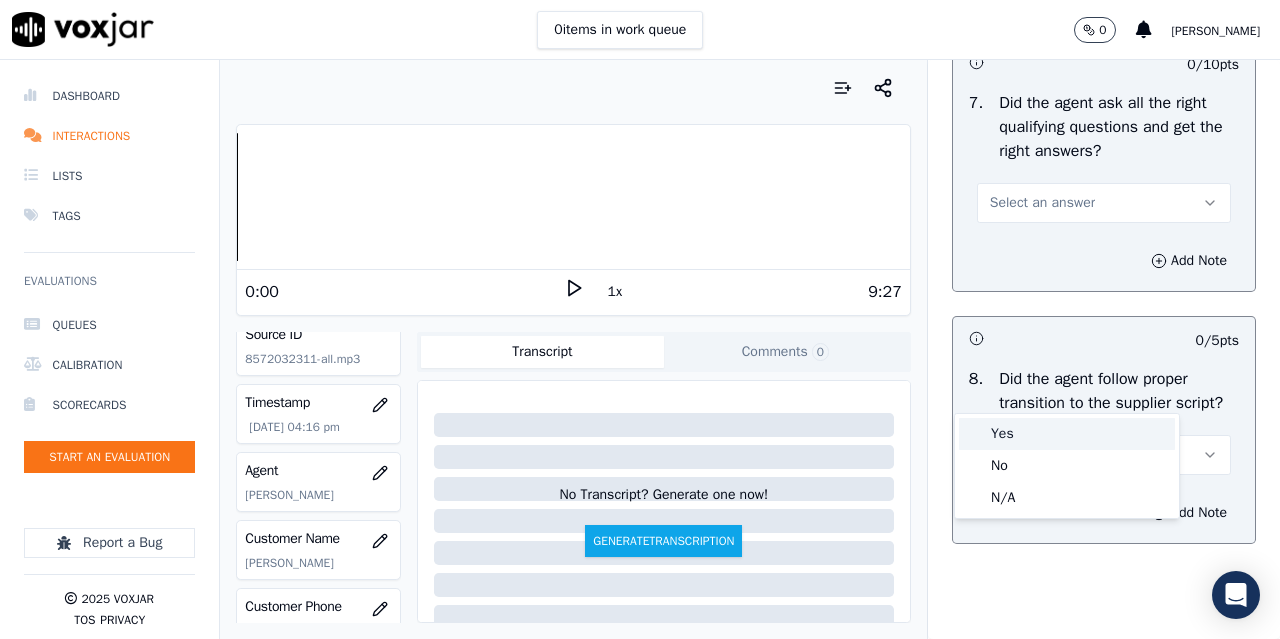 click on "Yes" at bounding box center [1067, 434] 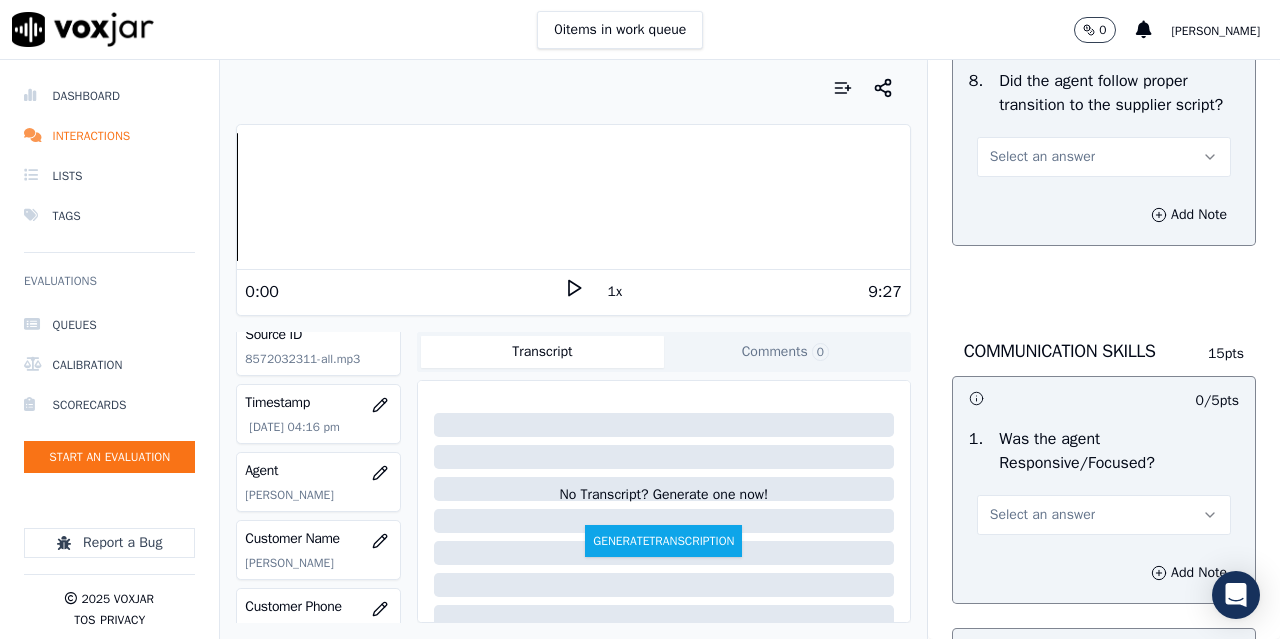 scroll, scrollTop: 5000, scrollLeft: 0, axis: vertical 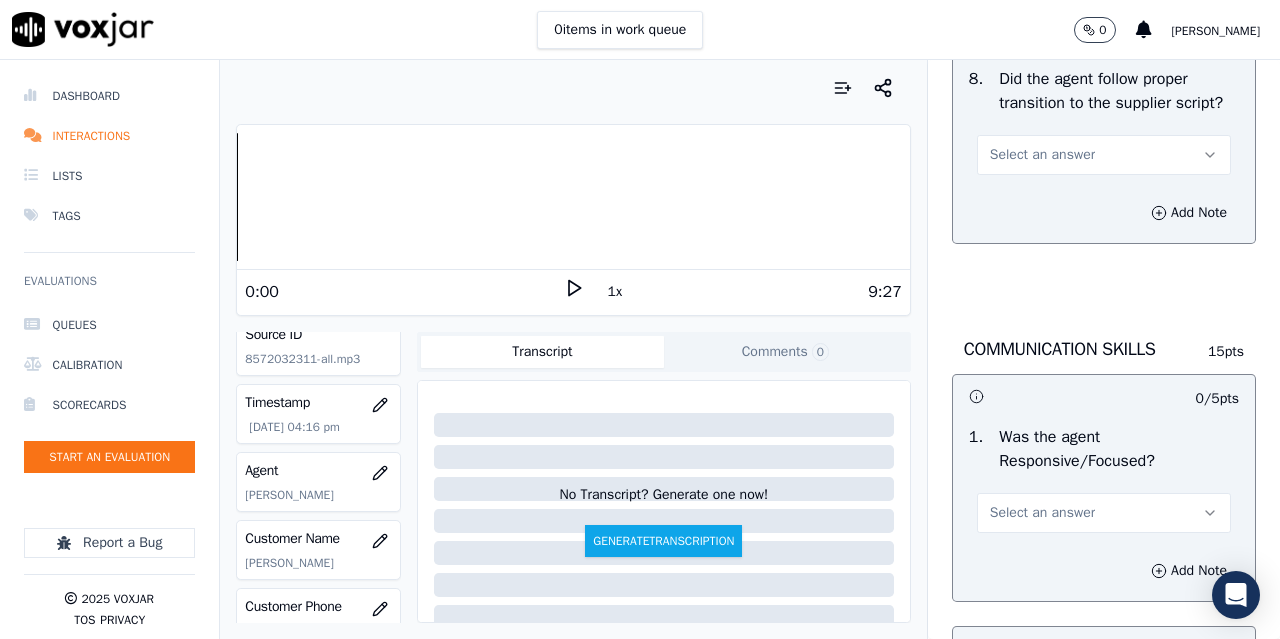 click on "Select an answer" at bounding box center (1042, 155) 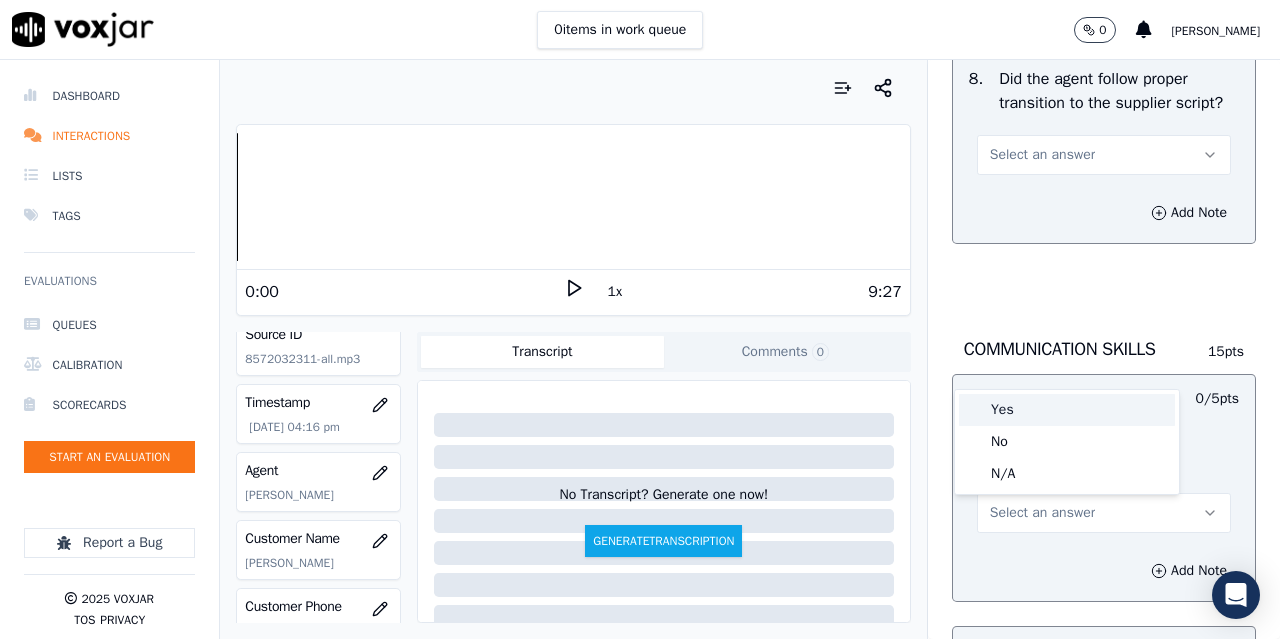 click on "Yes" at bounding box center (1067, 410) 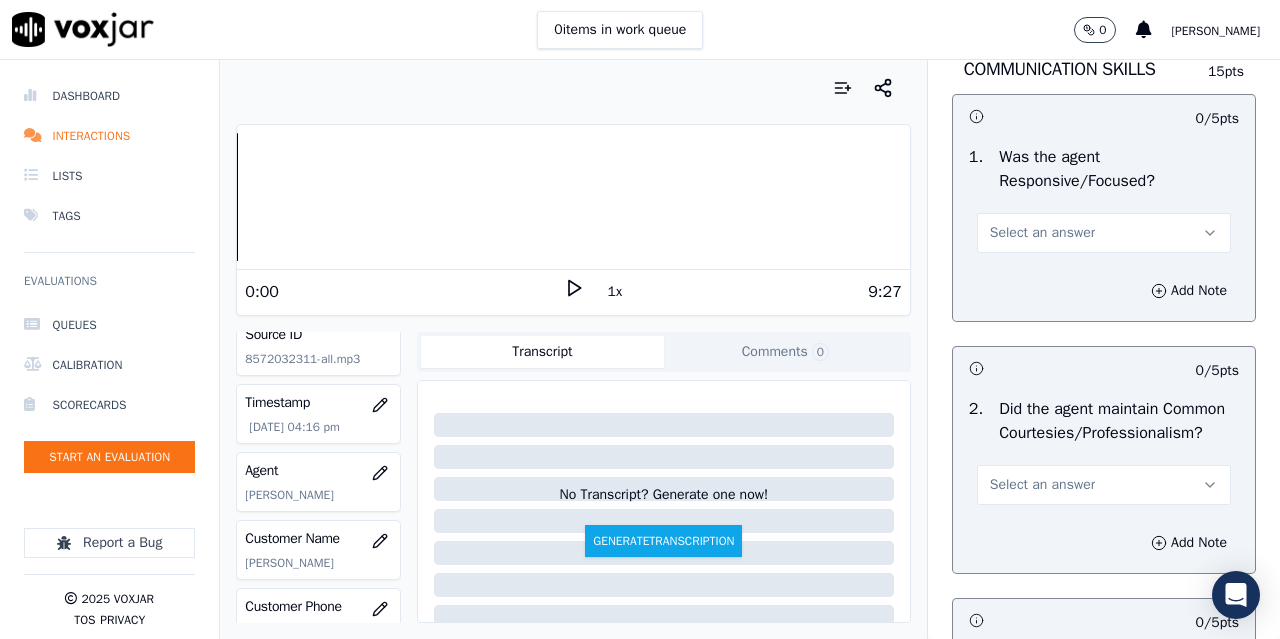scroll, scrollTop: 5400, scrollLeft: 0, axis: vertical 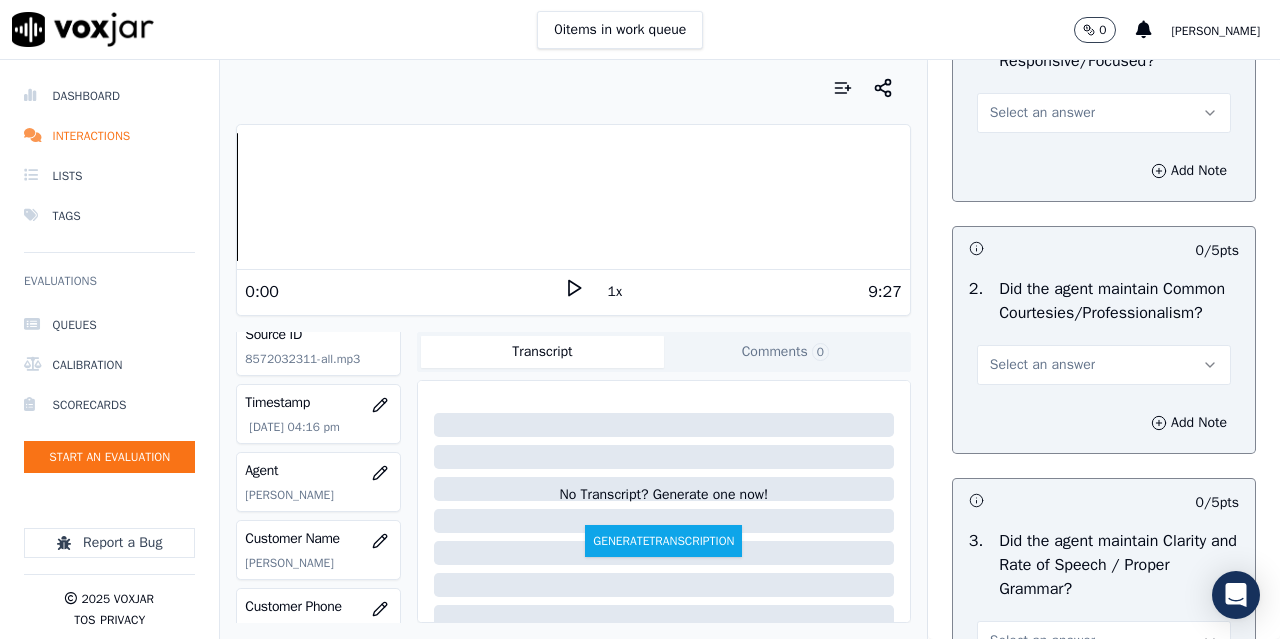 click on "Select an answer" at bounding box center (1042, 113) 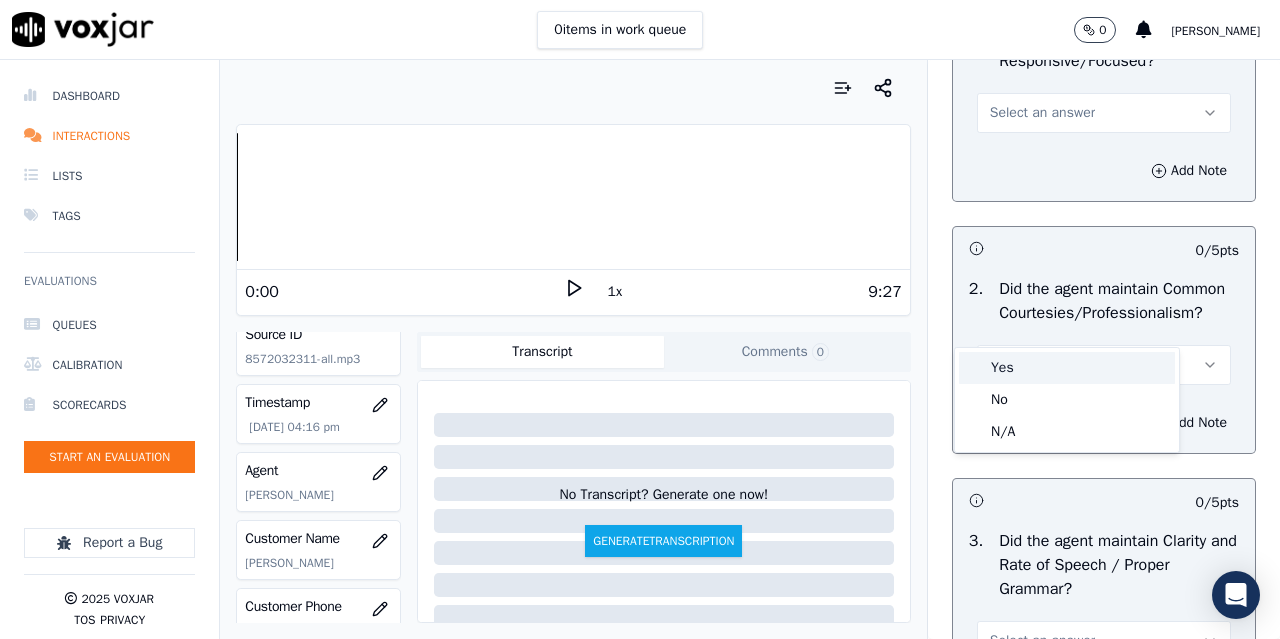 click on "Yes" at bounding box center (1067, 368) 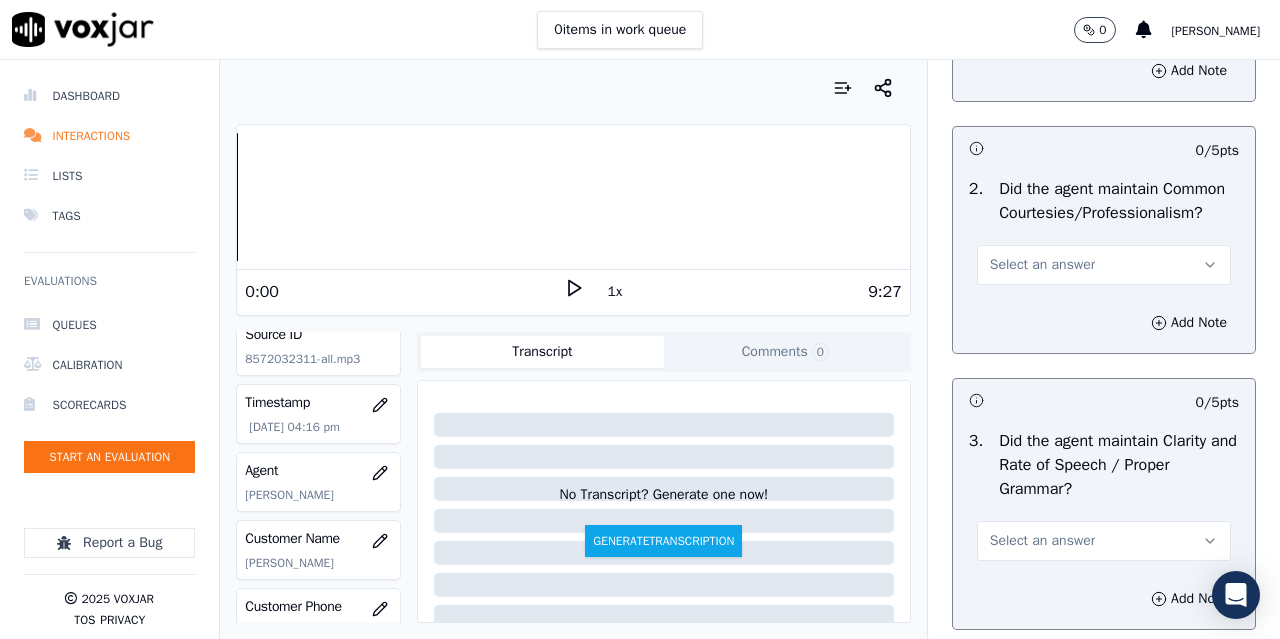 scroll, scrollTop: 5700, scrollLeft: 0, axis: vertical 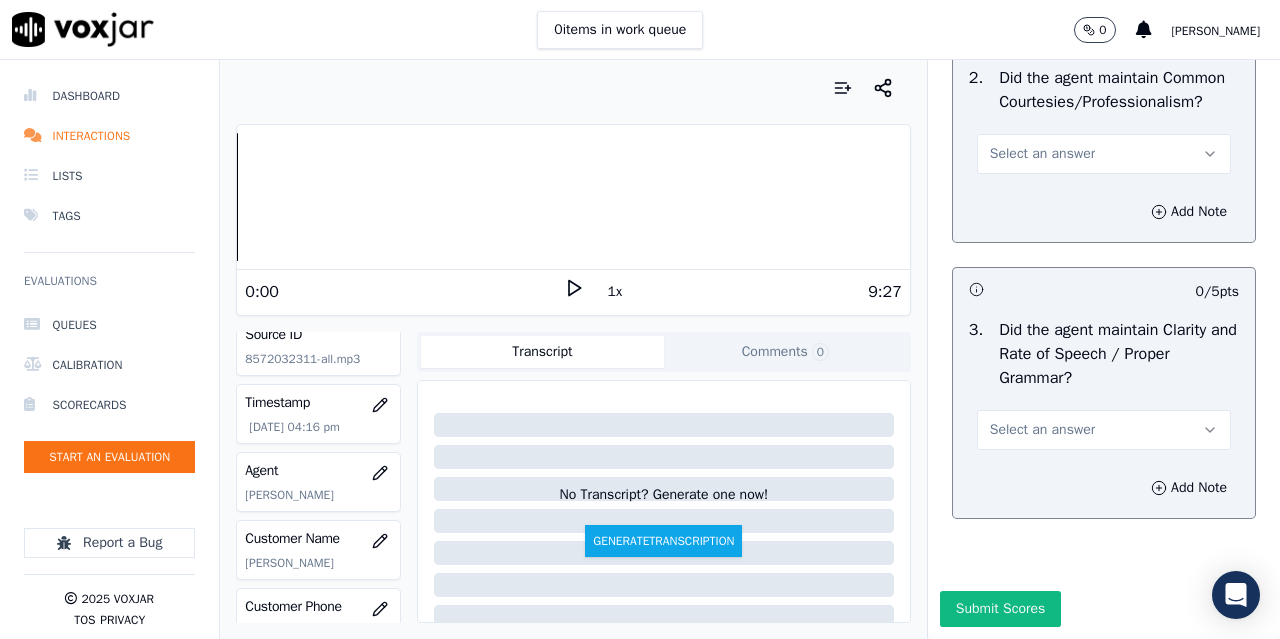 click on "Select an answer" at bounding box center [1042, 154] 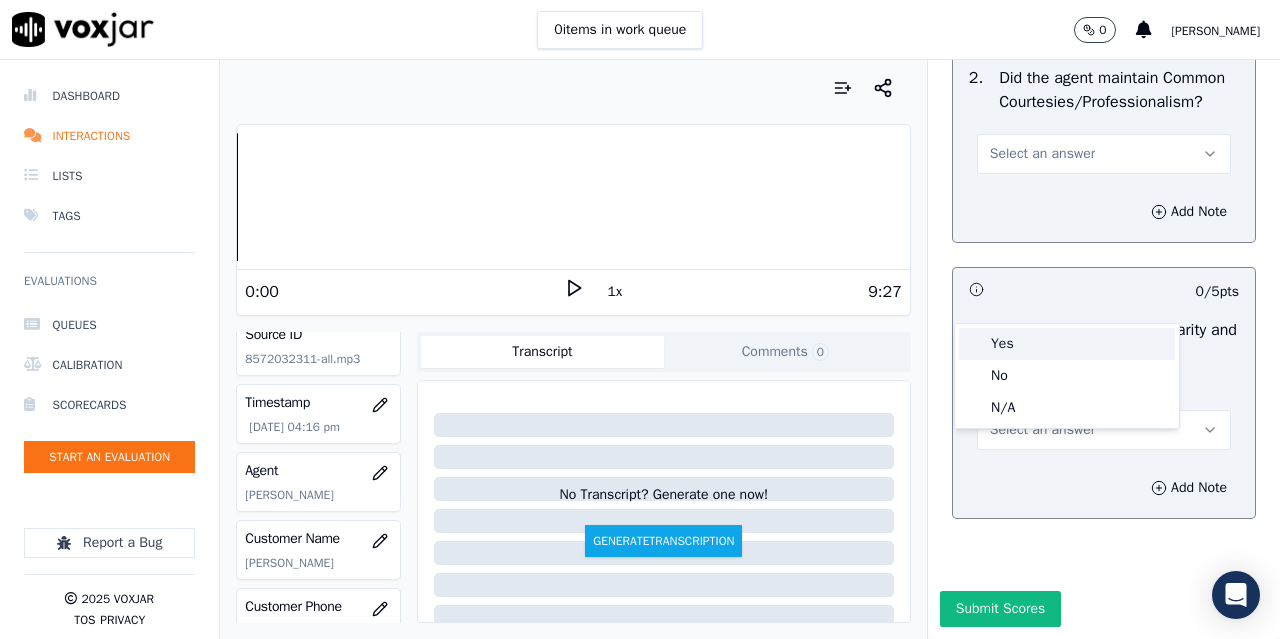 click on "Yes" at bounding box center (1067, 344) 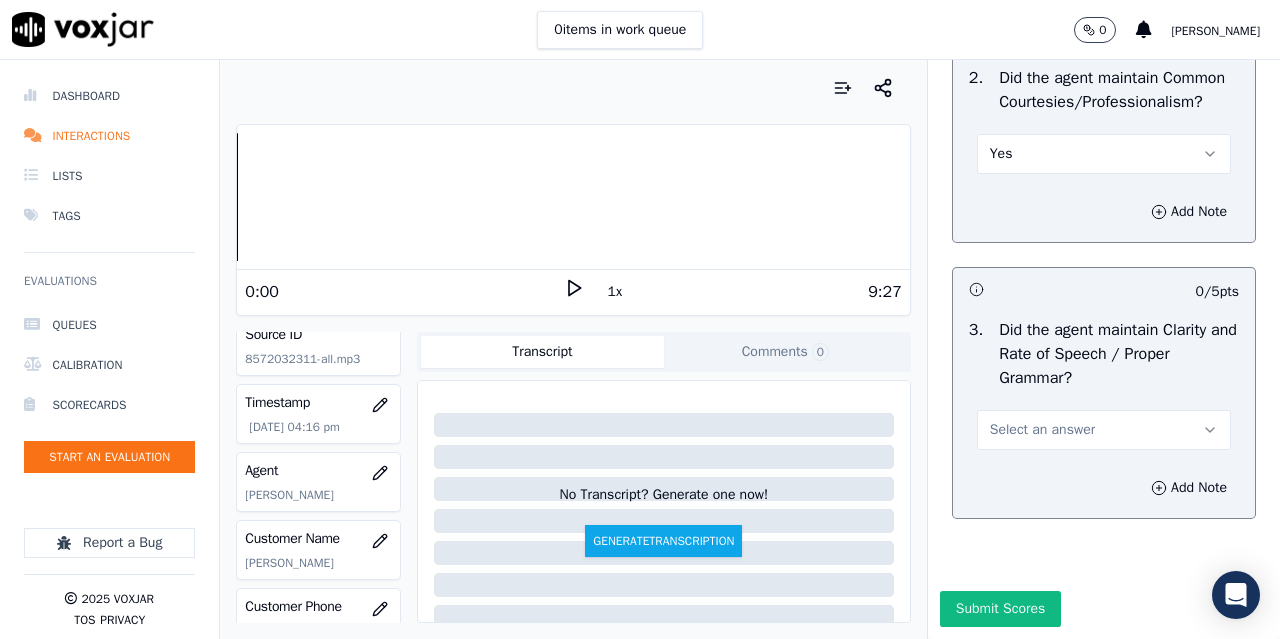 drag, startPoint x: 1050, startPoint y: 552, endPoint x: 1058, endPoint y: 570, distance: 19.697716 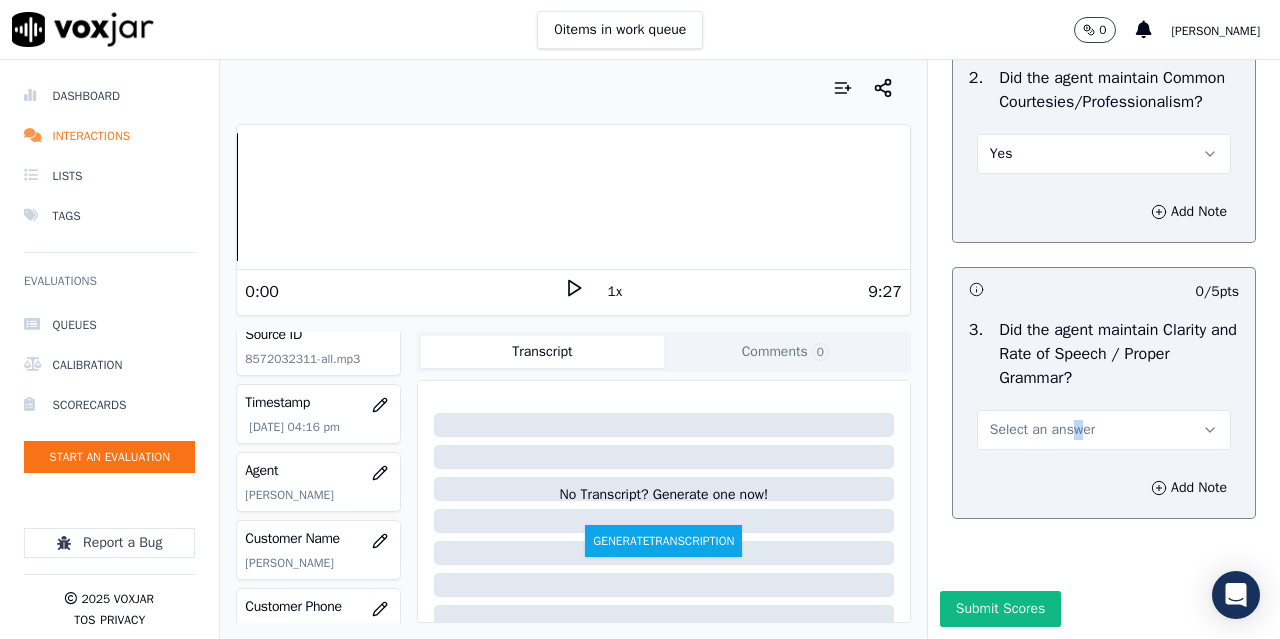 click on "Select an answer" at bounding box center (1042, 430) 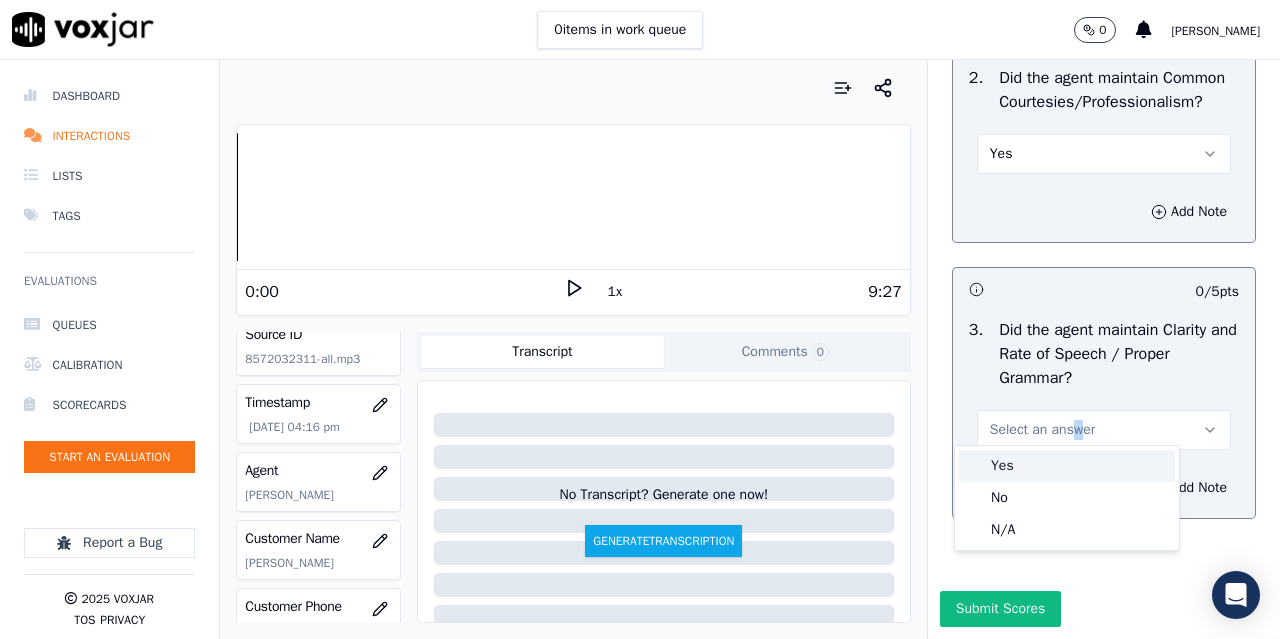 click on "Yes" at bounding box center (1067, 466) 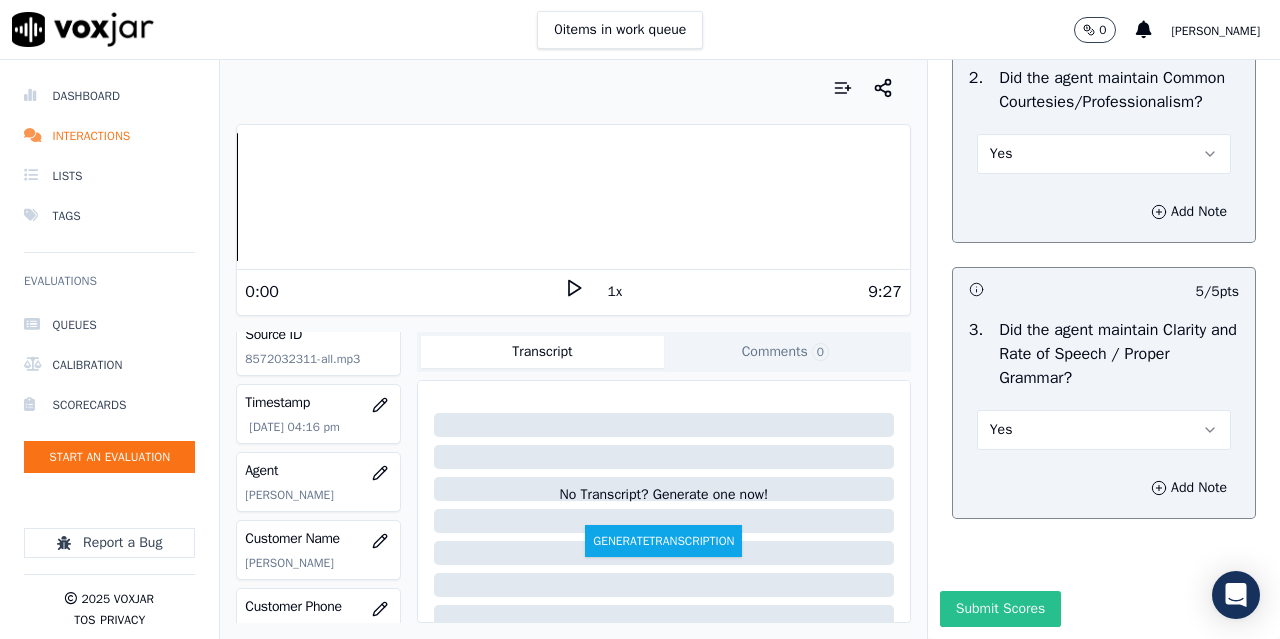 click on "Submit Scores" at bounding box center [1000, 609] 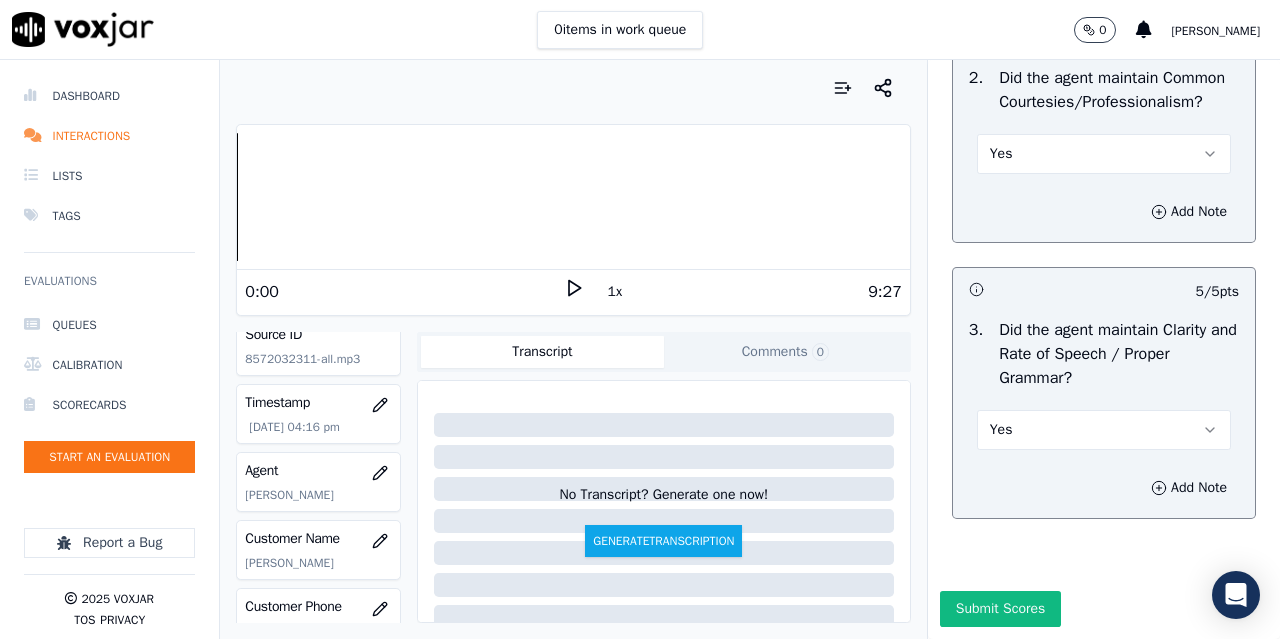 scroll, scrollTop: 5920, scrollLeft: 0, axis: vertical 